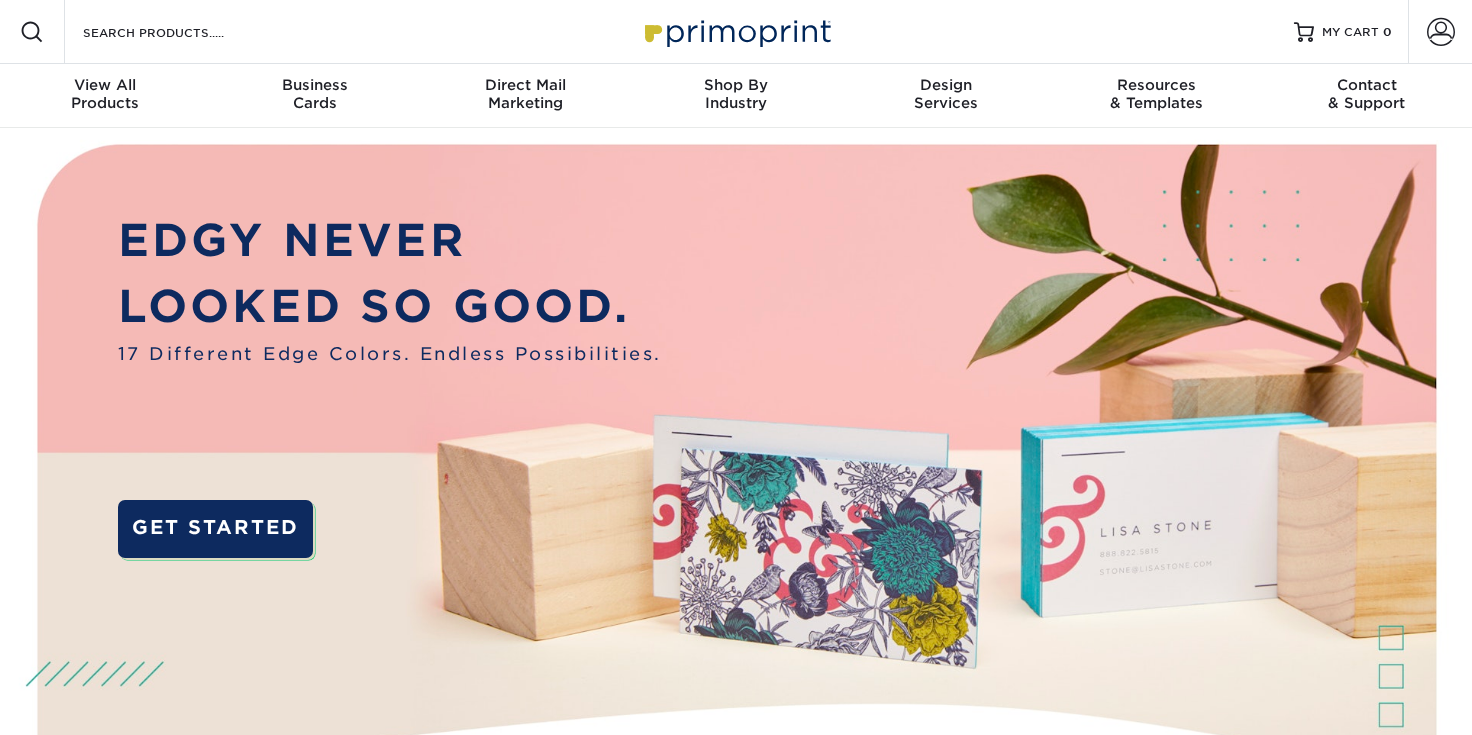 scroll, scrollTop: 0, scrollLeft: 0, axis: both 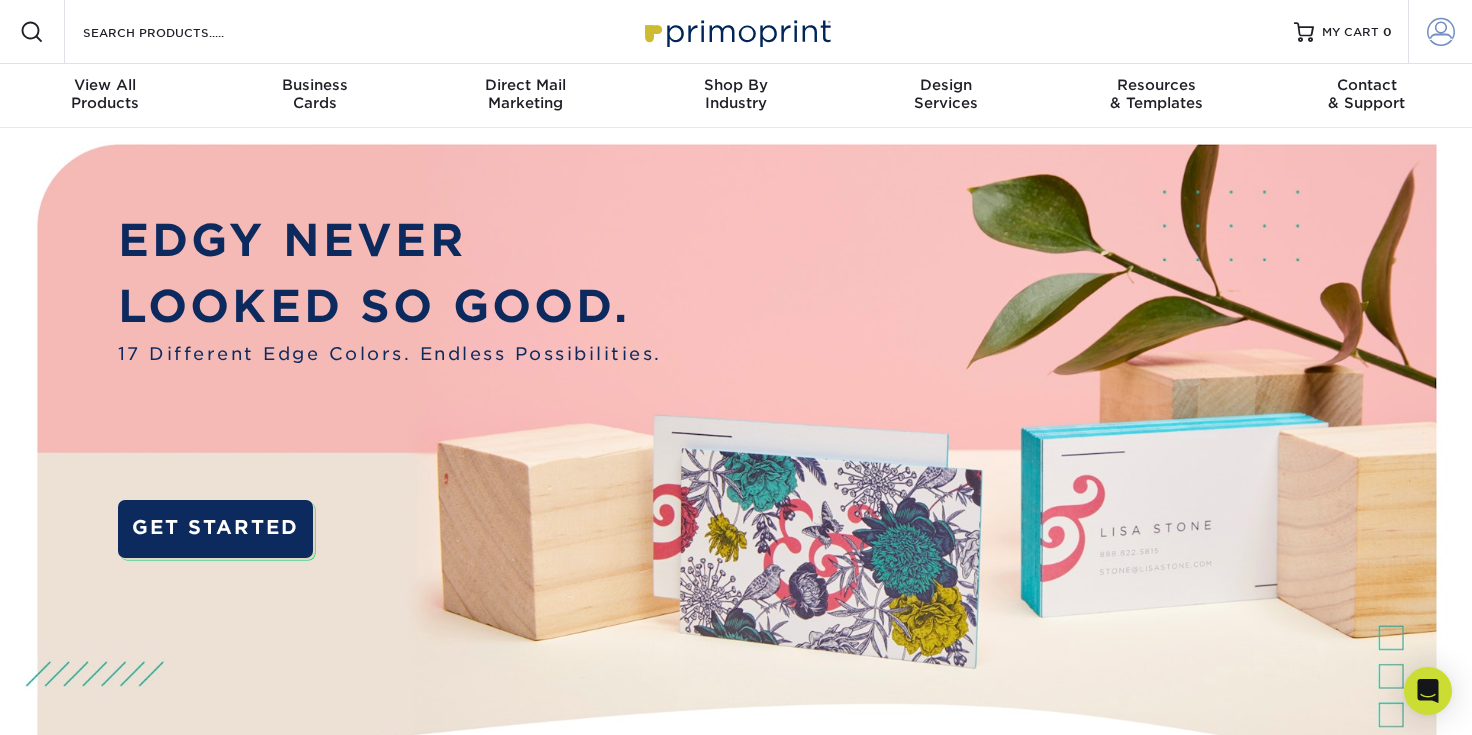 click at bounding box center [1441, 32] 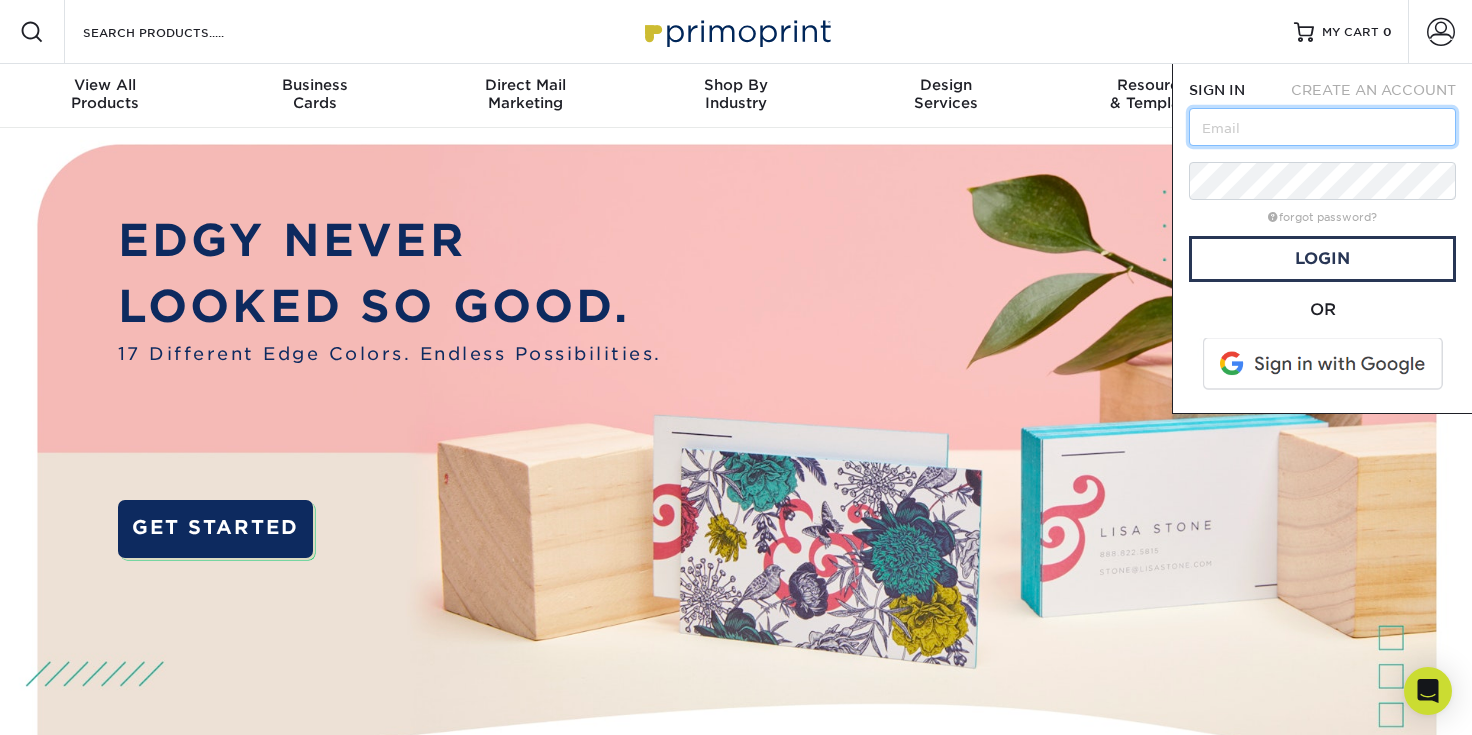 click at bounding box center [1322, 127] 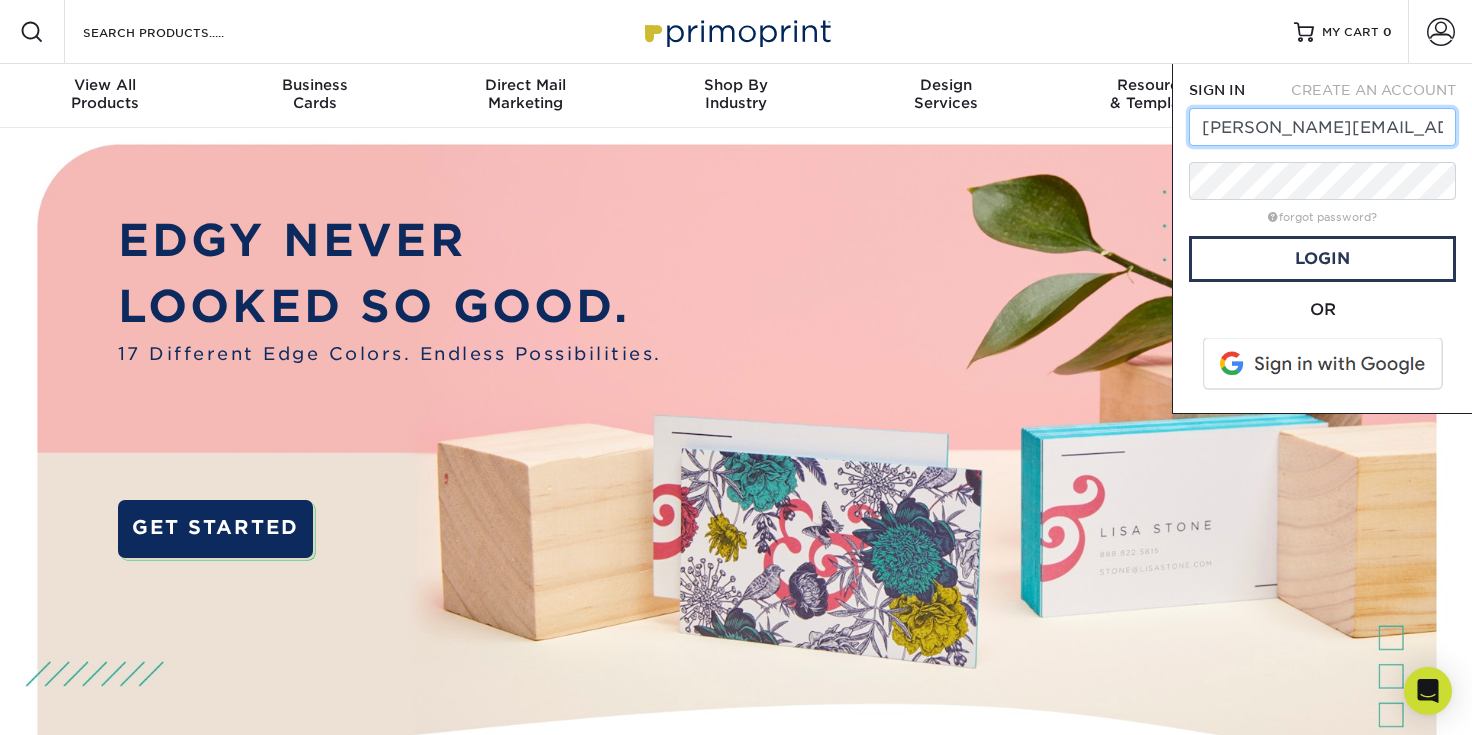 scroll, scrollTop: 0, scrollLeft: 118, axis: horizontal 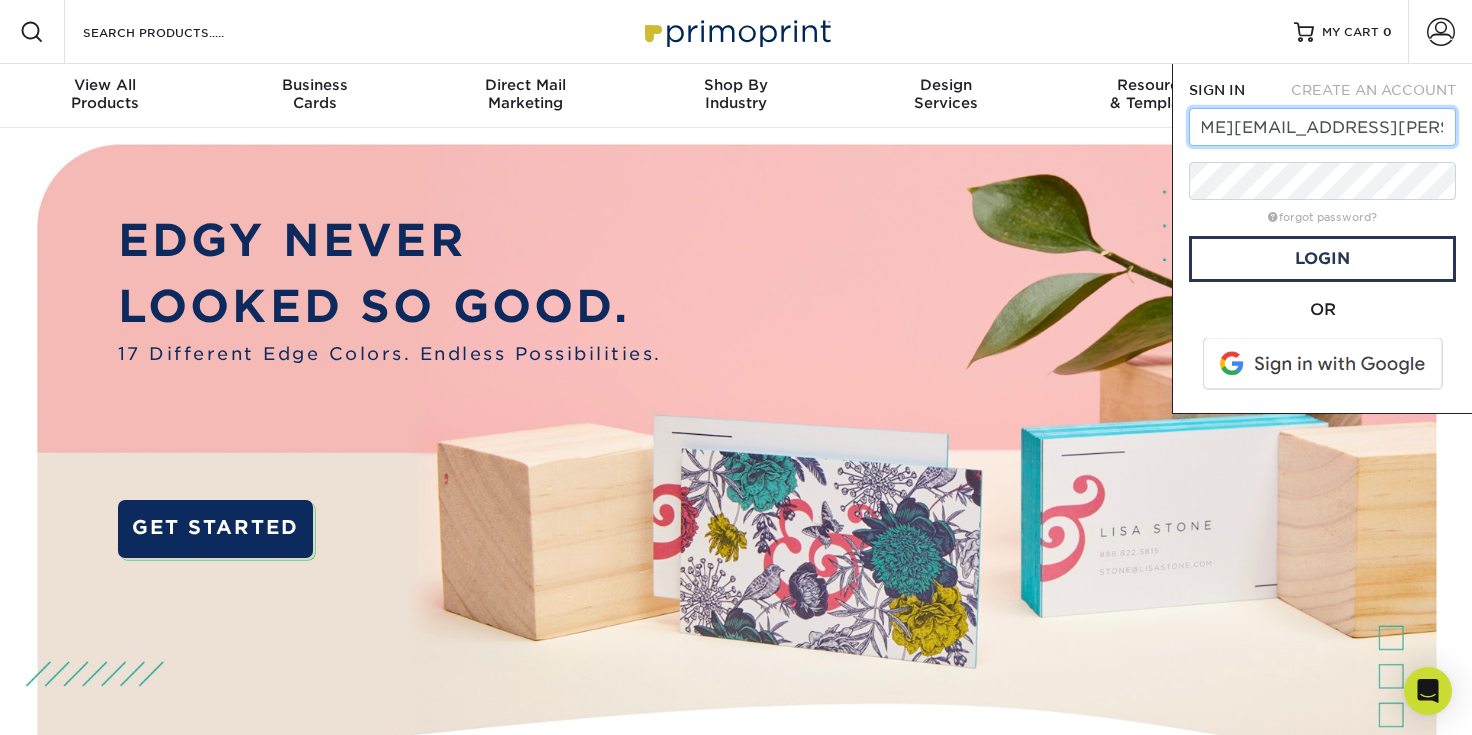 type on "[PERSON_NAME][EMAIL_ADDRESS][PERSON_NAME][DOMAIN_NAME]" 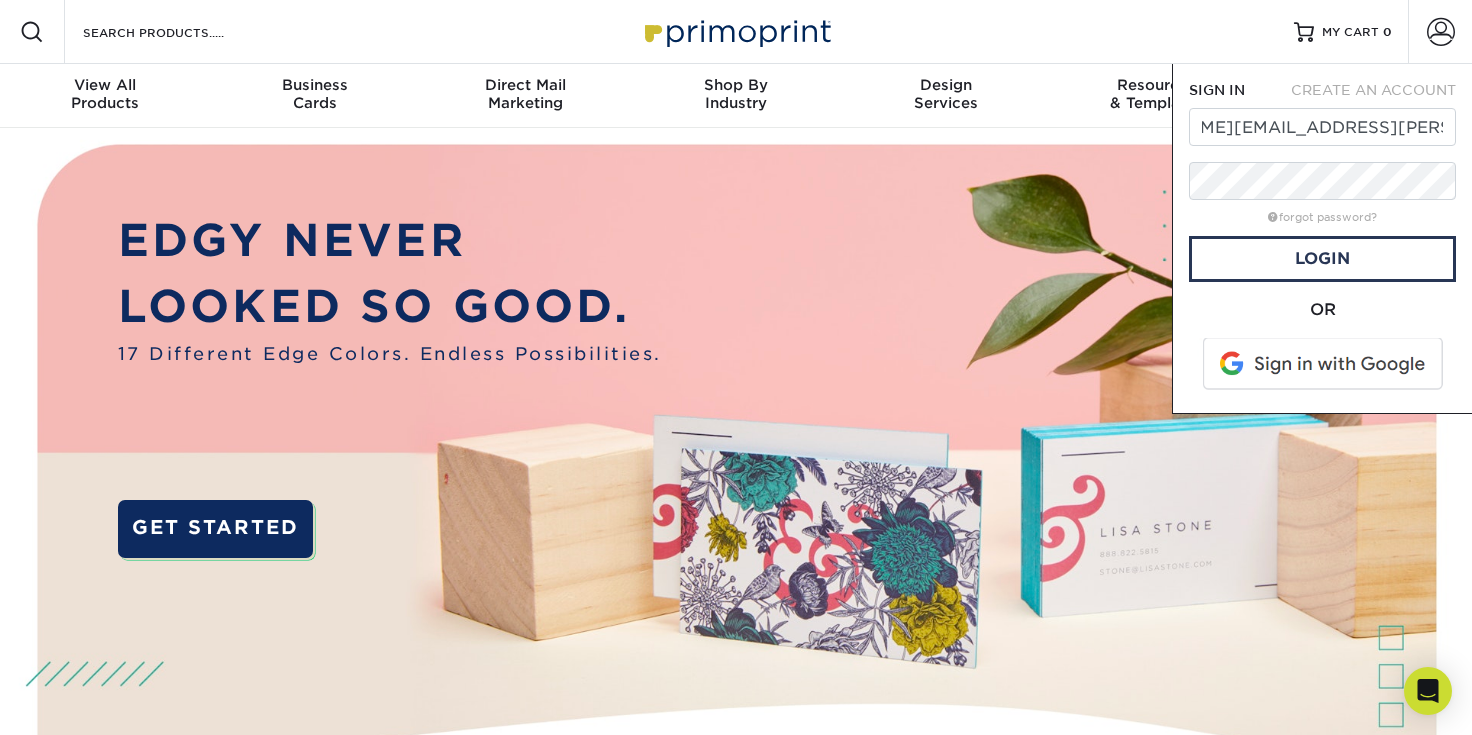 scroll, scrollTop: 0, scrollLeft: 0, axis: both 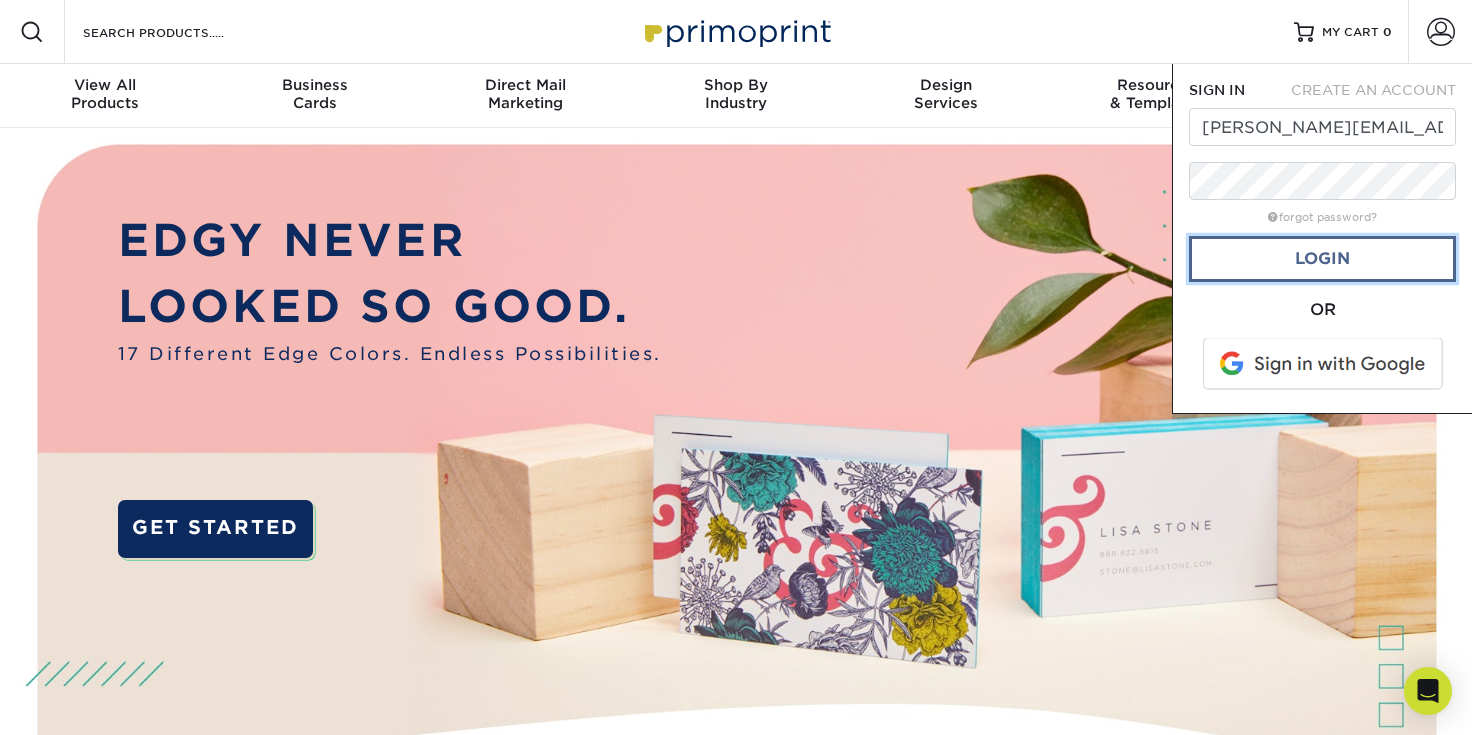 click on "Login" at bounding box center [1322, 259] 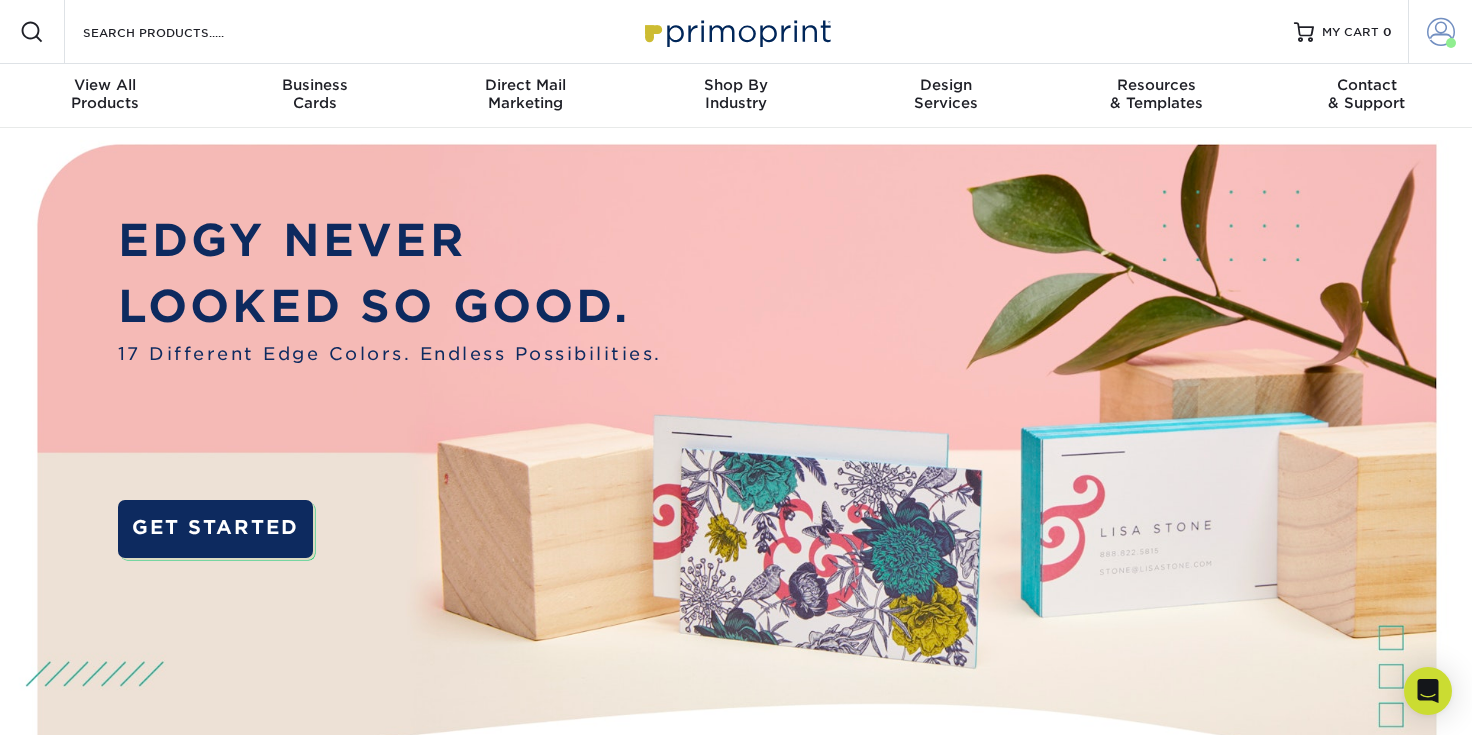 click at bounding box center (1441, 32) 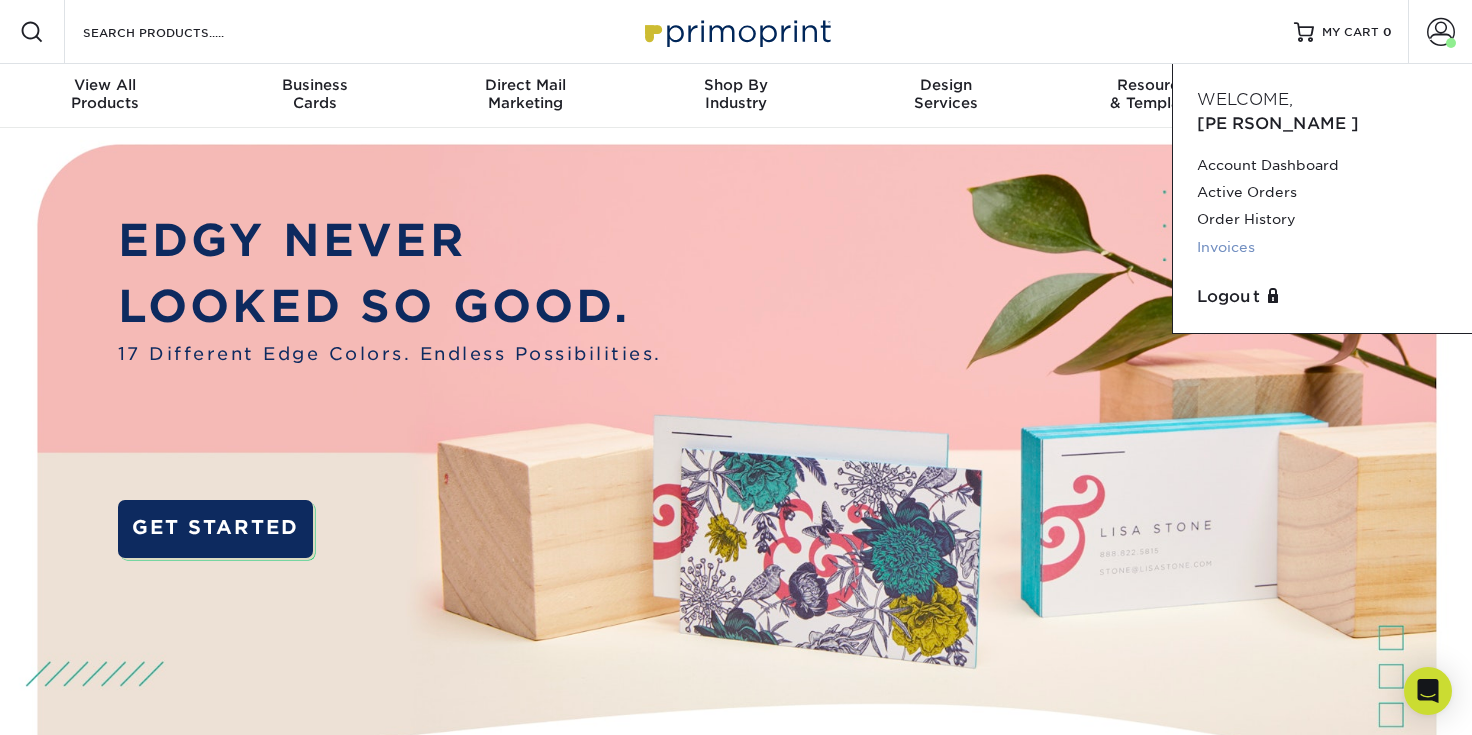 click on "Invoices" at bounding box center (1322, 247) 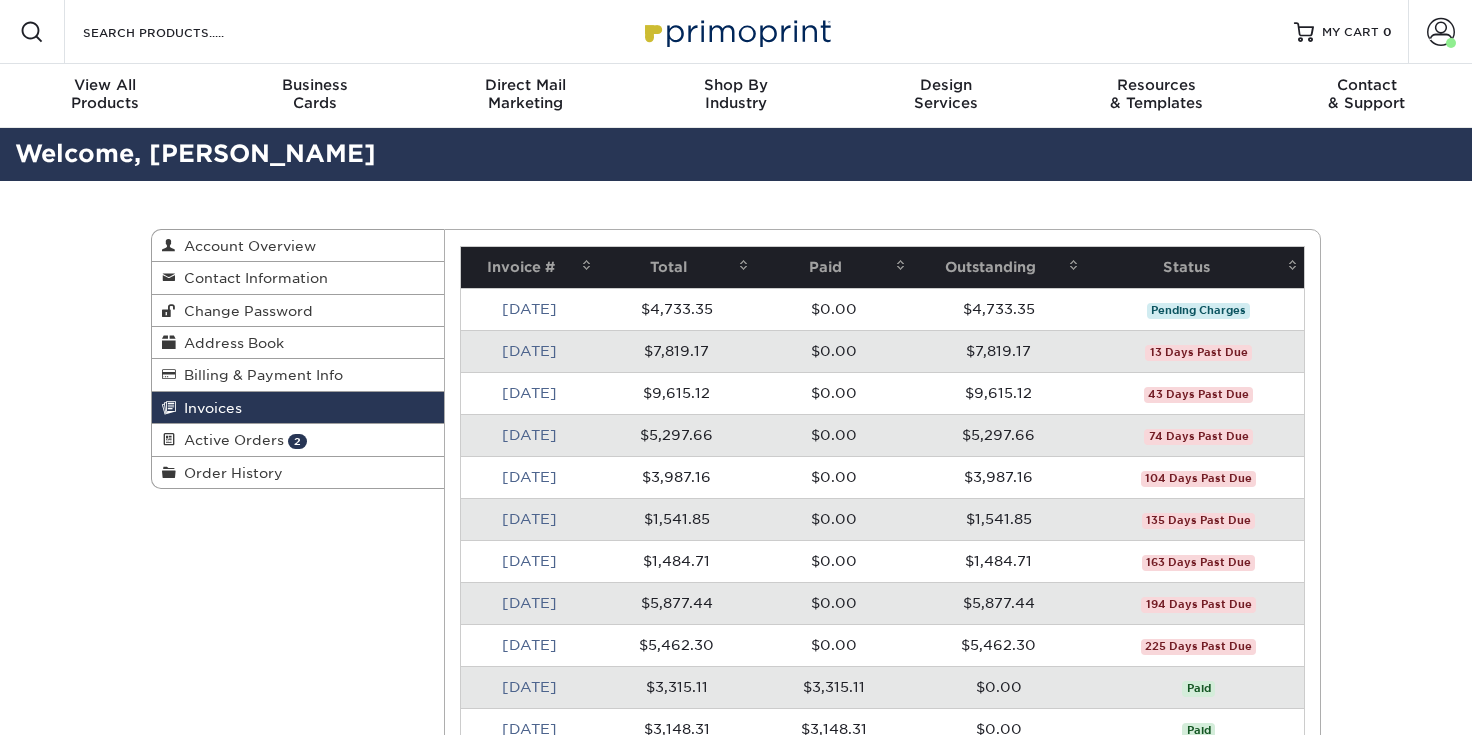 scroll, scrollTop: 0, scrollLeft: 0, axis: both 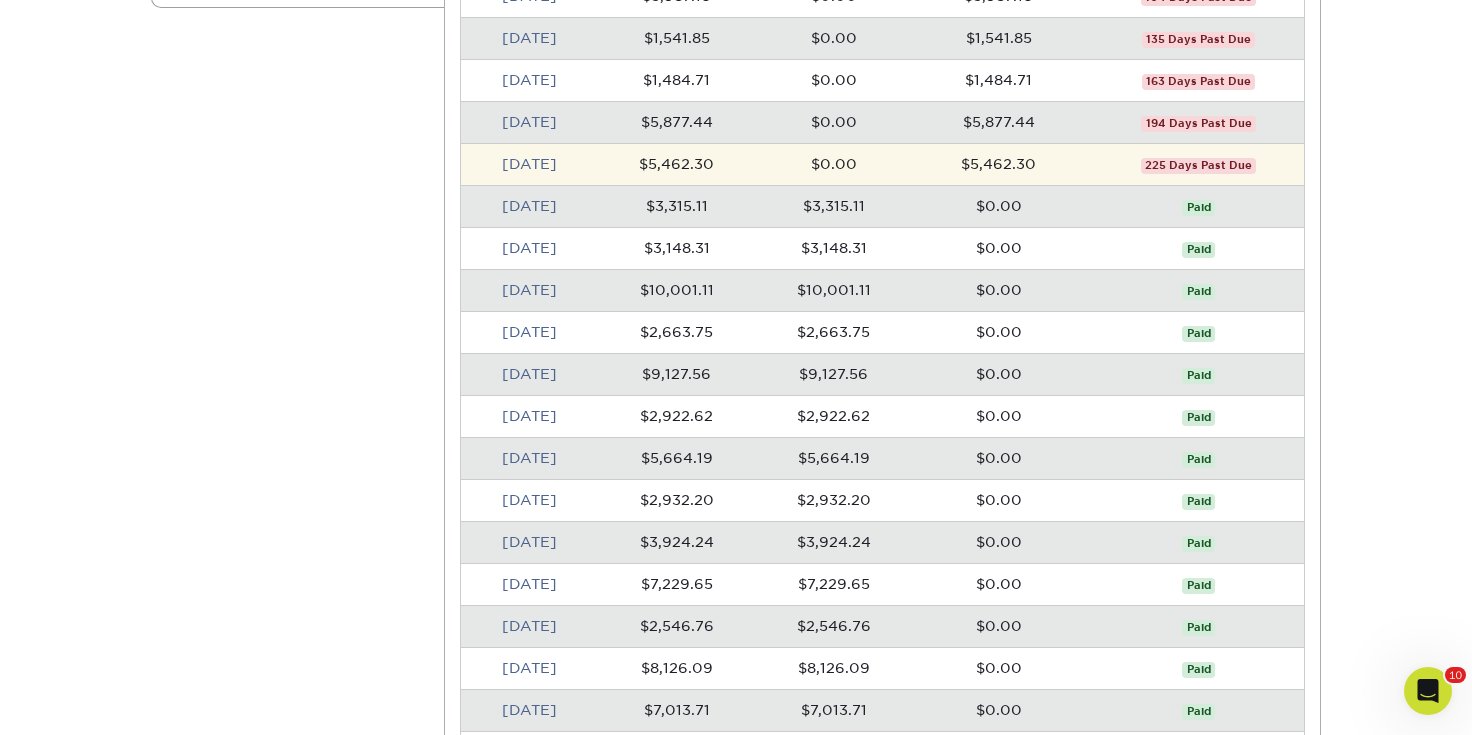 click on "225 Days Past Due" at bounding box center (1198, 166) 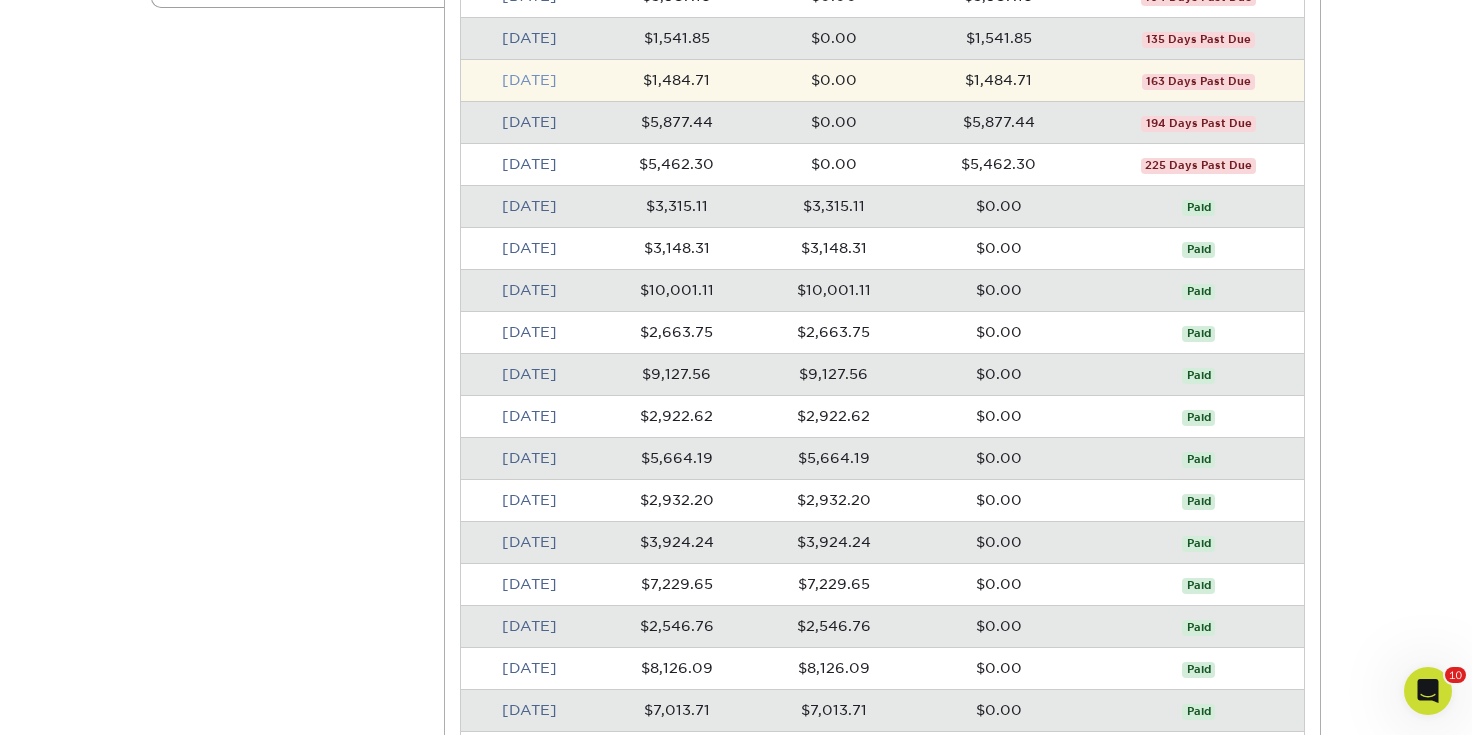 click on "Jan 2025" at bounding box center (529, 80) 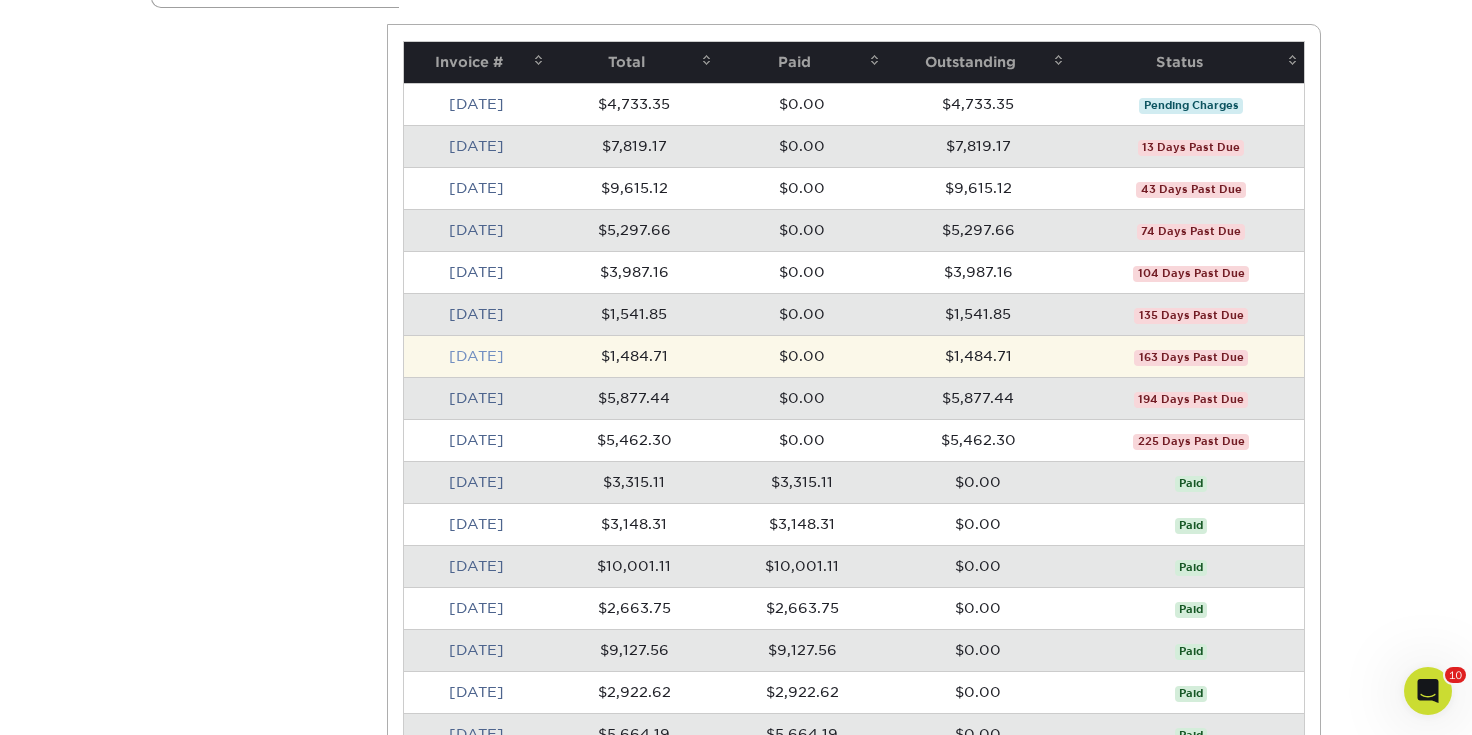 scroll, scrollTop: 0, scrollLeft: 0, axis: both 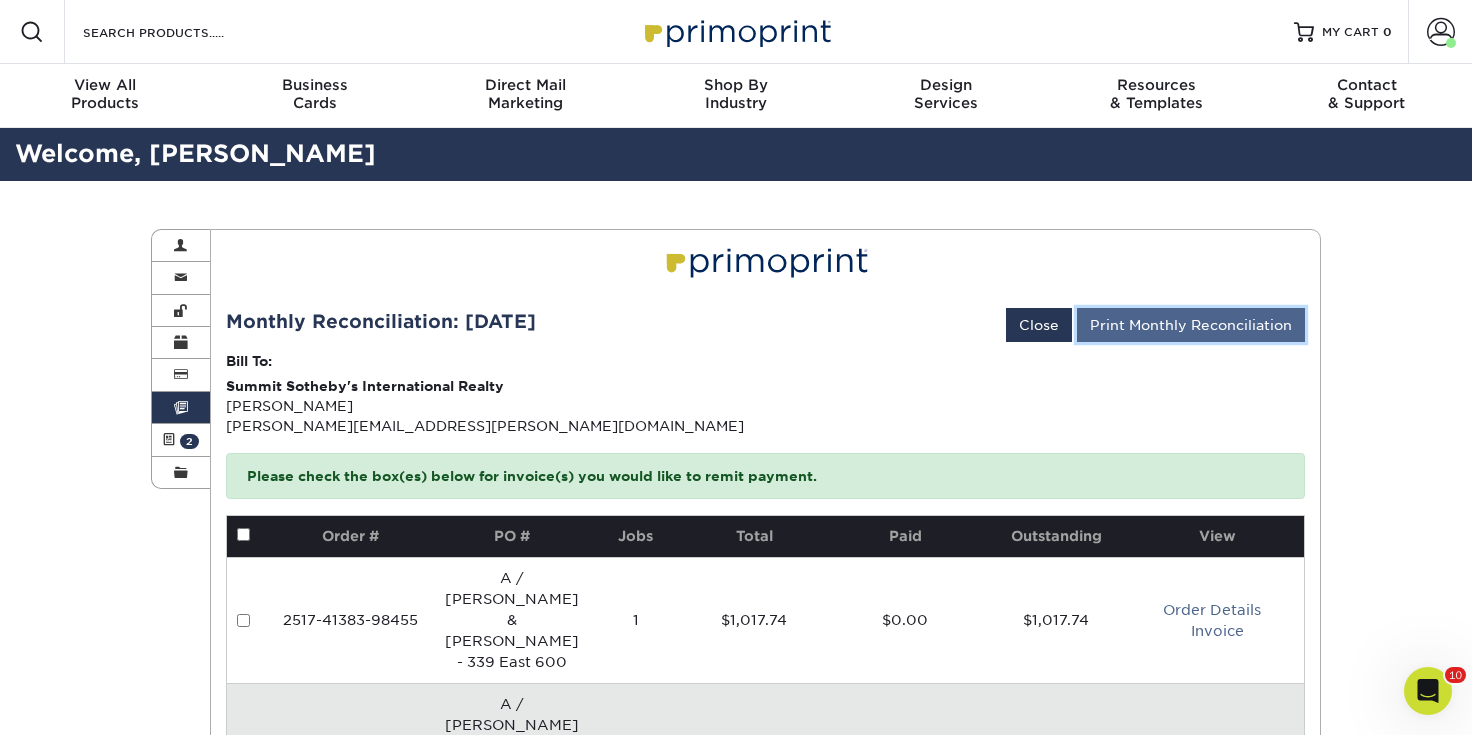 click on "Print Monthly Reconciliation" at bounding box center (1191, 325) 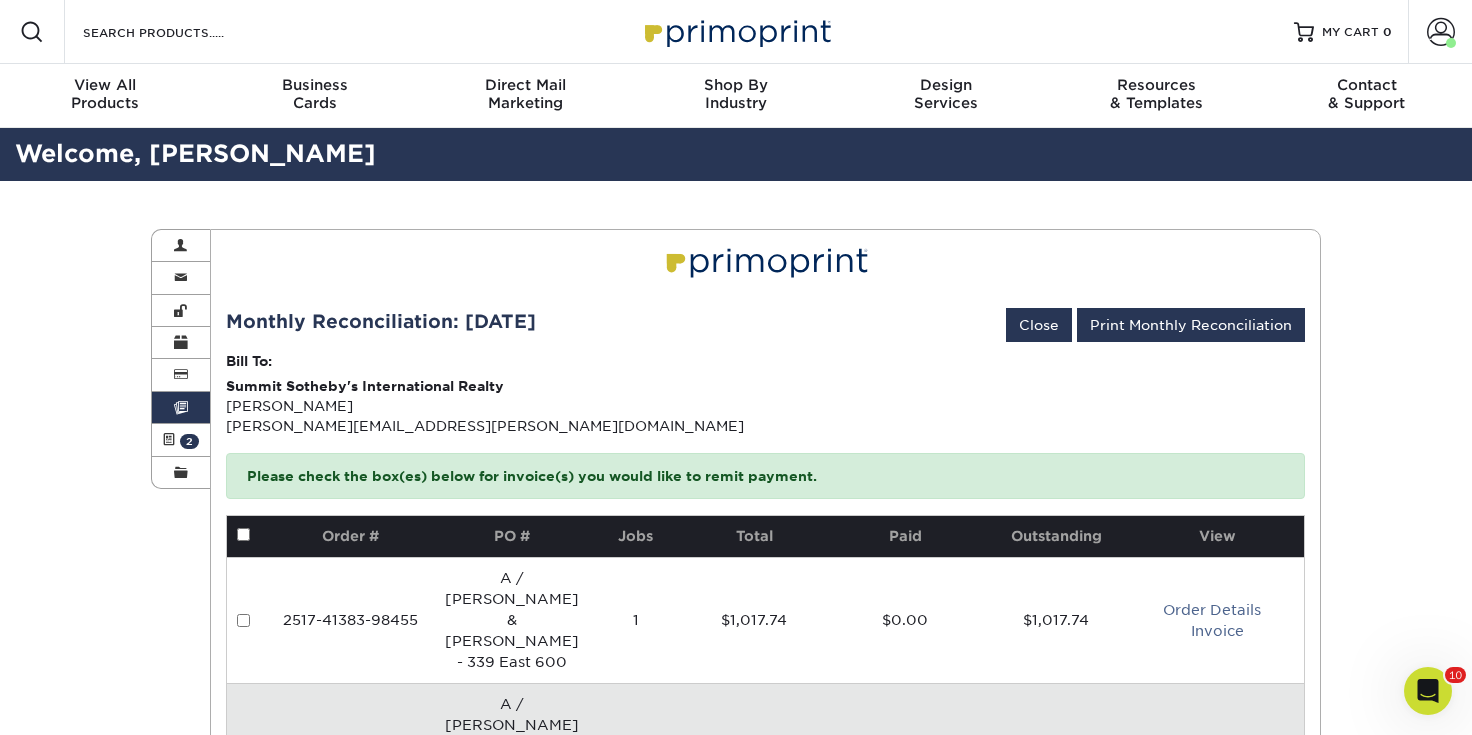 click on "Invoices
Account Overview
Contact Information
Change Password
Address Book
Billing & Payment Info
Invoices" at bounding box center [736, 620] 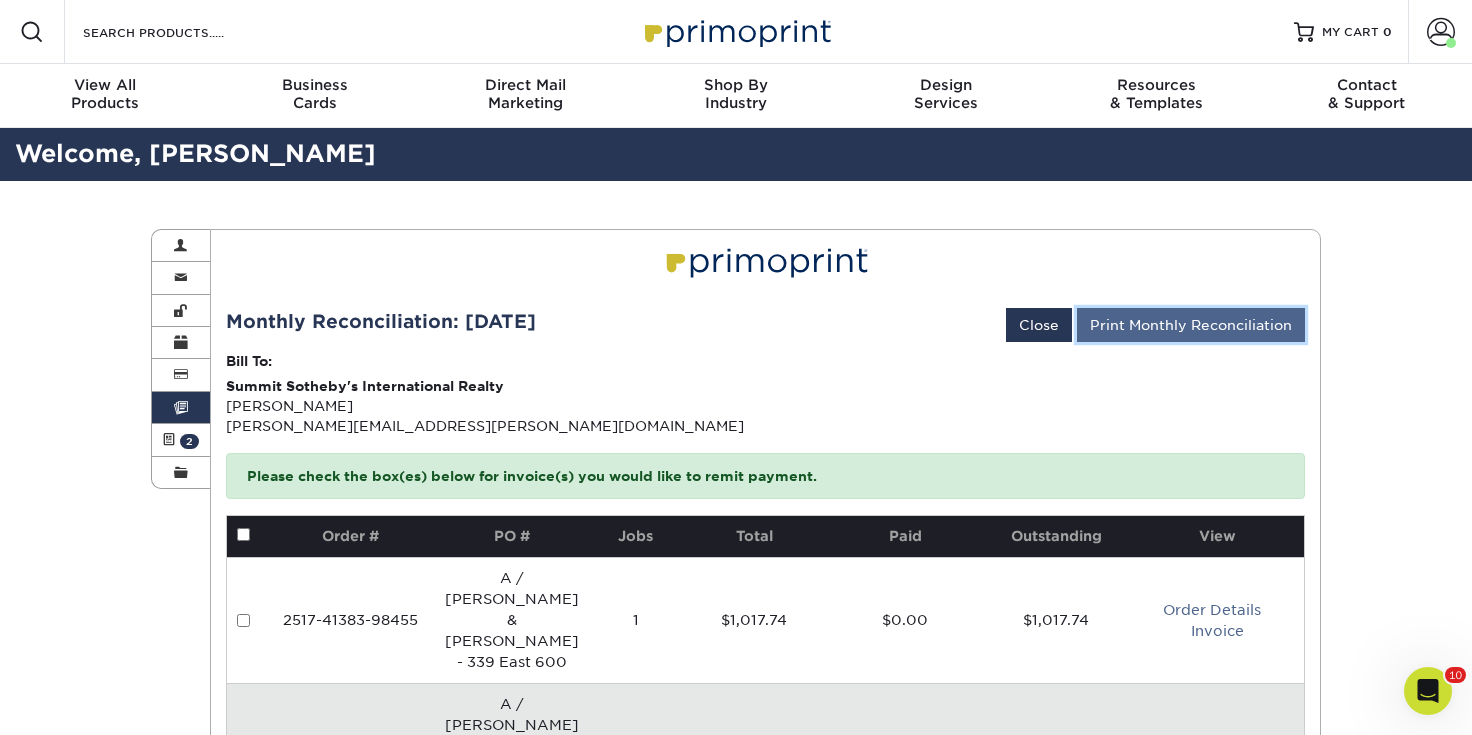 click on "Print Monthly Reconciliation" at bounding box center (1191, 325) 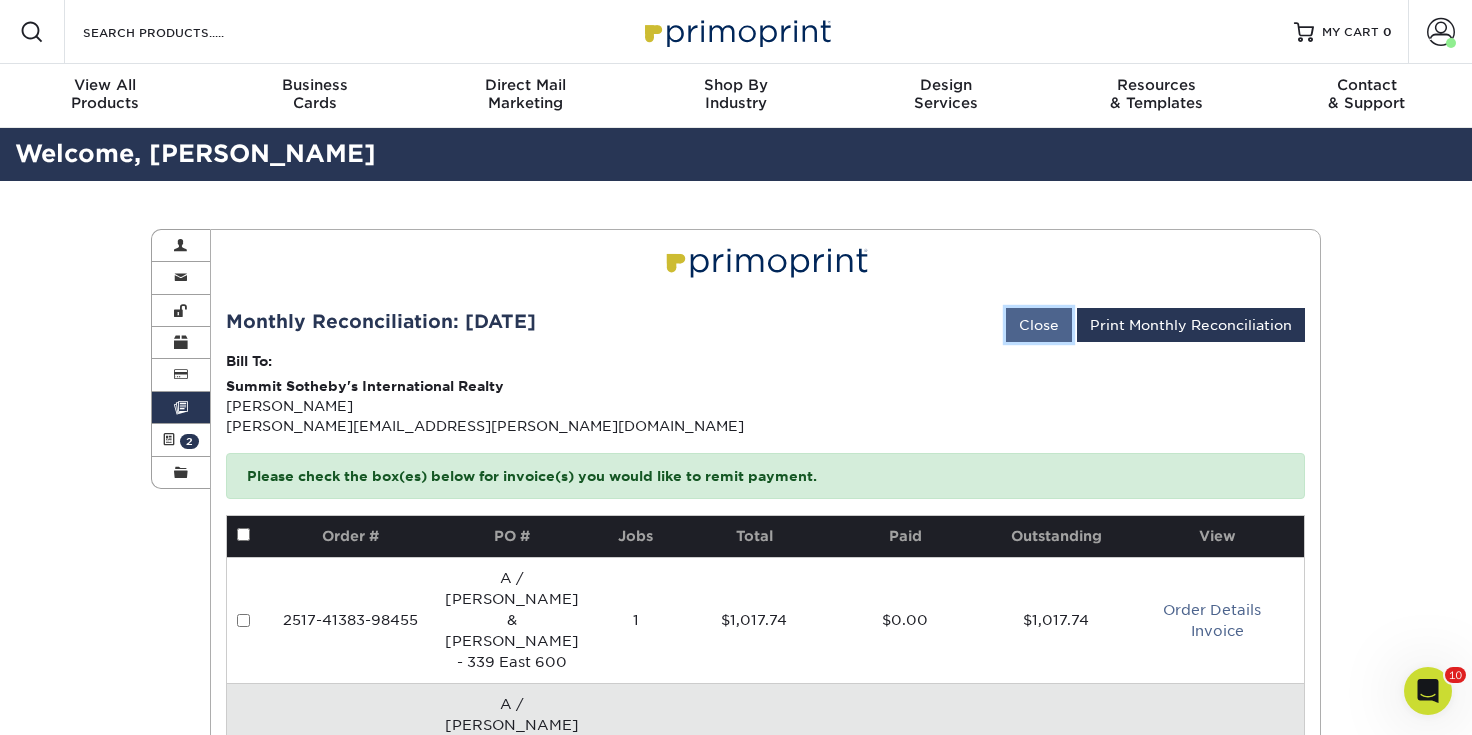 click on "Close" at bounding box center [1039, 325] 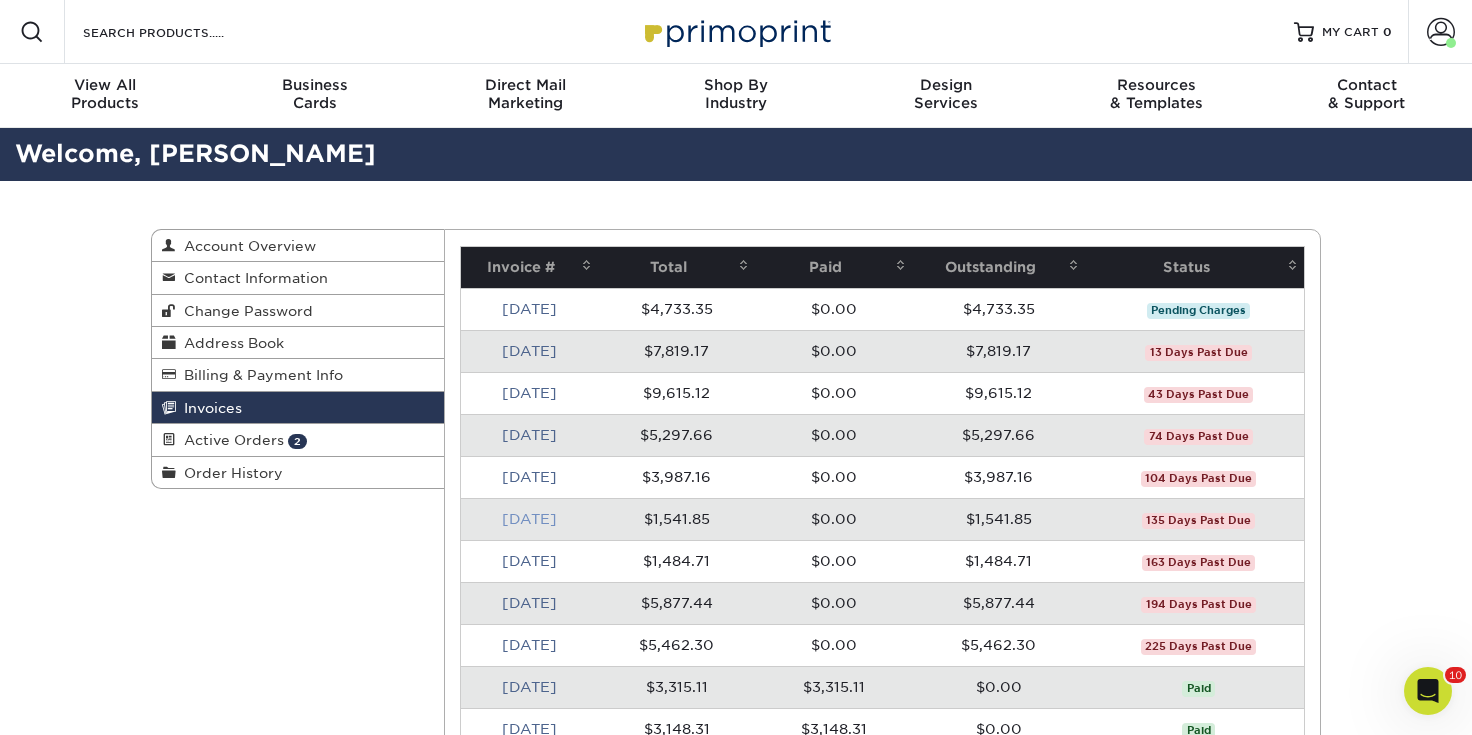 click on "Feb 2025" at bounding box center (529, 519) 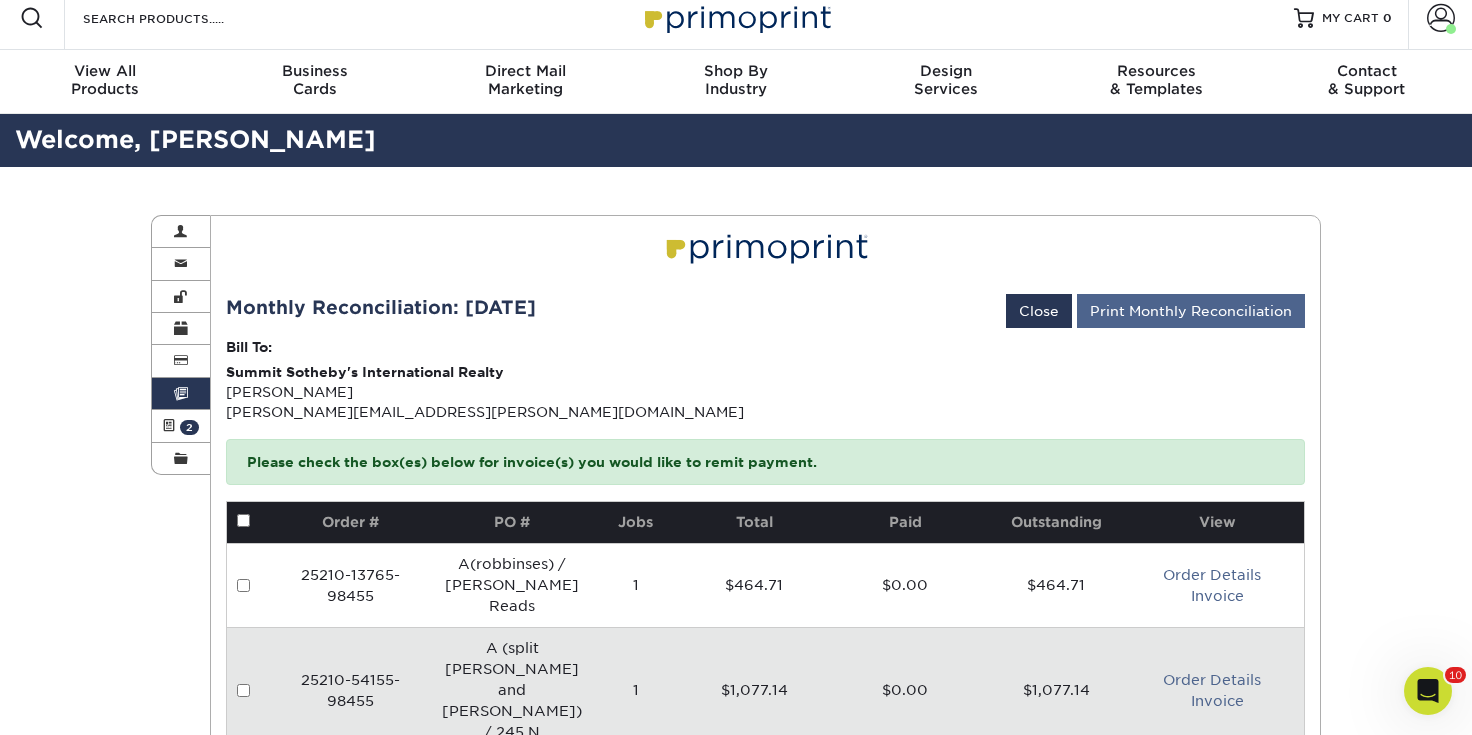 scroll, scrollTop: 160, scrollLeft: 0, axis: vertical 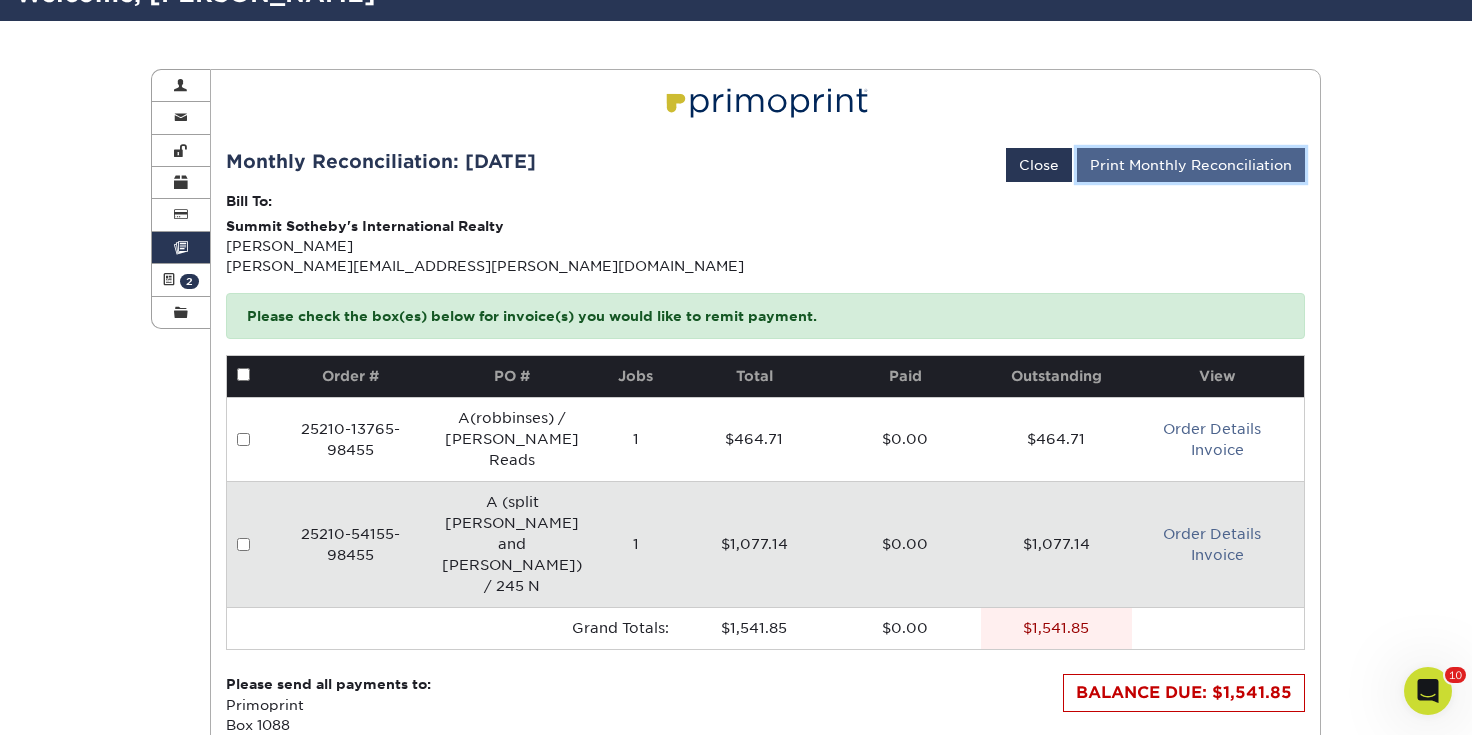 click on "Print Monthly Reconciliation" at bounding box center [1191, 165] 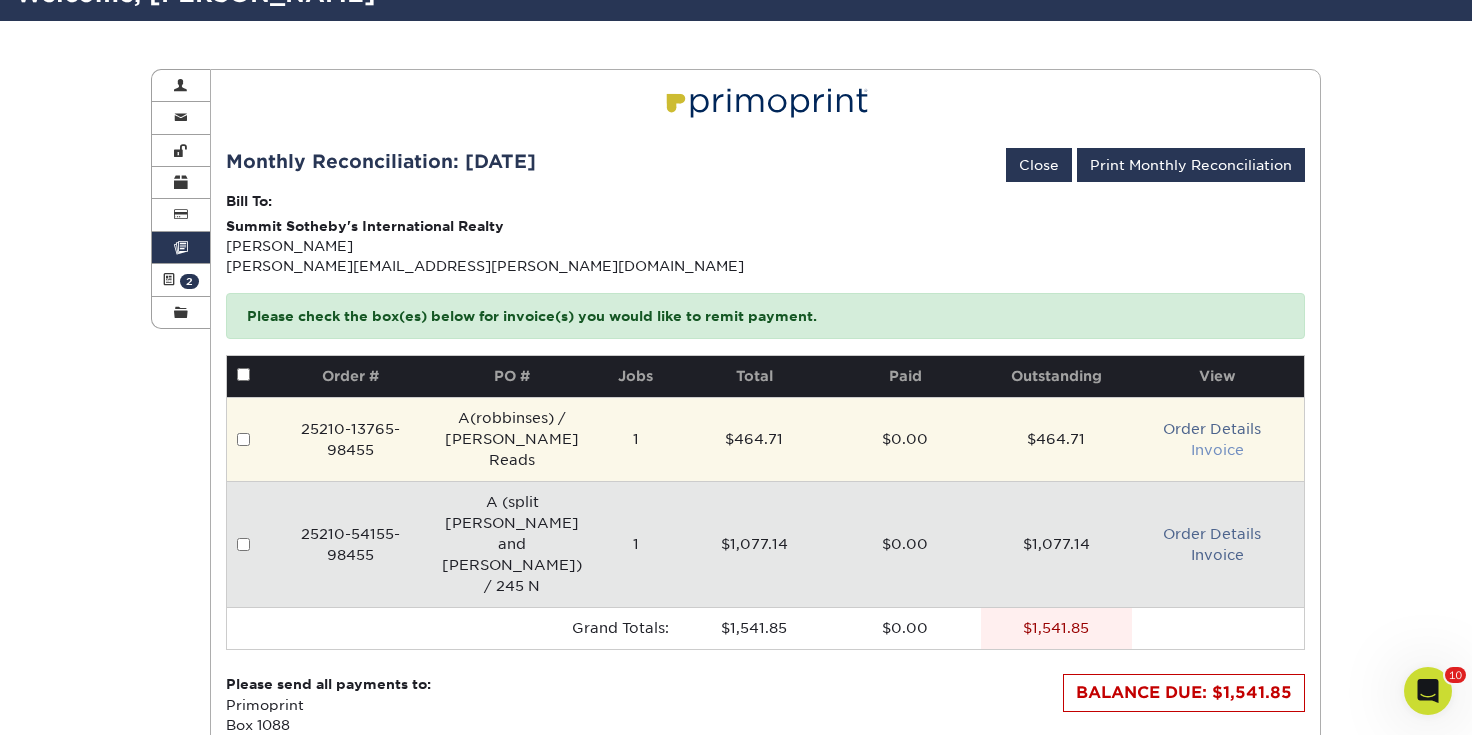 click on "Invoice" at bounding box center (1217, 450) 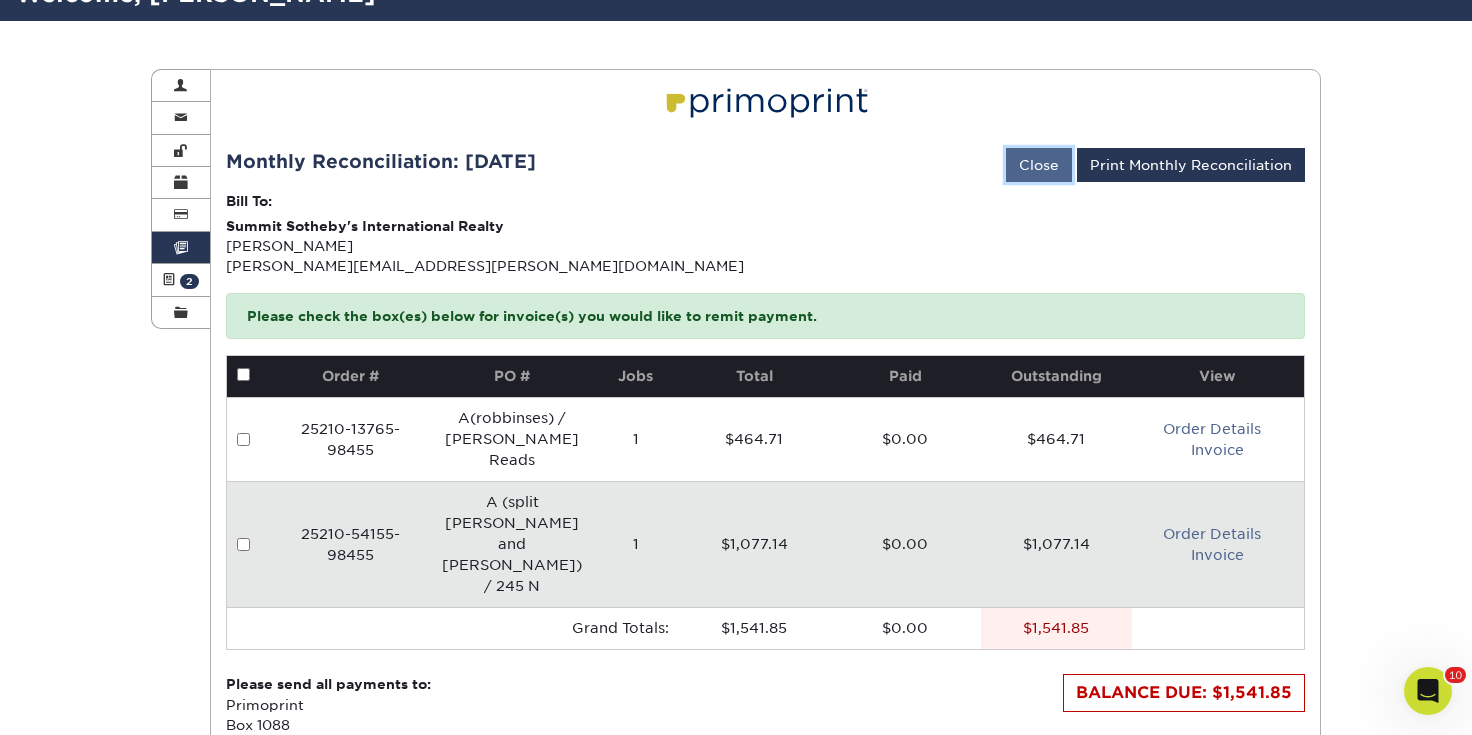 click on "Close" at bounding box center (1039, 165) 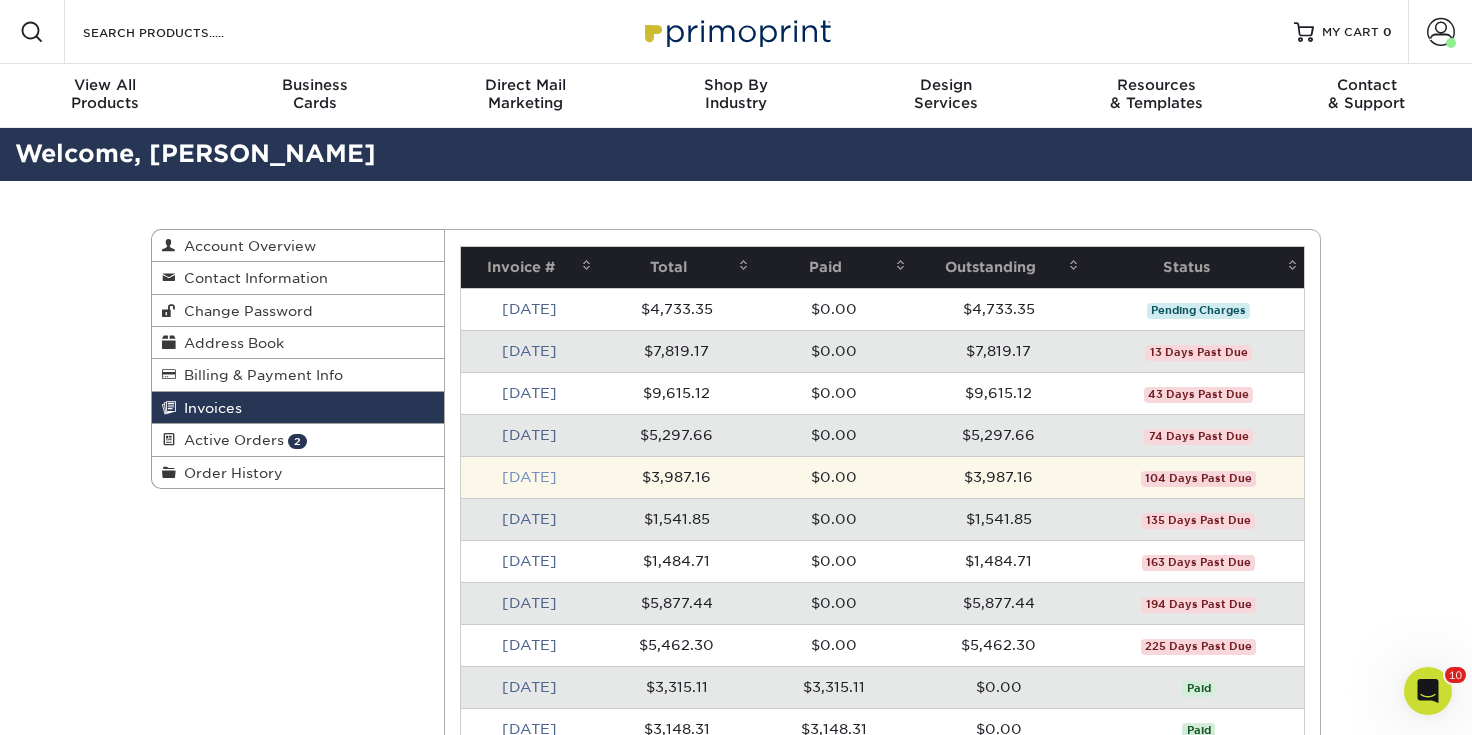 click on "Mar 2025" at bounding box center [529, 477] 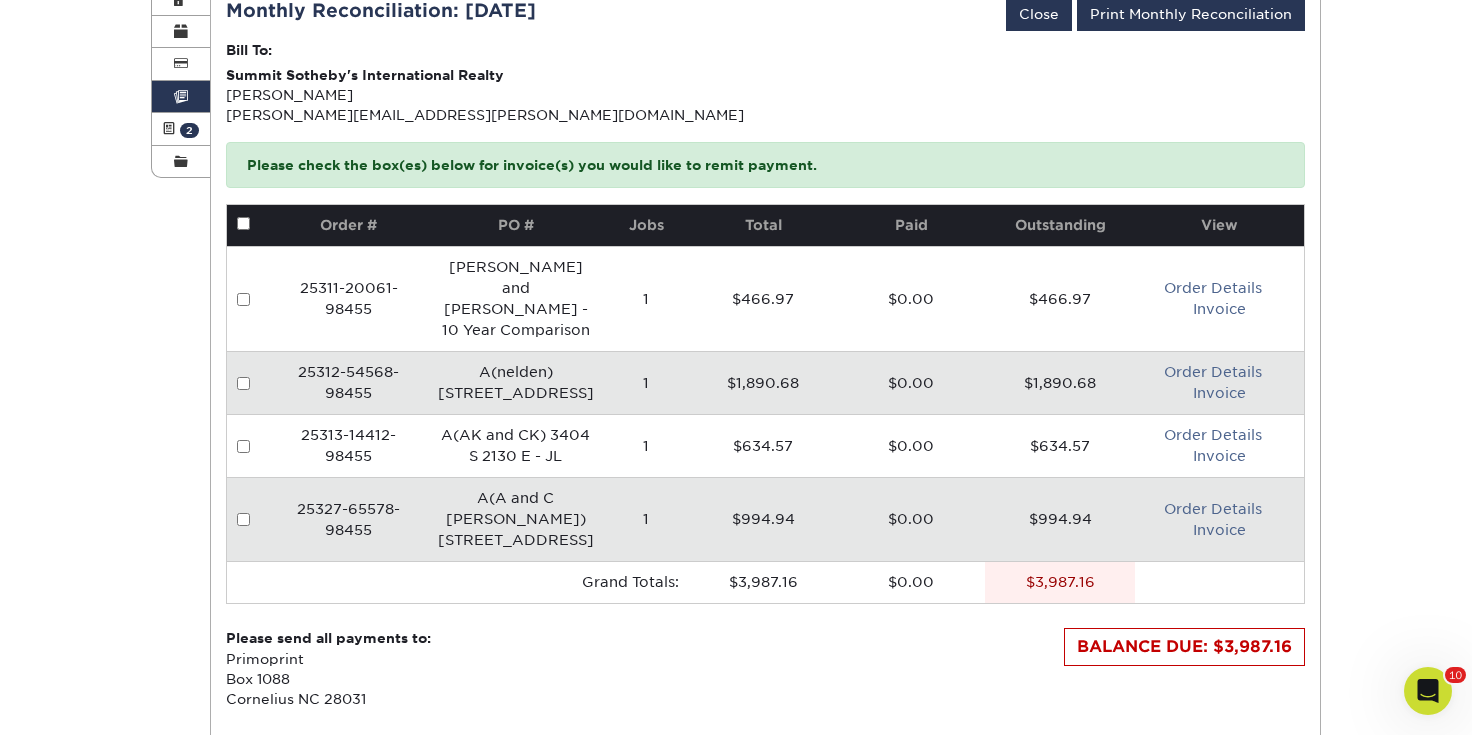 scroll, scrollTop: 307, scrollLeft: 0, axis: vertical 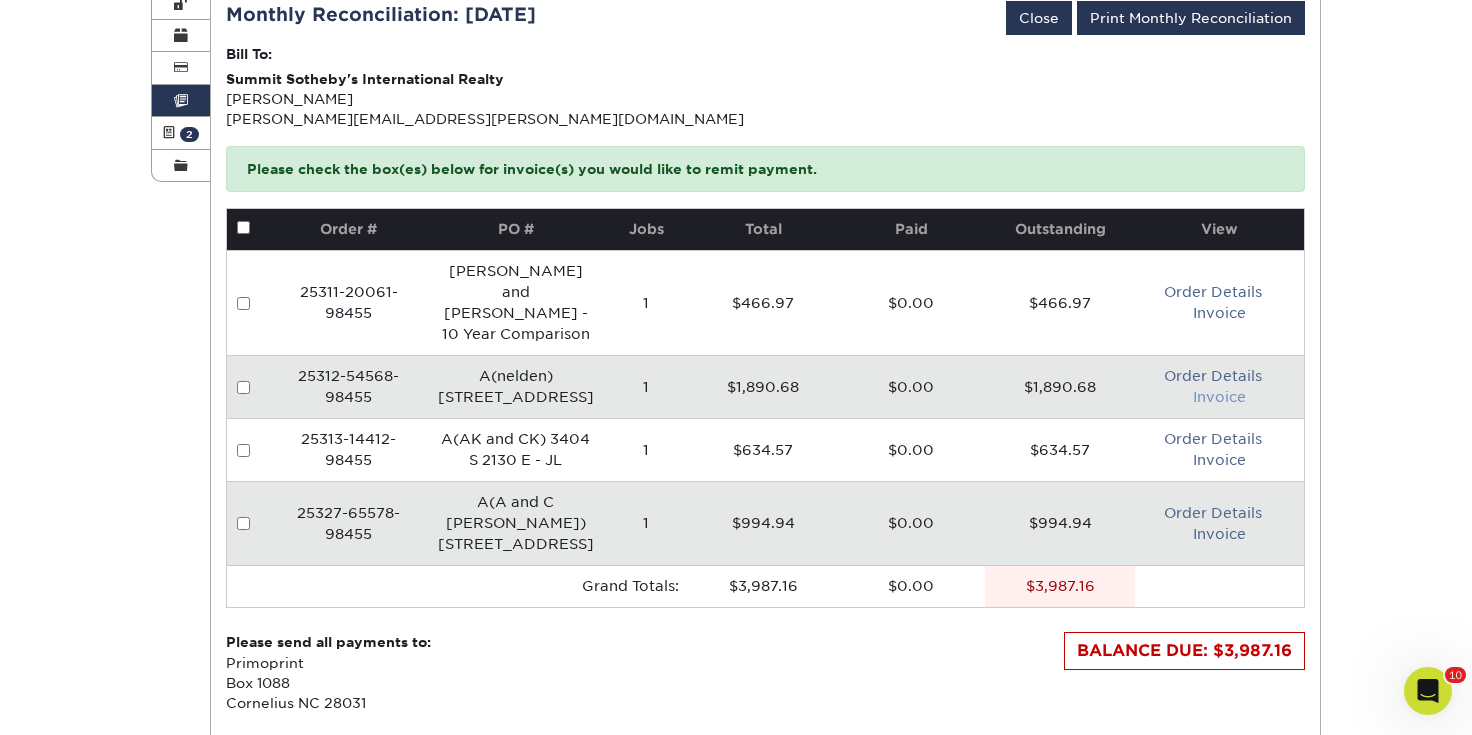 click on "Invoice" at bounding box center (1219, 397) 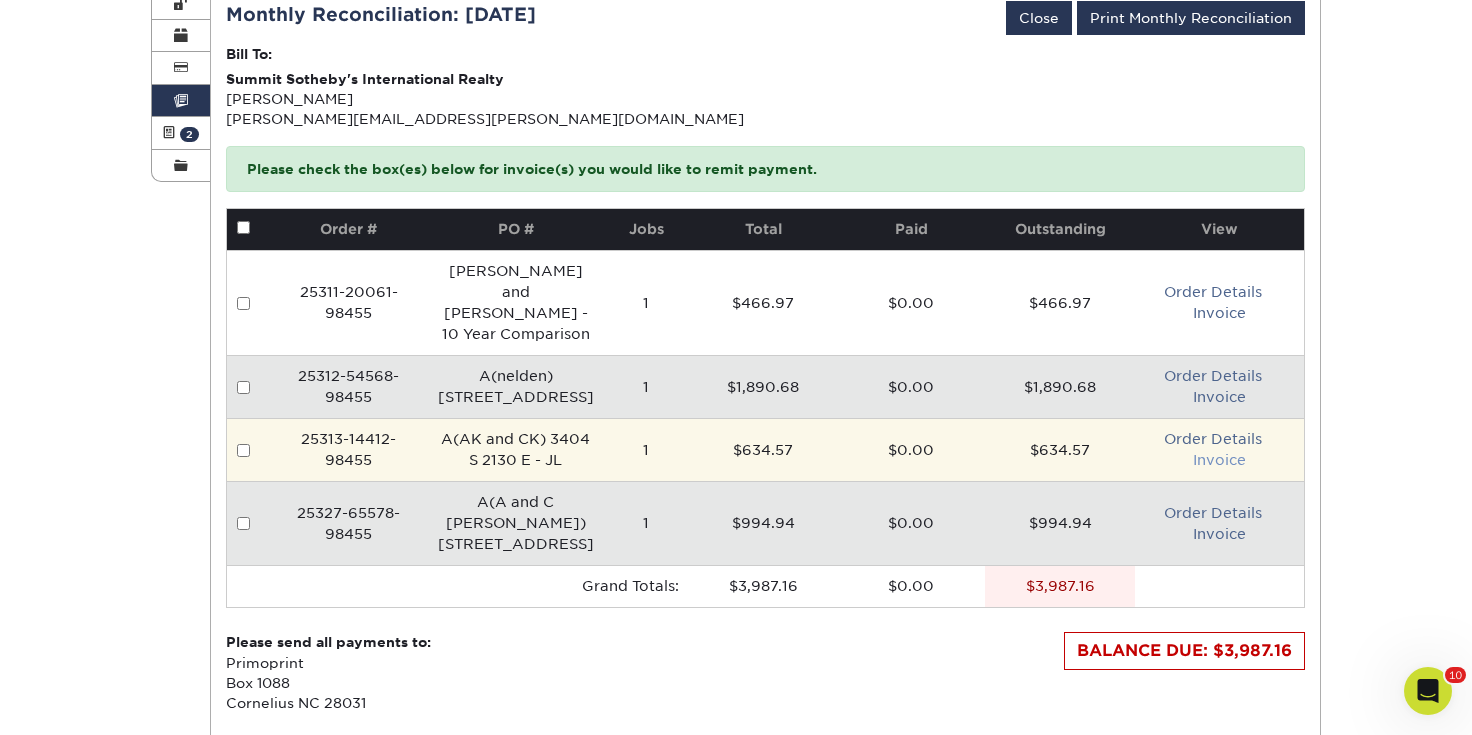 click on "Invoice" at bounding box center [1219, 460] 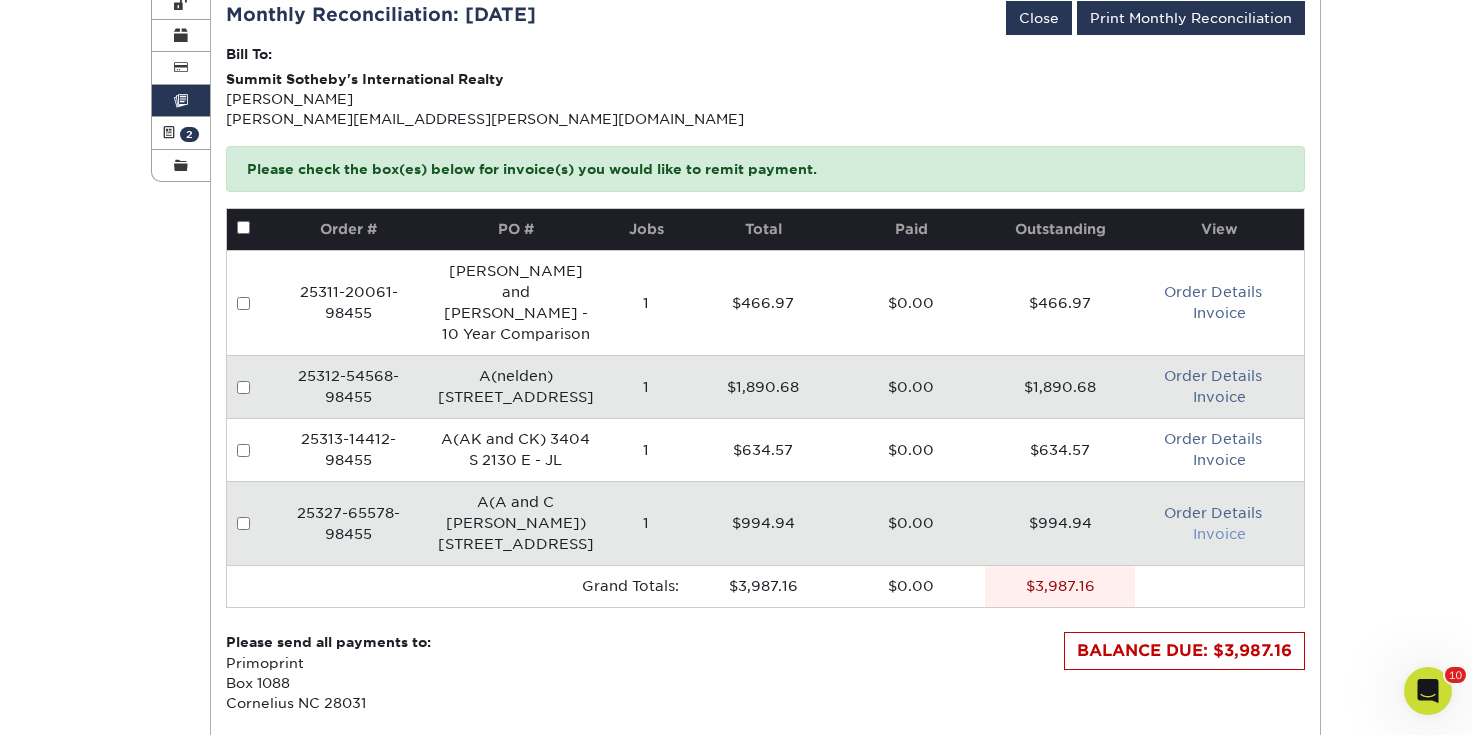 click on "Invoice" at bounding box center (1219, 534) 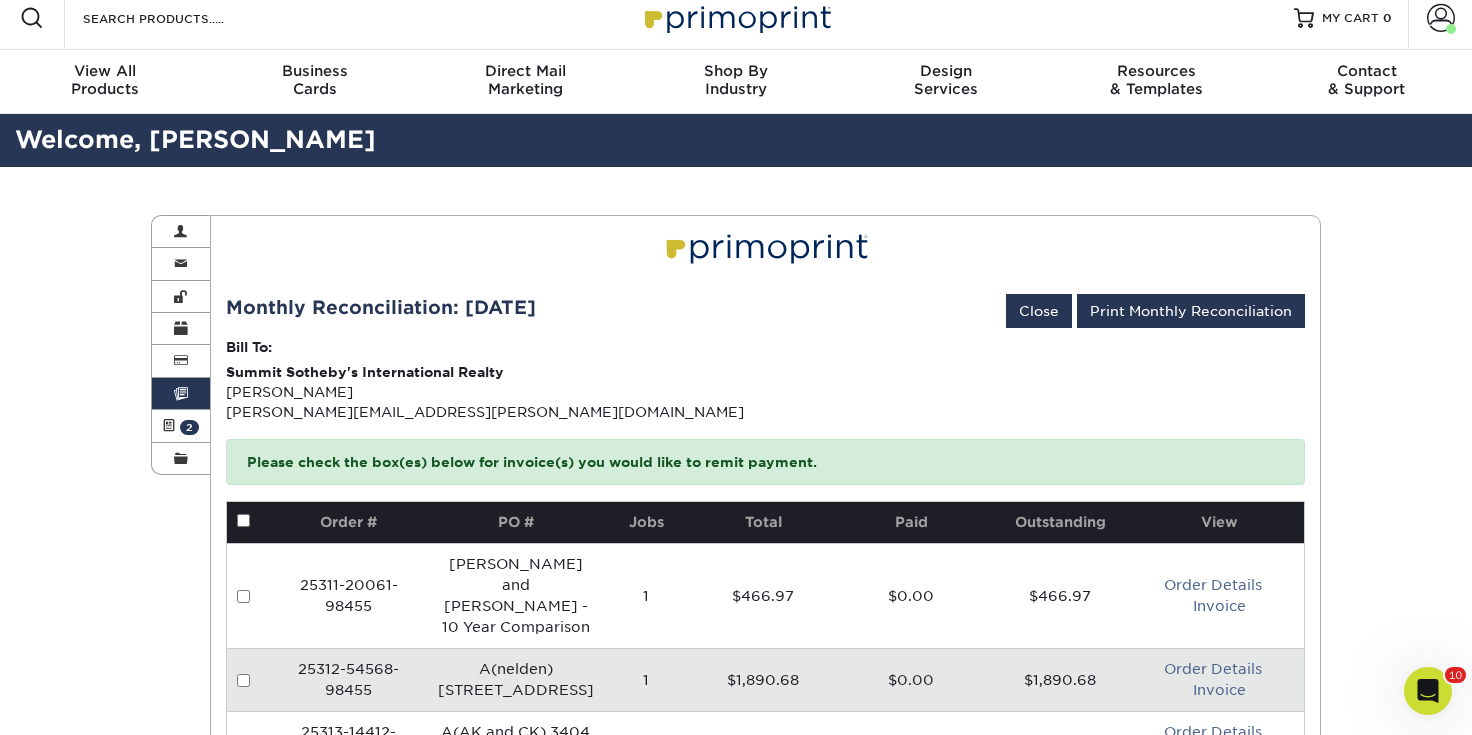 scroll, scrollTop: 0, scrollLeft: 0, axis: both 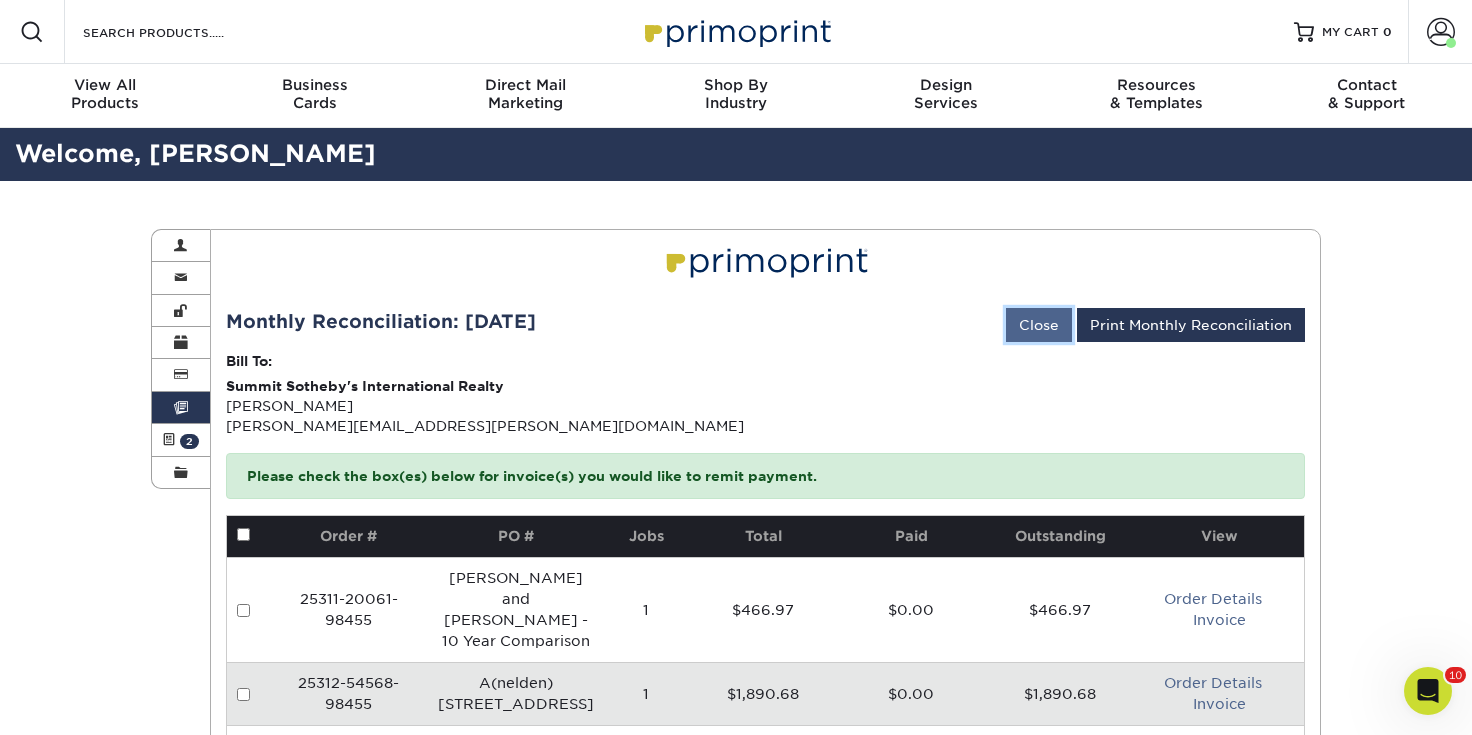 click on "Close" at bounding box center (1039, 325) 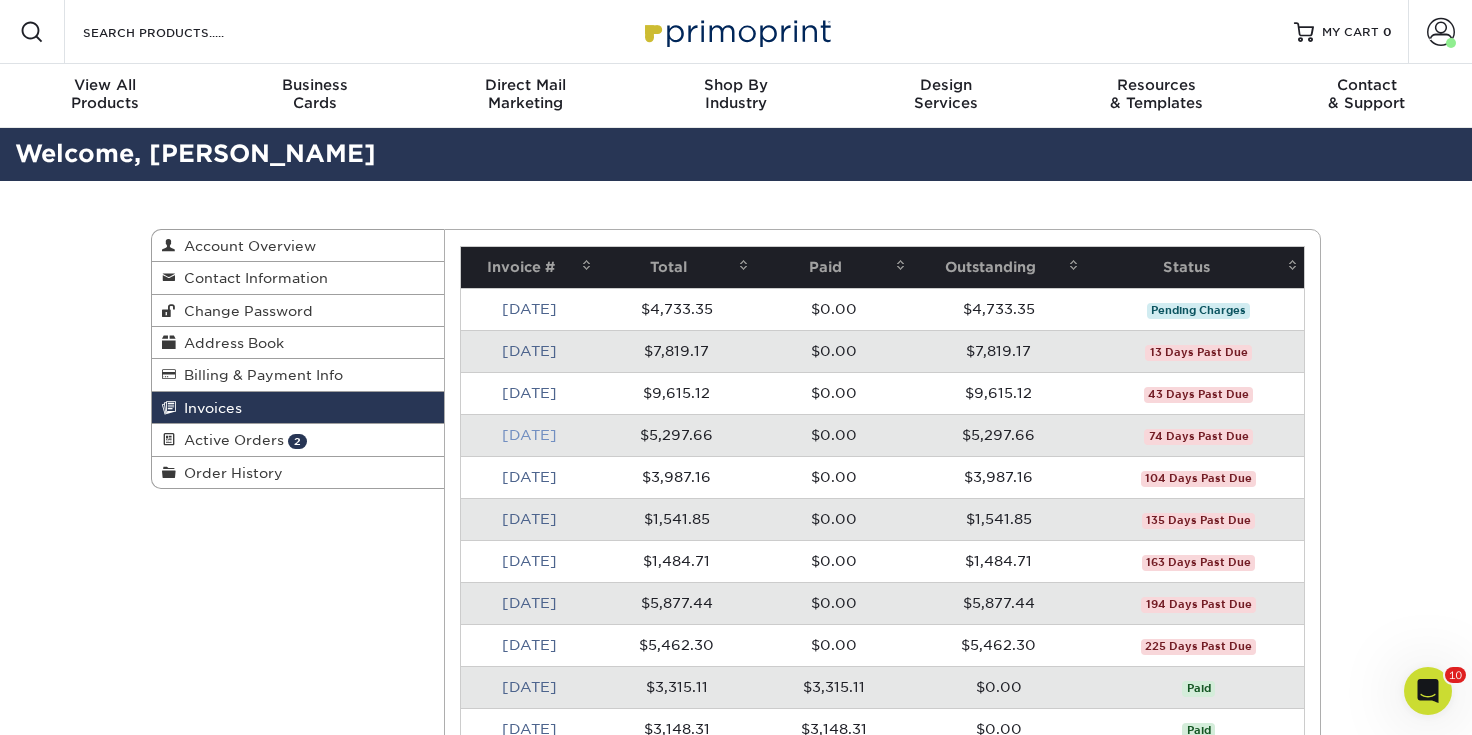 click on "[DATE]" at bounding box center (529, 435) 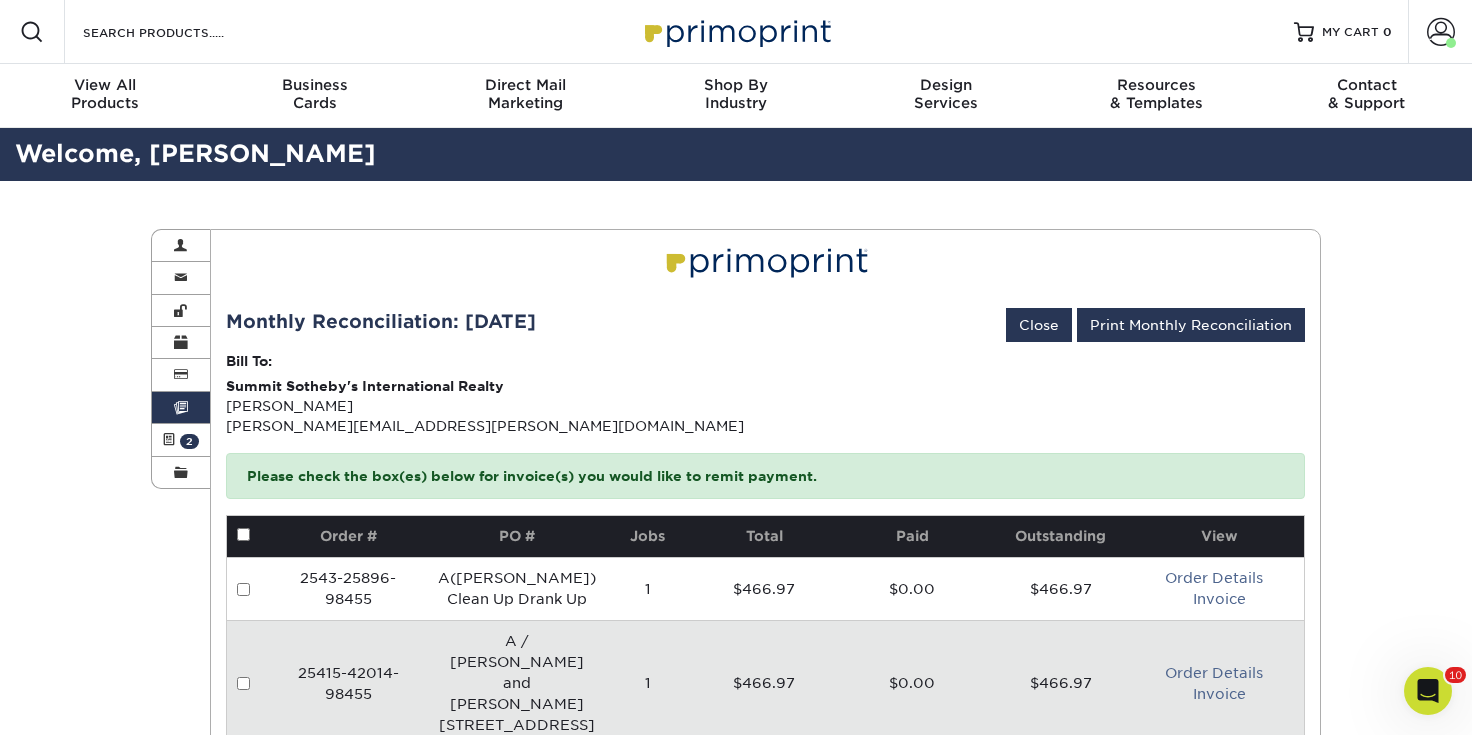 click on "Invoices
Account Overview
Contact Information
Change Password
Address Book
Billing & Payment Info
Invoices" at bounding box center (736, 814) 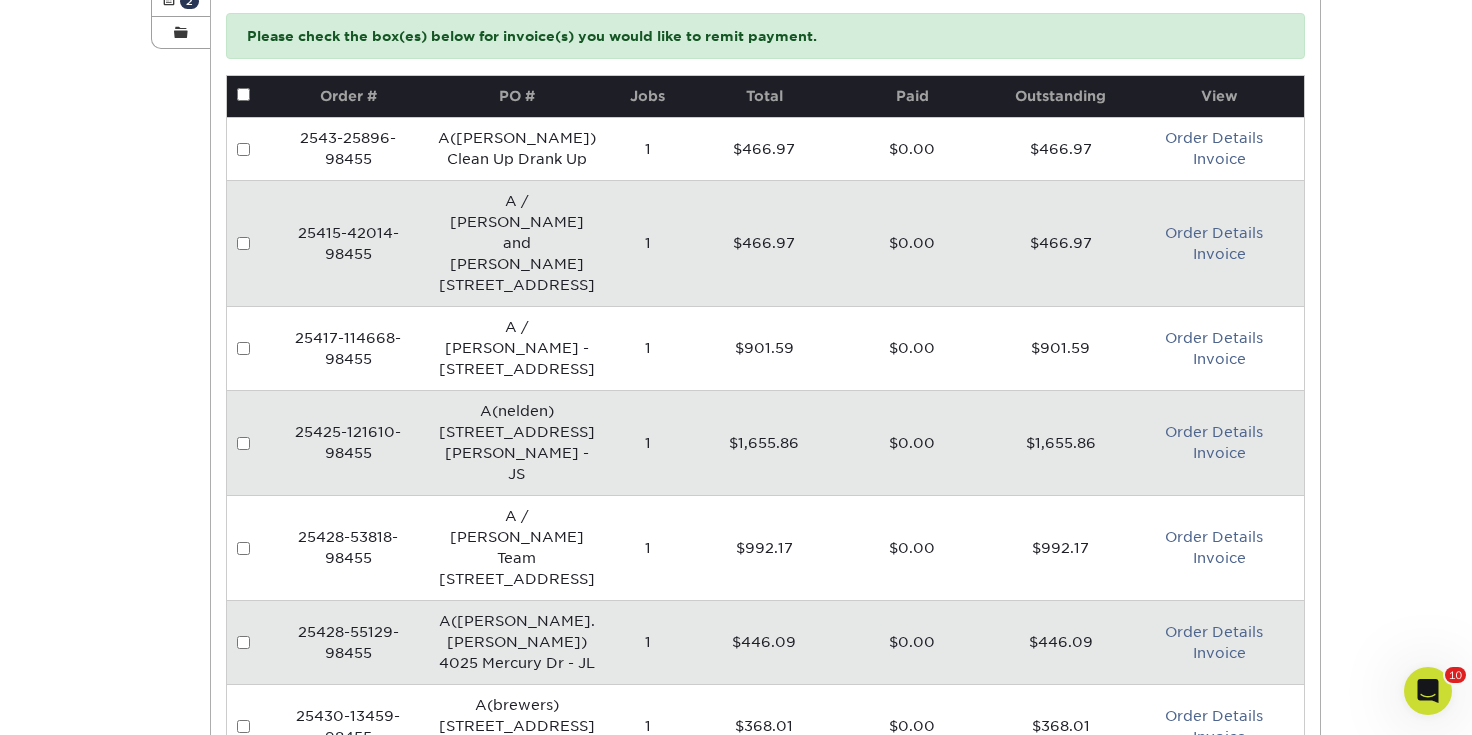 scroll, scrollTop: 443, scrollLeft: 0, axis: vertical 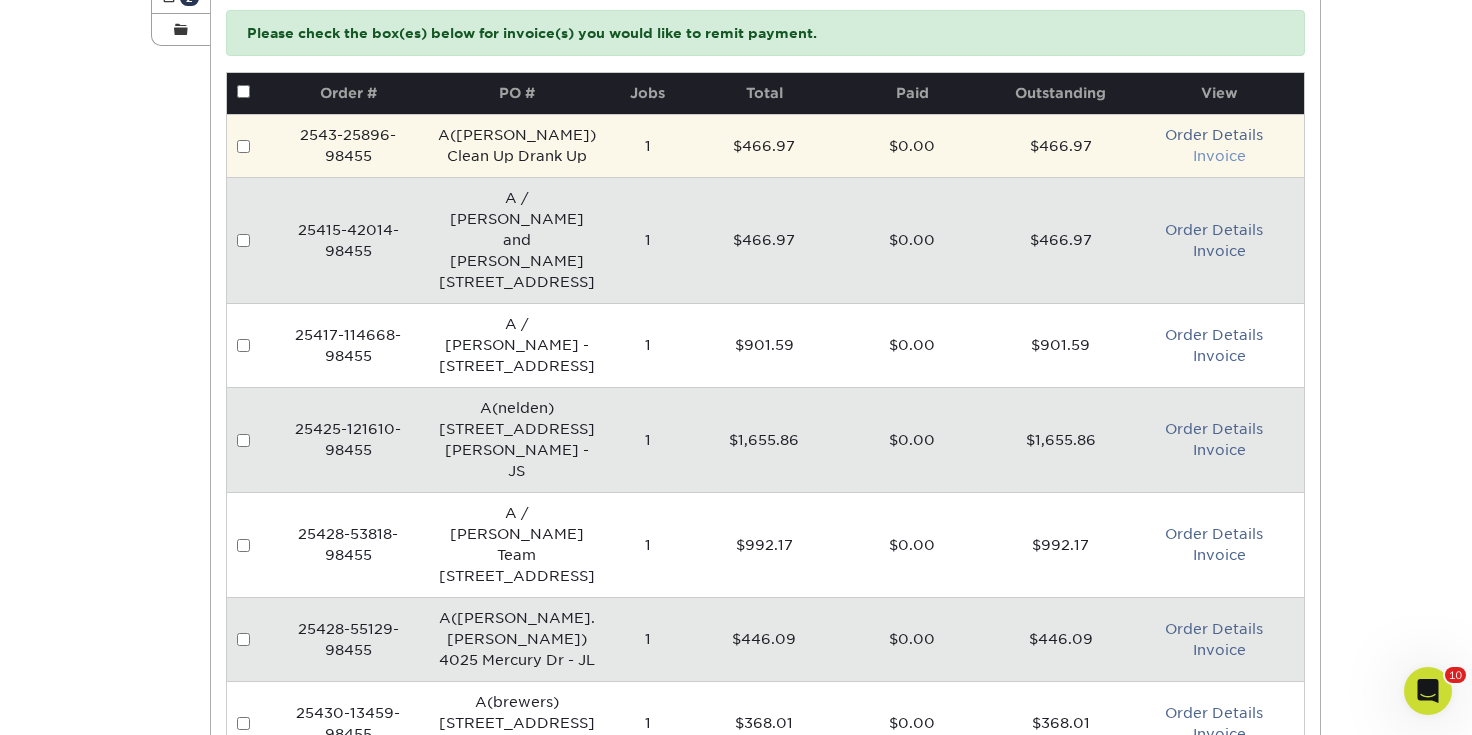 click on "Invoice" at bounding box center [1219, 156] 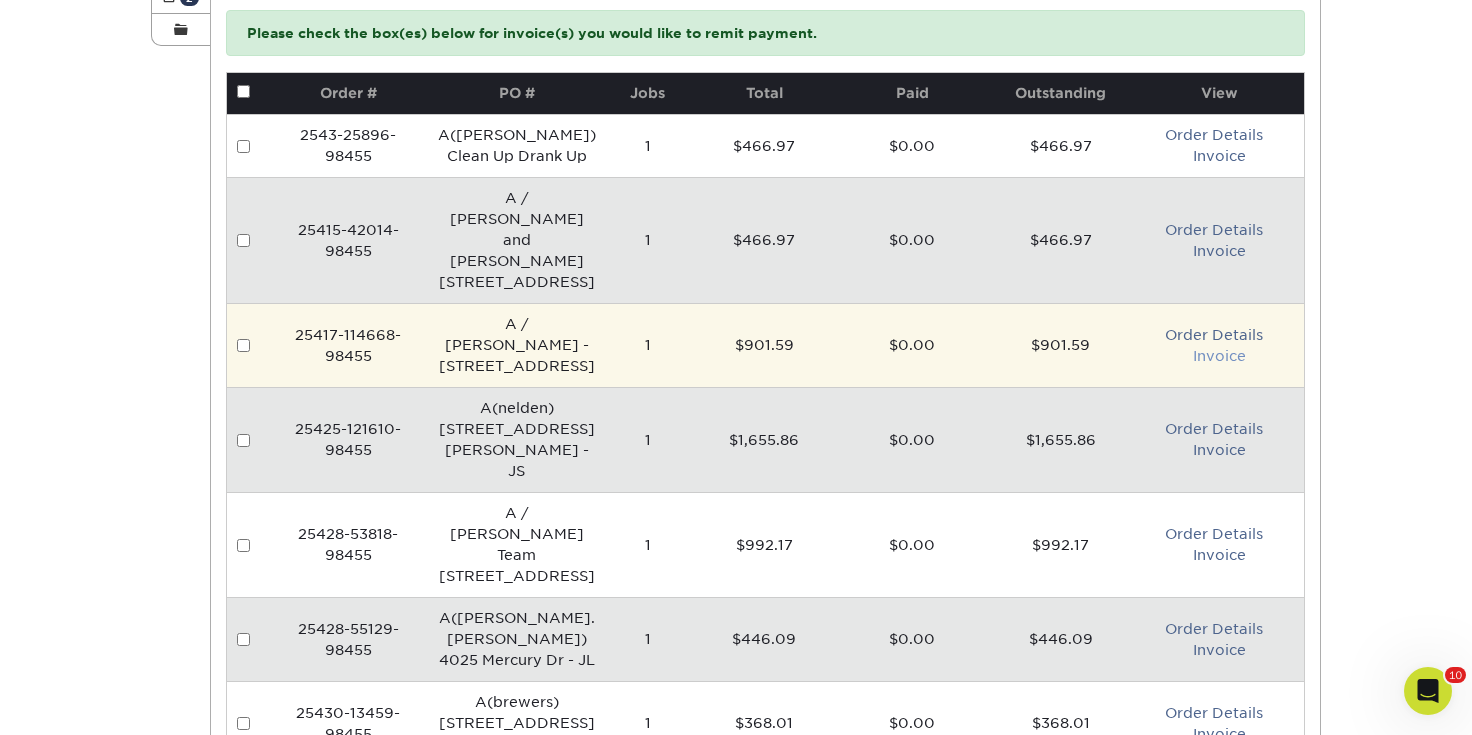 click on "Invoice" at bounding box center [1219, 356] 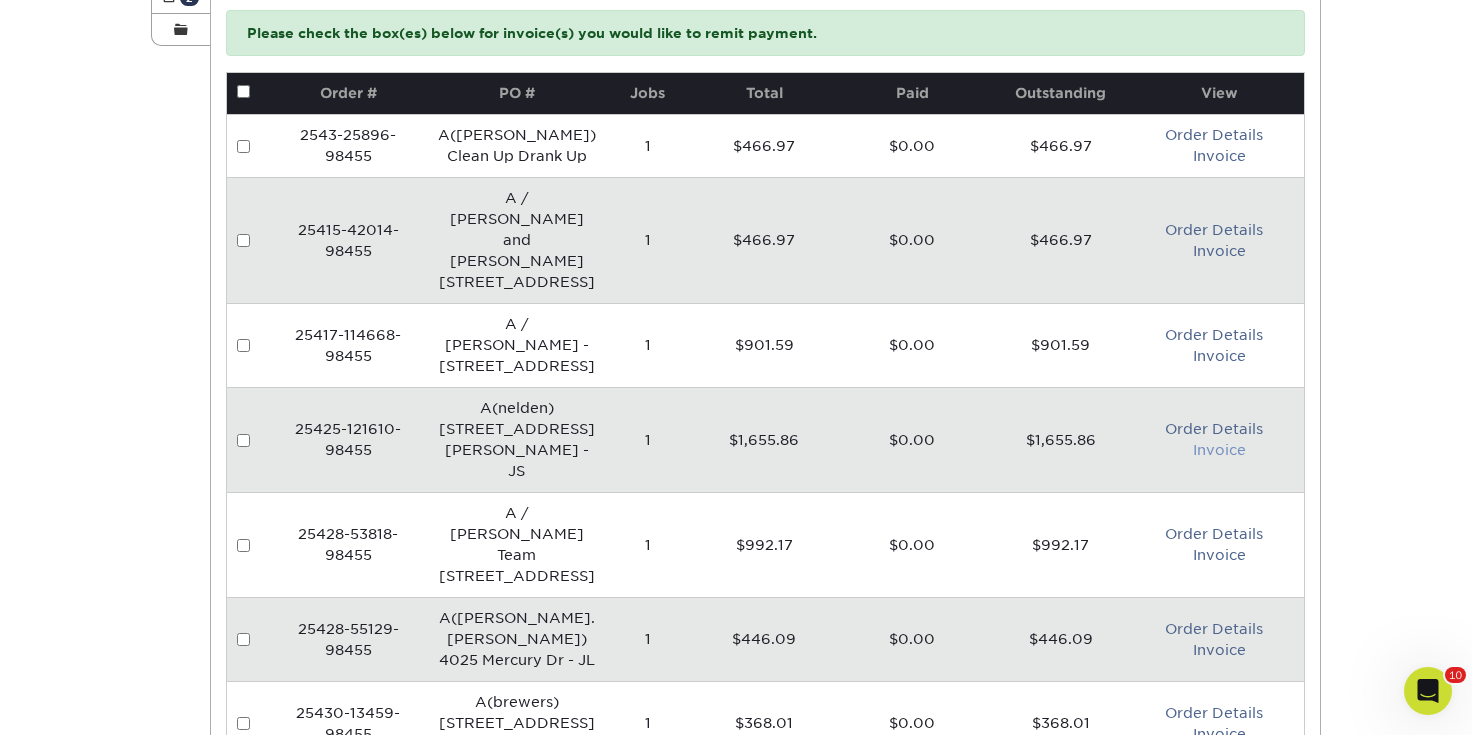 click on "Invoice" at bounding box center (1219, 450) 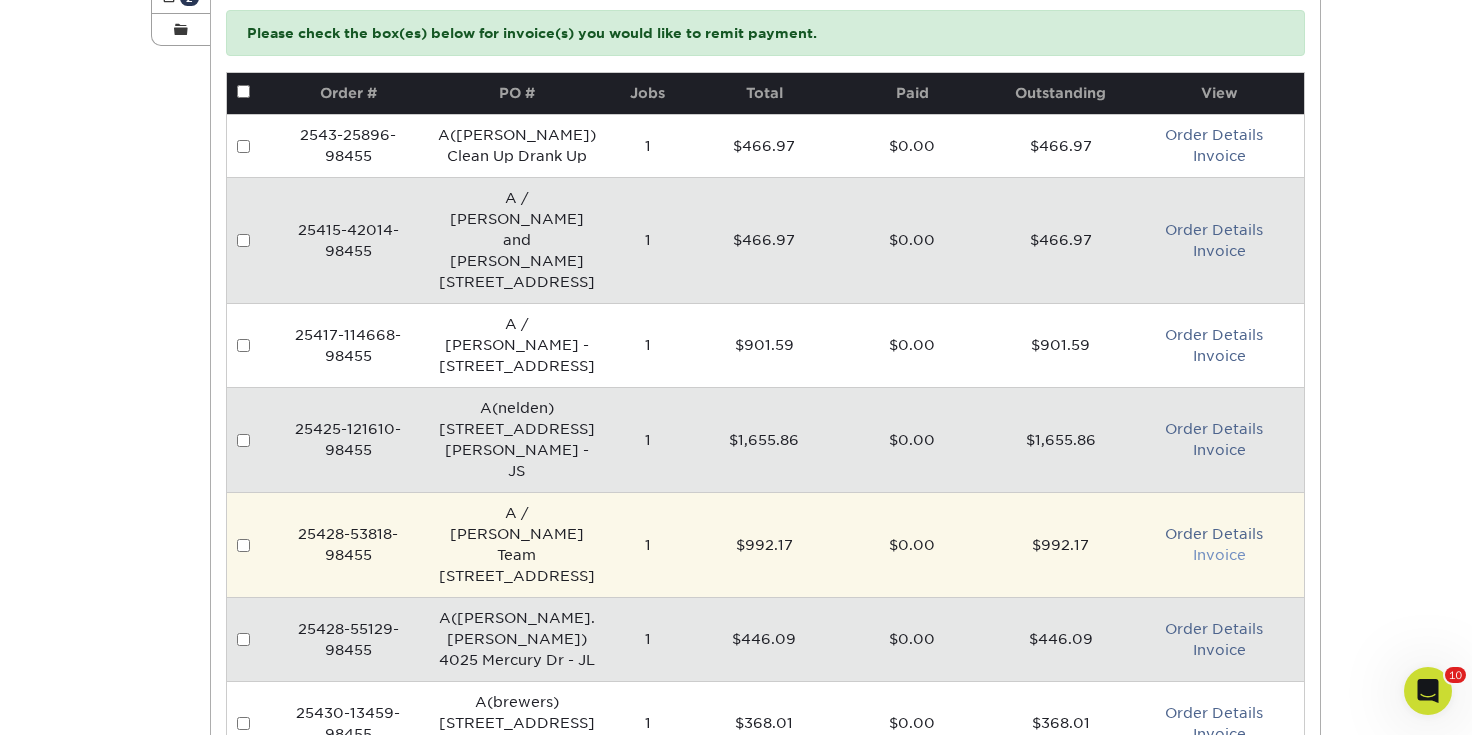 click on "Invoice" at bounding box center (1219, 555) 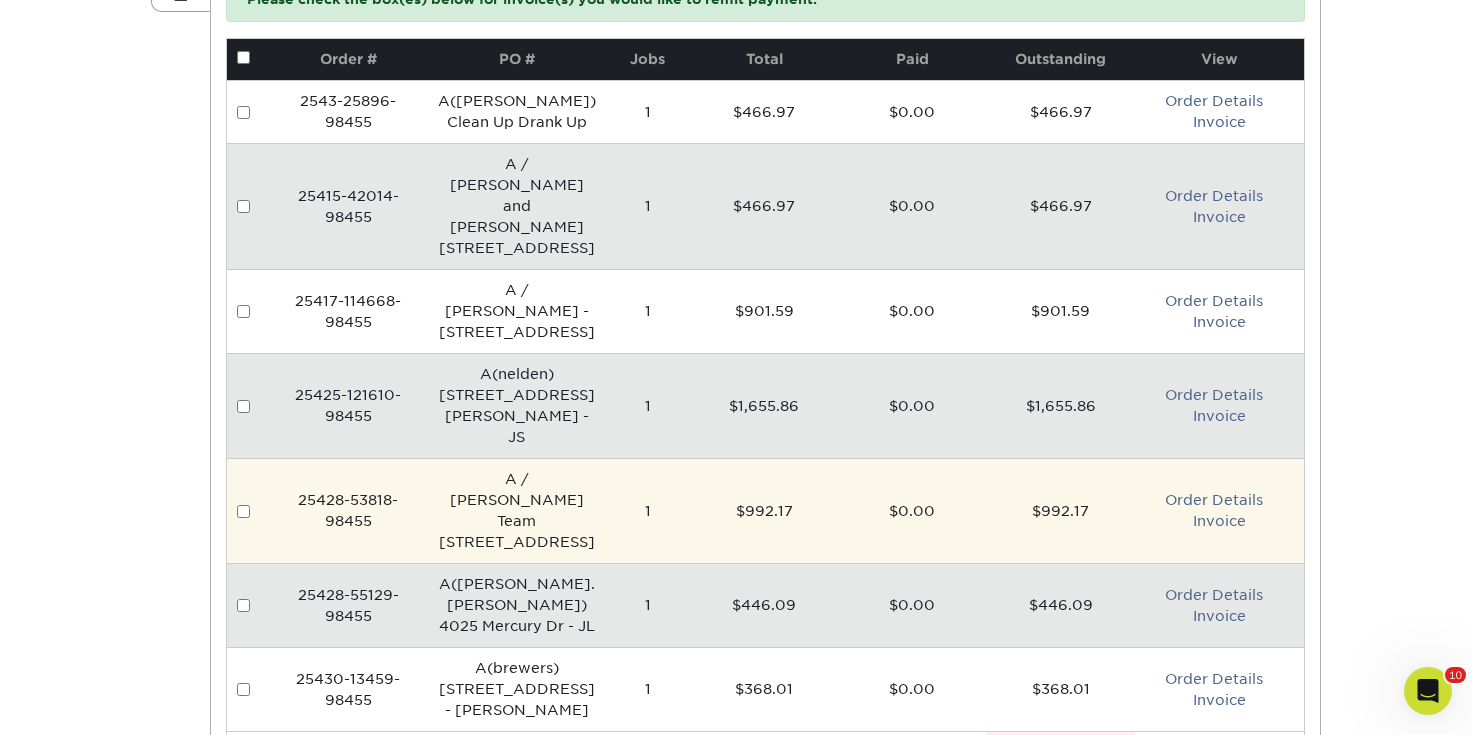 scroll, scrollTop: 478, scrollLeft: 0, axis: vertical 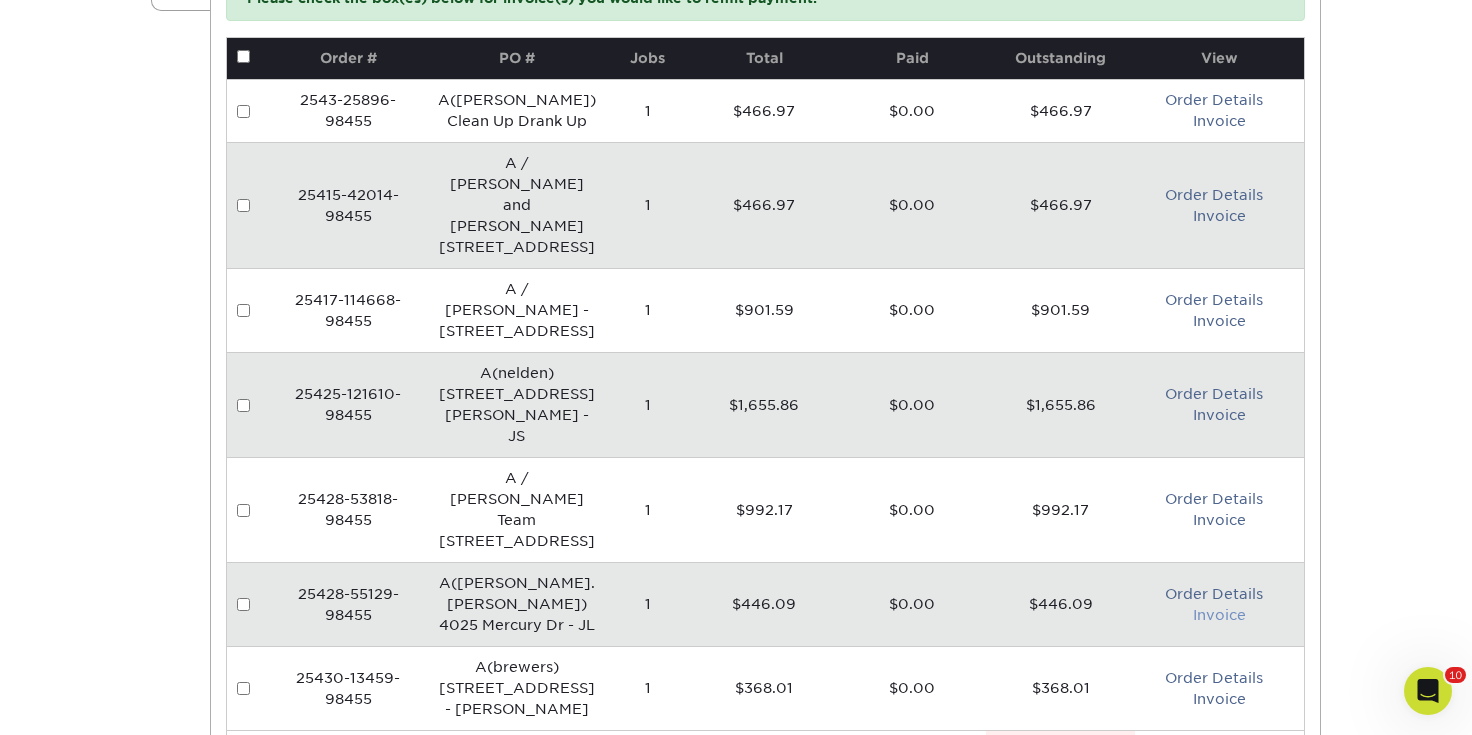 click on "Invoice" at bounding box center [1219, 615] 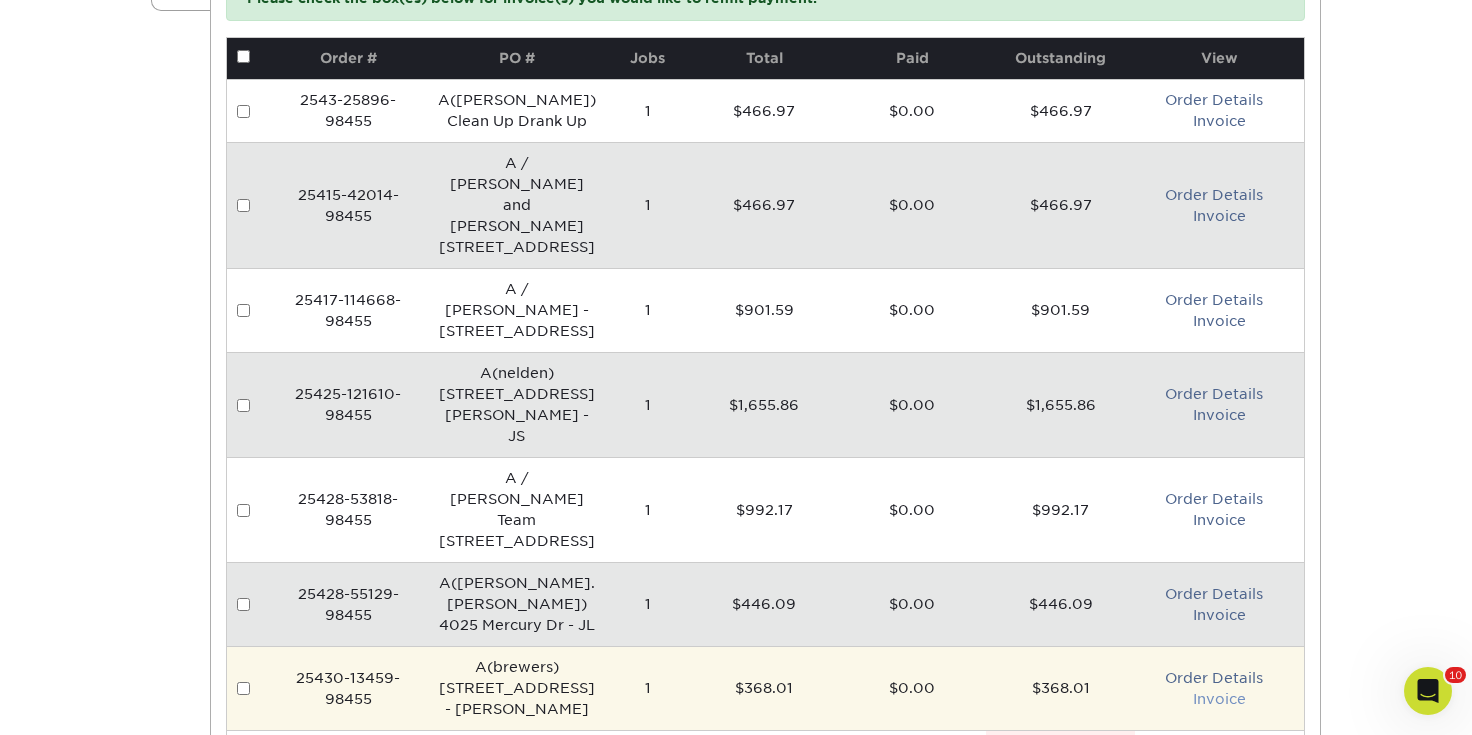 click on "Invoice" at bounding box center (1219, 699) 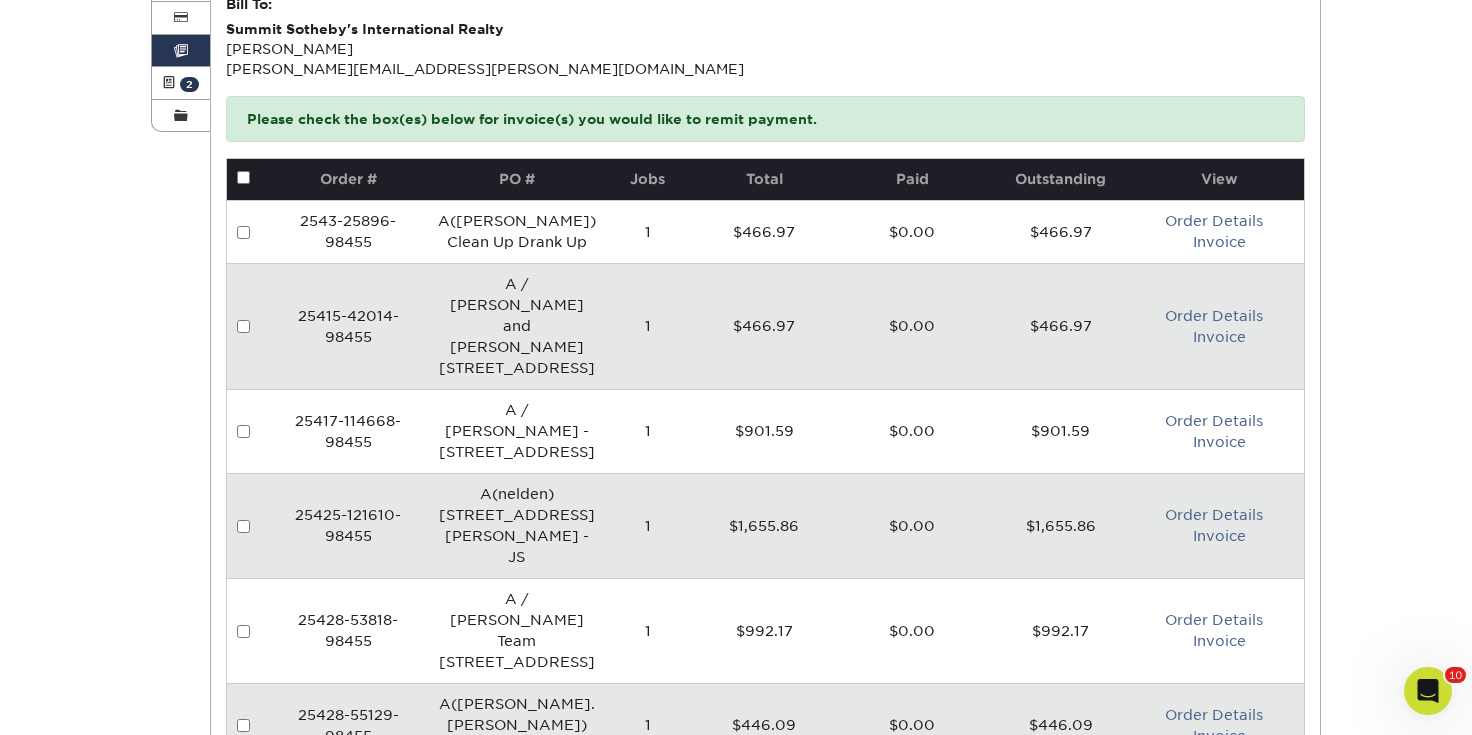 scroll, scrollTop: 0, scrollLeft: 0, axis: both 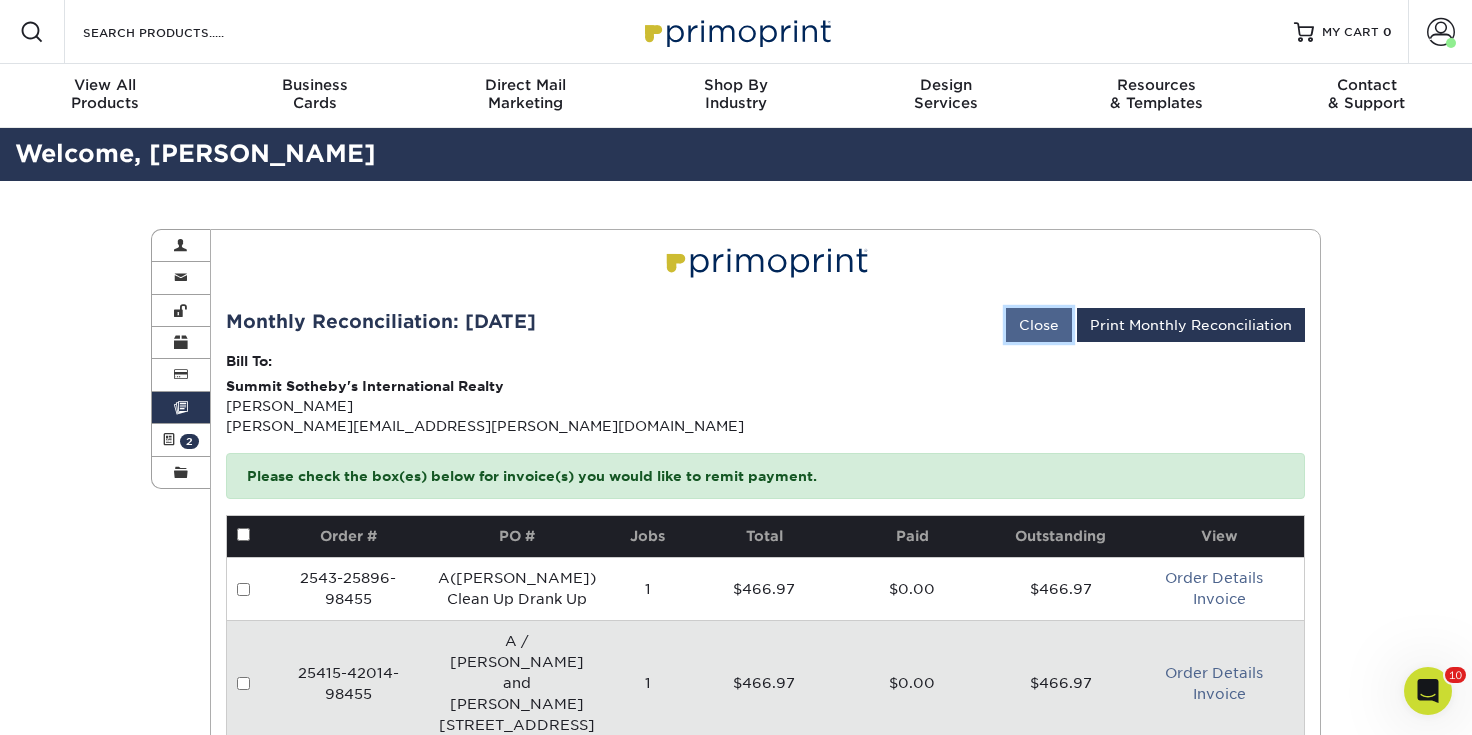 click on "Close" at bounding box center (1039, 325) 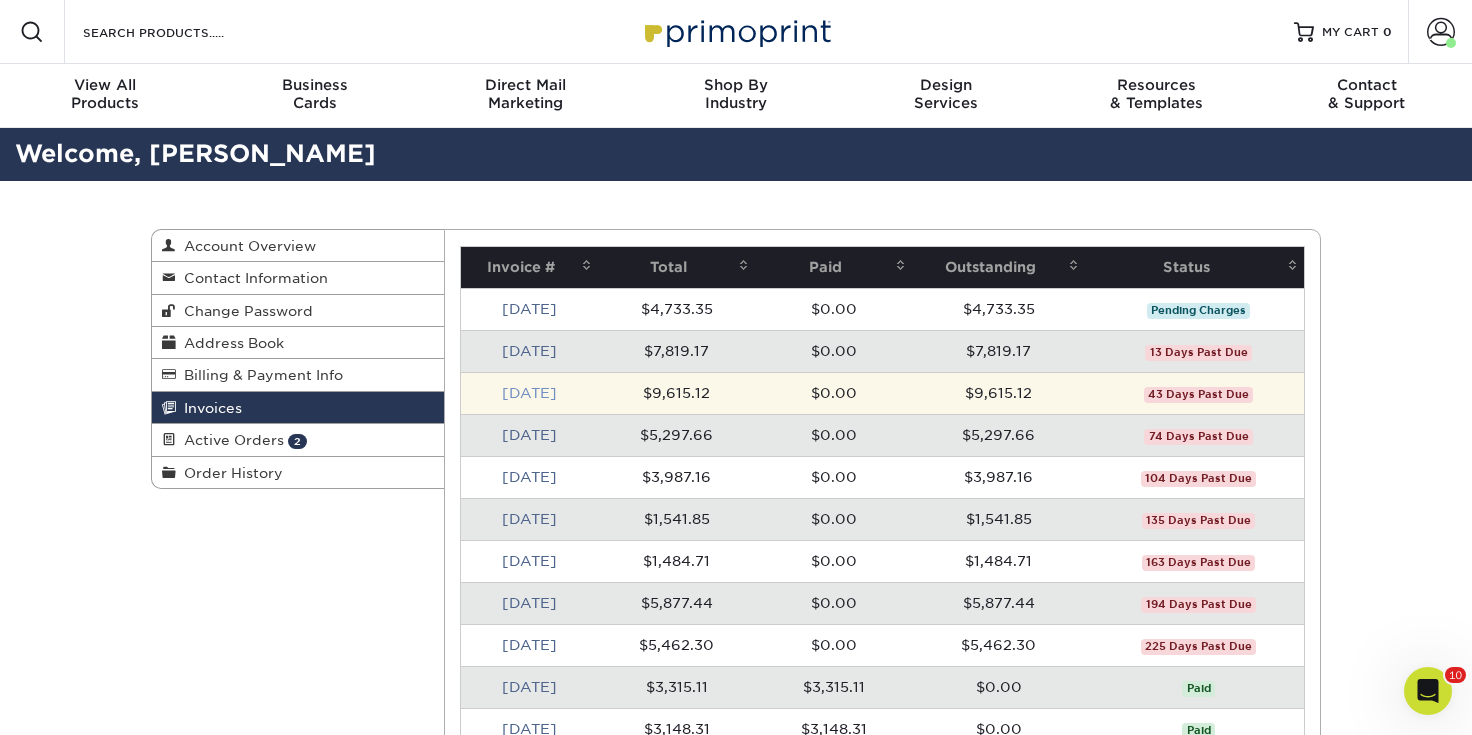 click on "May 2025" at bounding box center (529, 393) 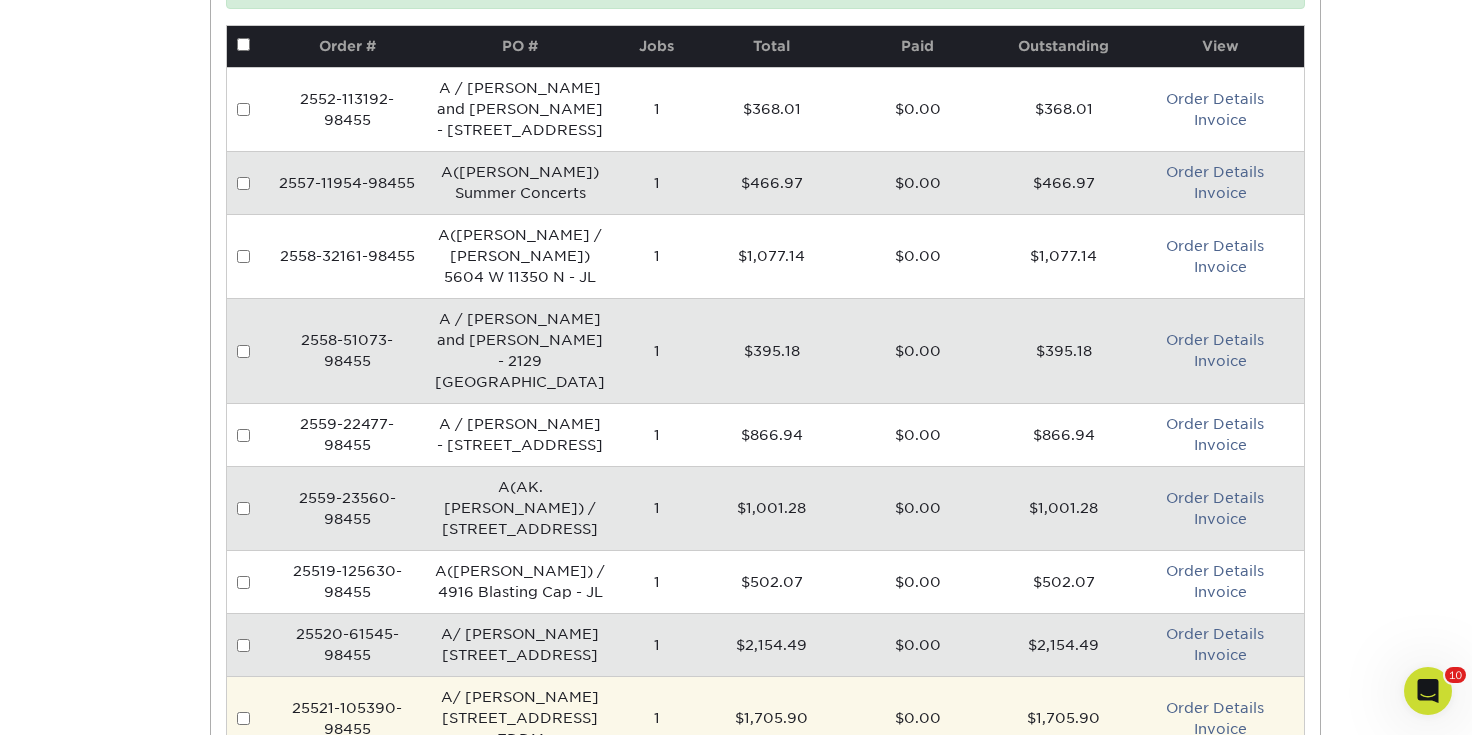 scroll, scrollTop: 486, scrollLeft: 0, axis: vertical 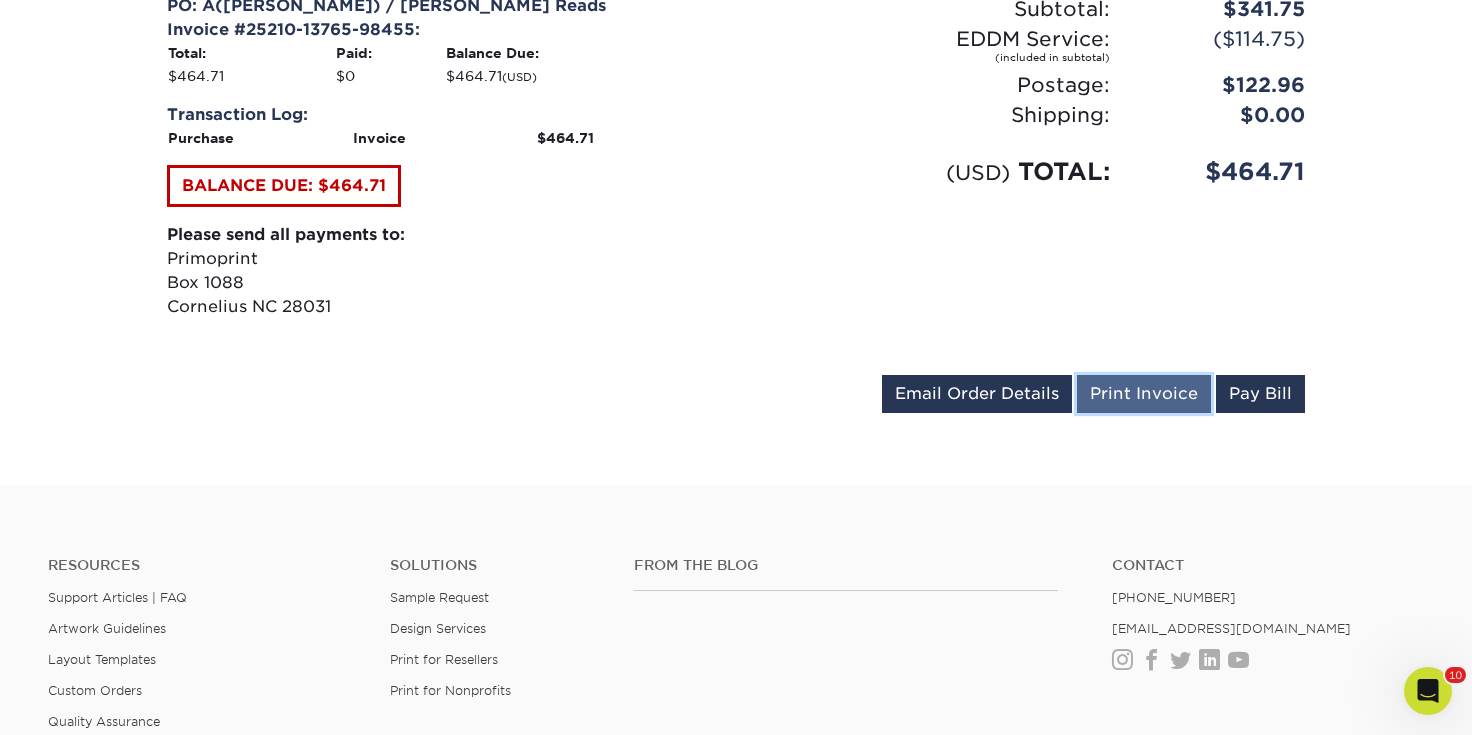click on "Print Invoice" at bounding box center [1144, 394] 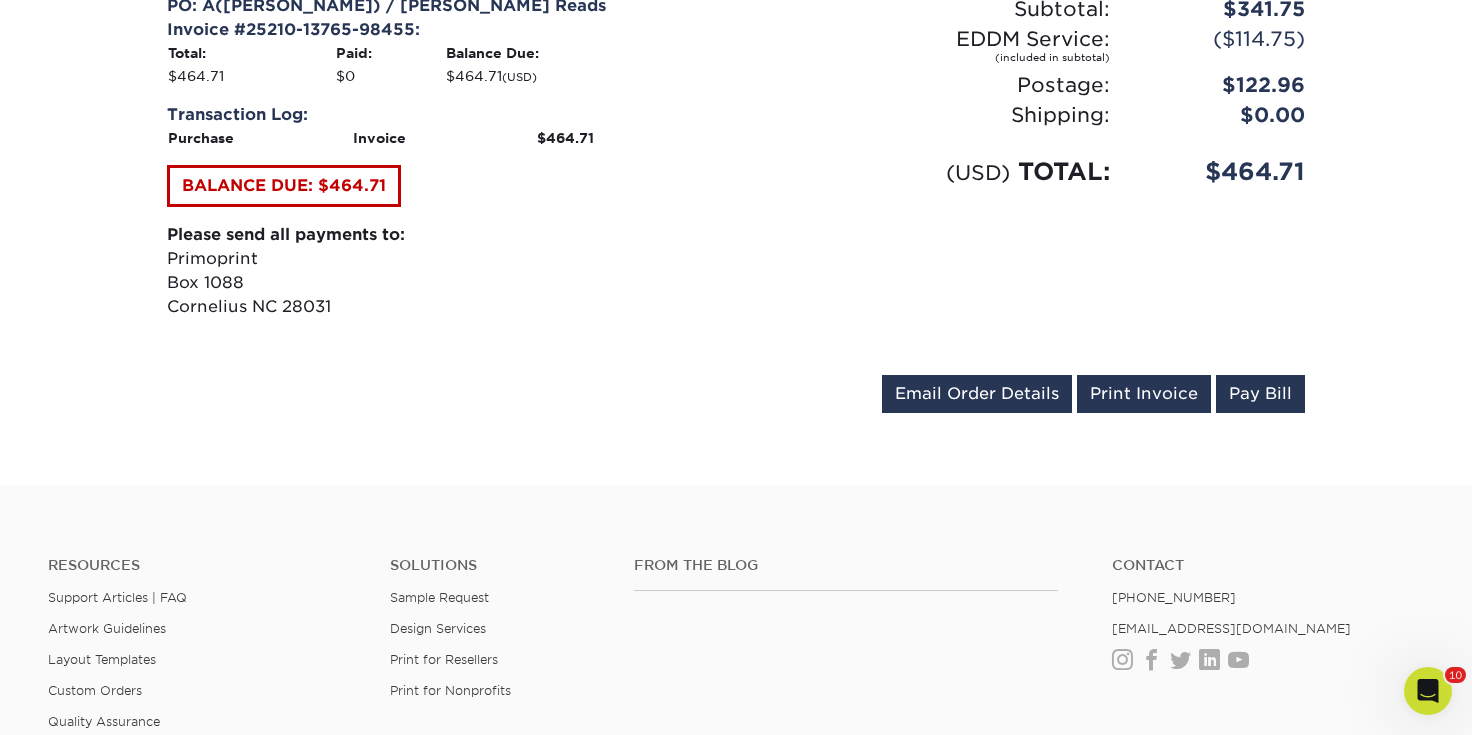 click on "PO: A(robbinses) / Scott Best Reads
Order #:  25210-13765-98455
02/10/2025 1:37pm
Go to My Account
Continue Shopping
001:  A(robbinses) / Scott Best Reads" at bounding box center [736, -26] 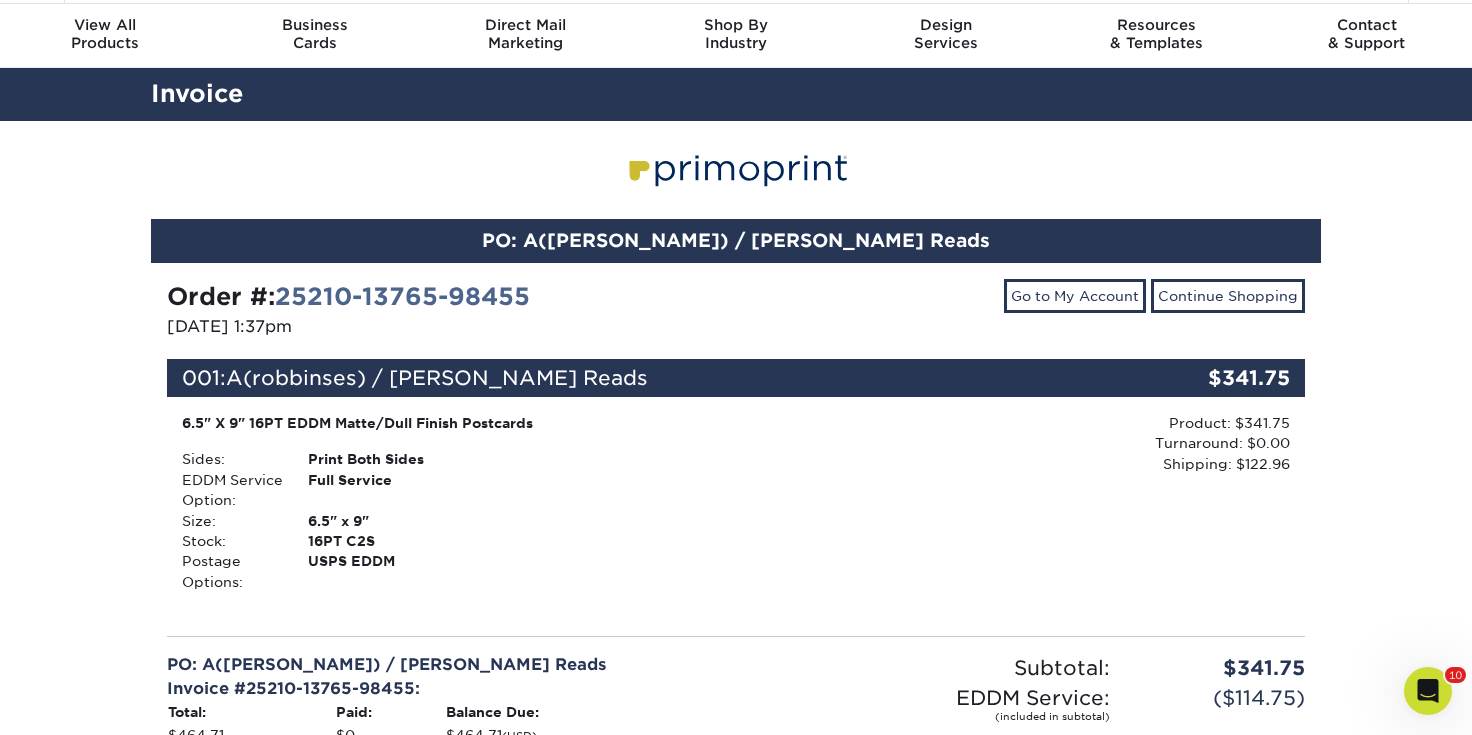 scroll, scrollTop: 0, scrollLeft: 0, axis: both 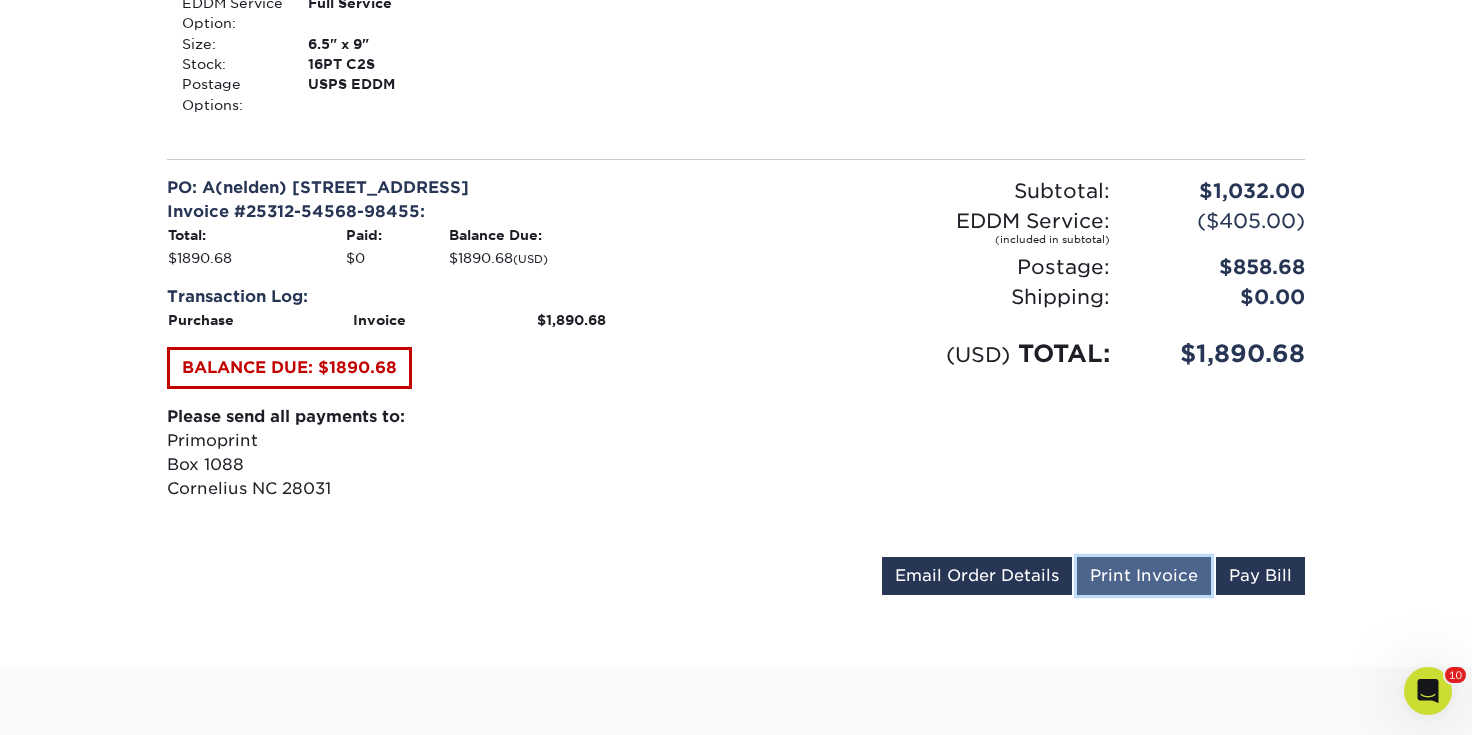 click on "Print Invoice" at bounding box center (1144, 576) 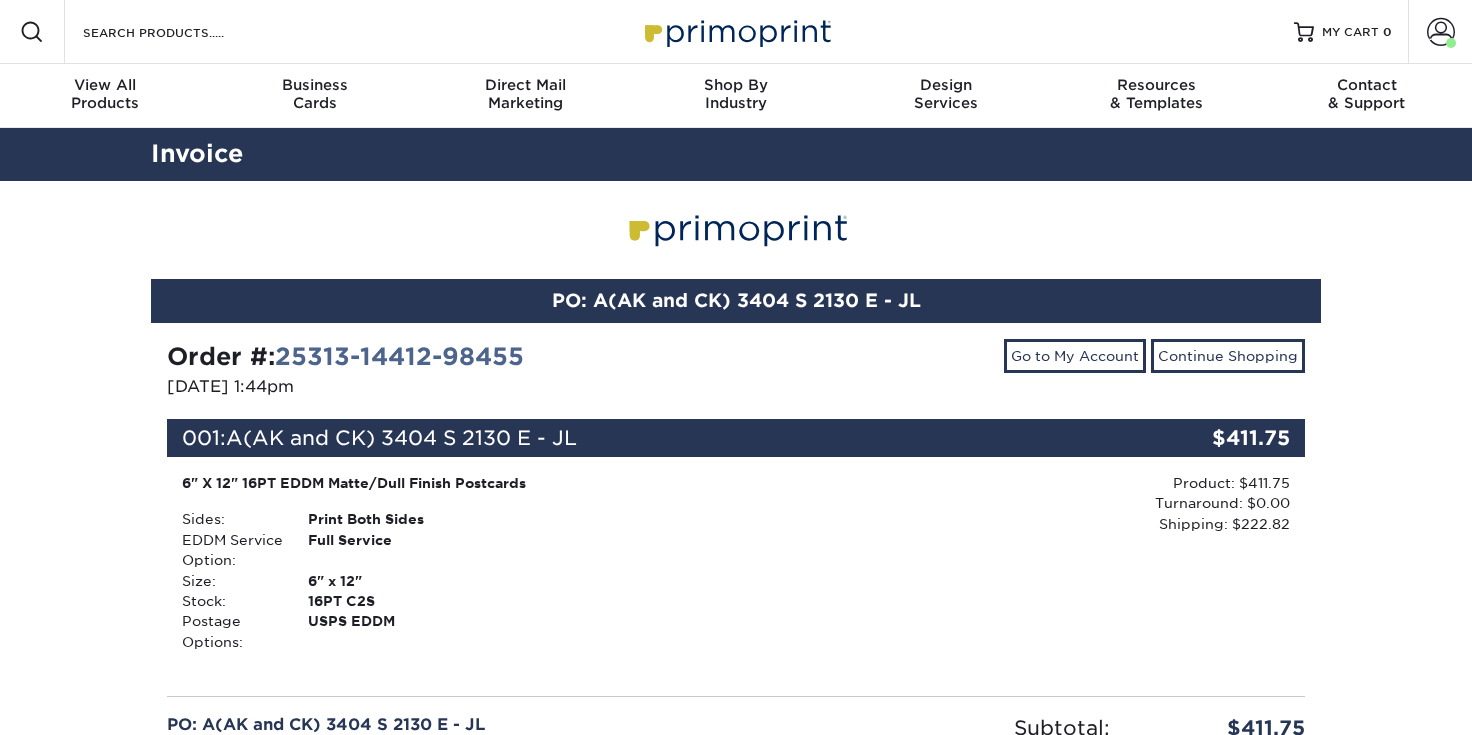scroll, scrollTop: 0, scrollLeft: 0, axis: both 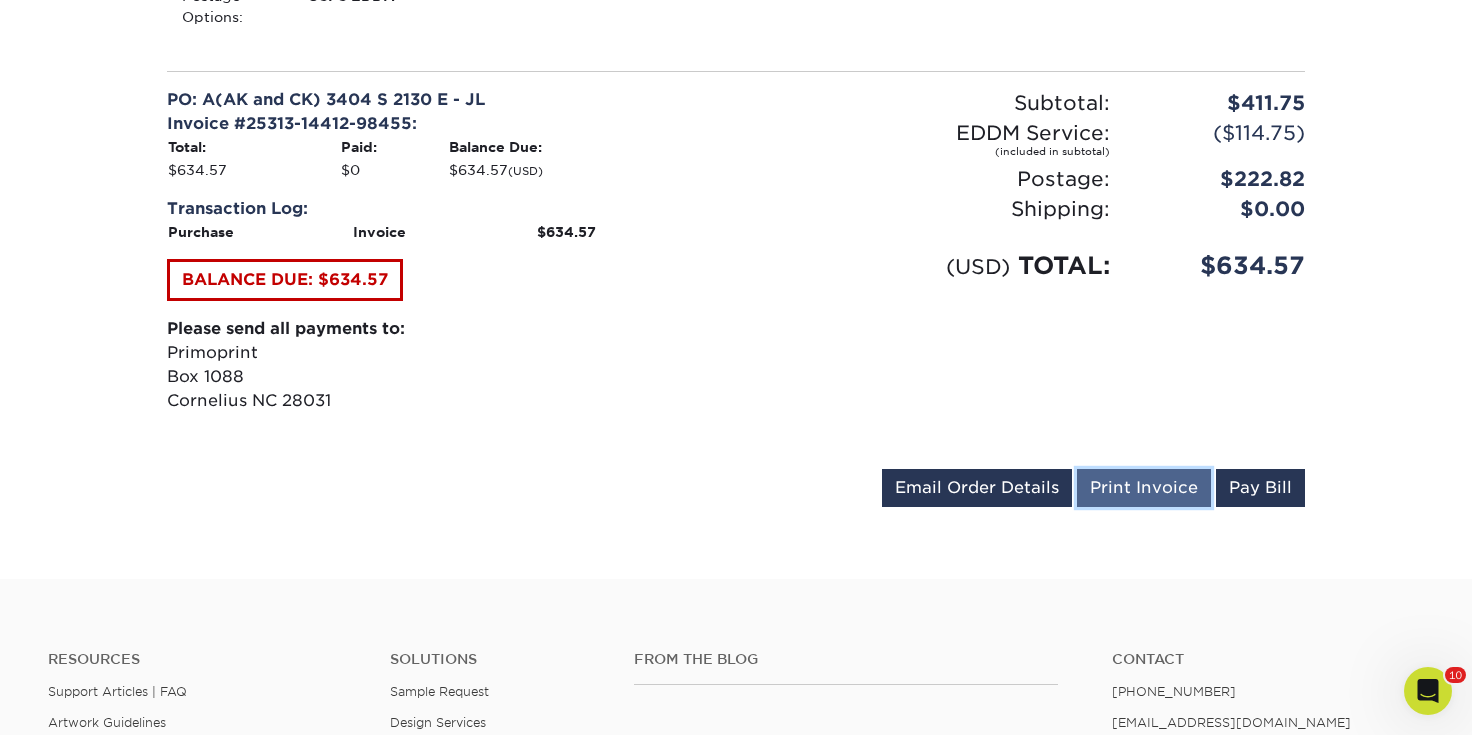 click on "Print Invoice" at bounding box center [1144, 488] 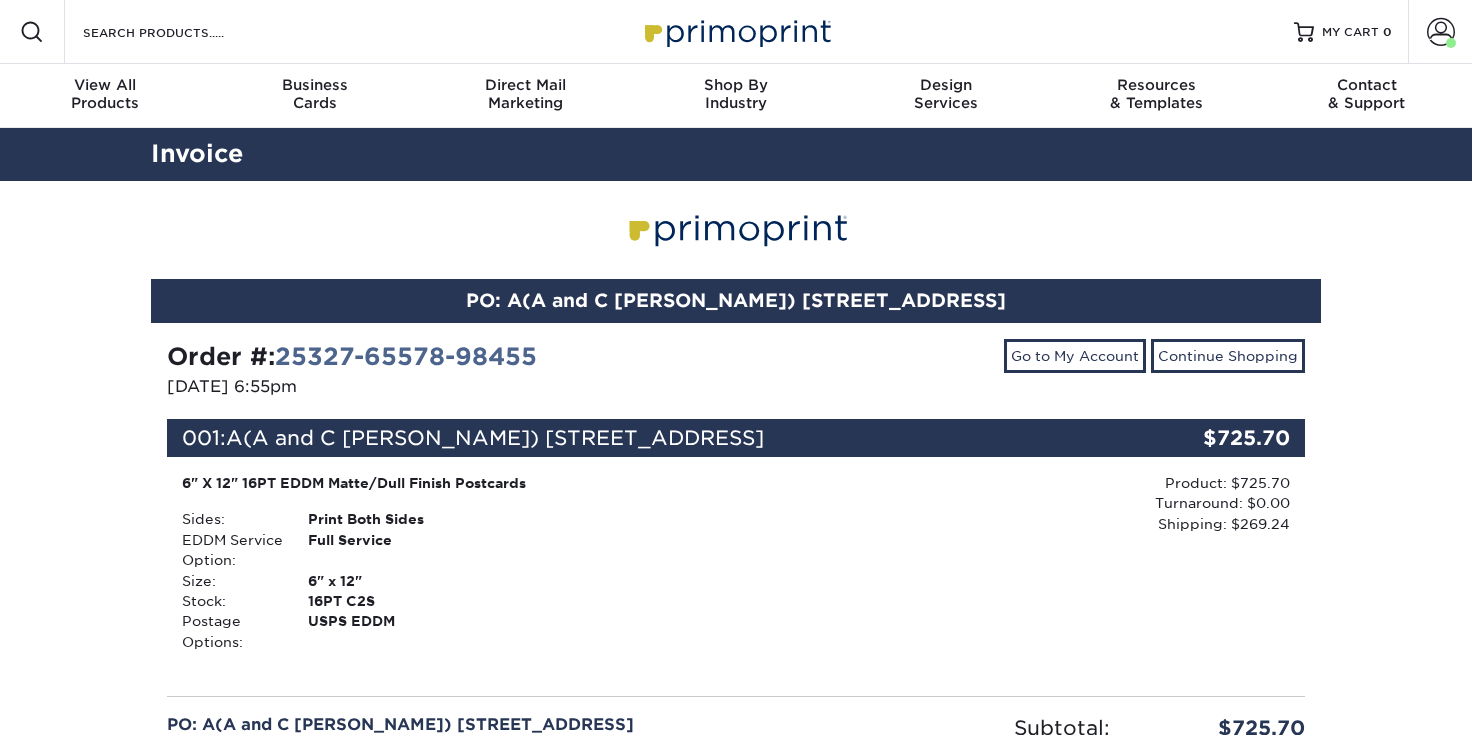 scroll, scrollTop: 0, scrollLeft: 0, axis: both 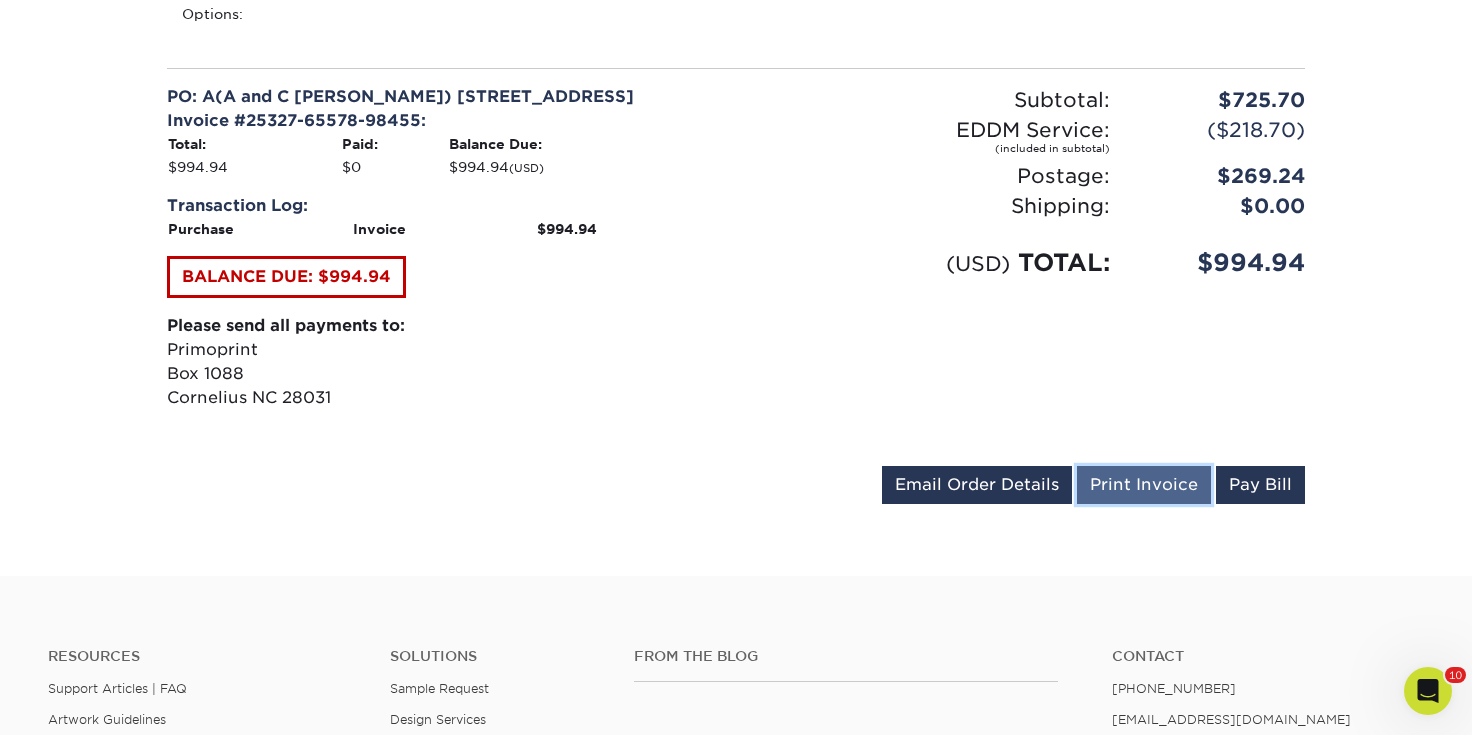 click on "Print Invoice" at bounding box center (1144, 485) 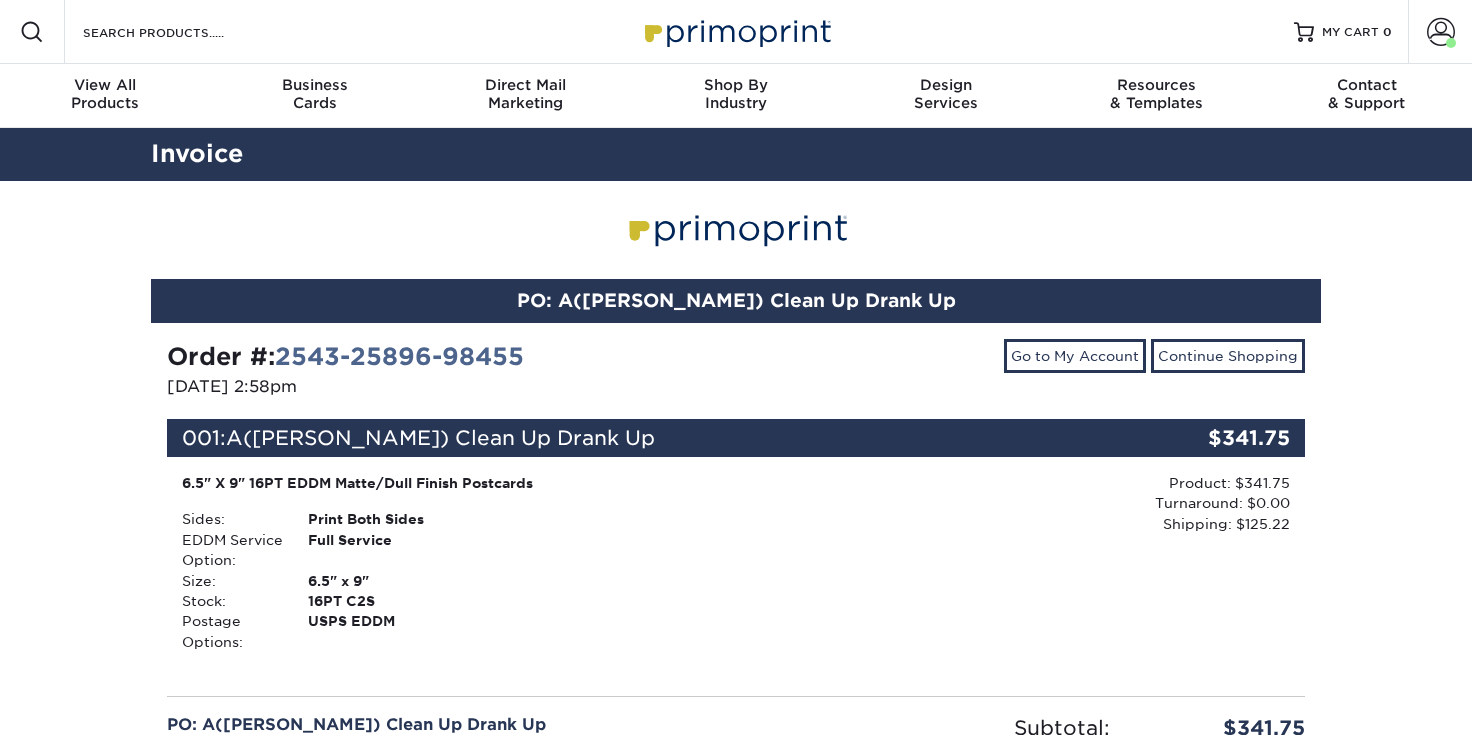 scroll, scrollTop: 0, scrollLeft: 0, axis: both 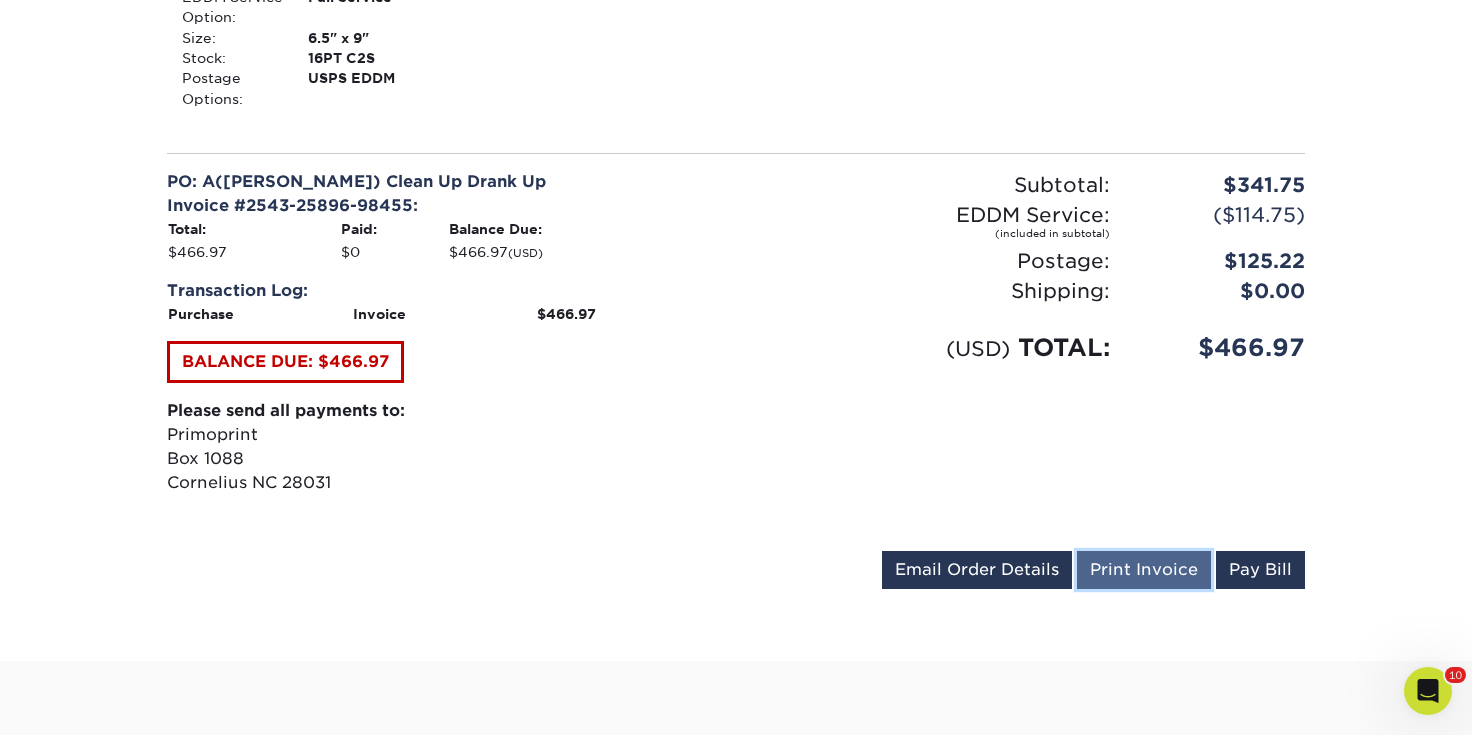 click on "Print Invoice" at bounding box center [1144, 570] 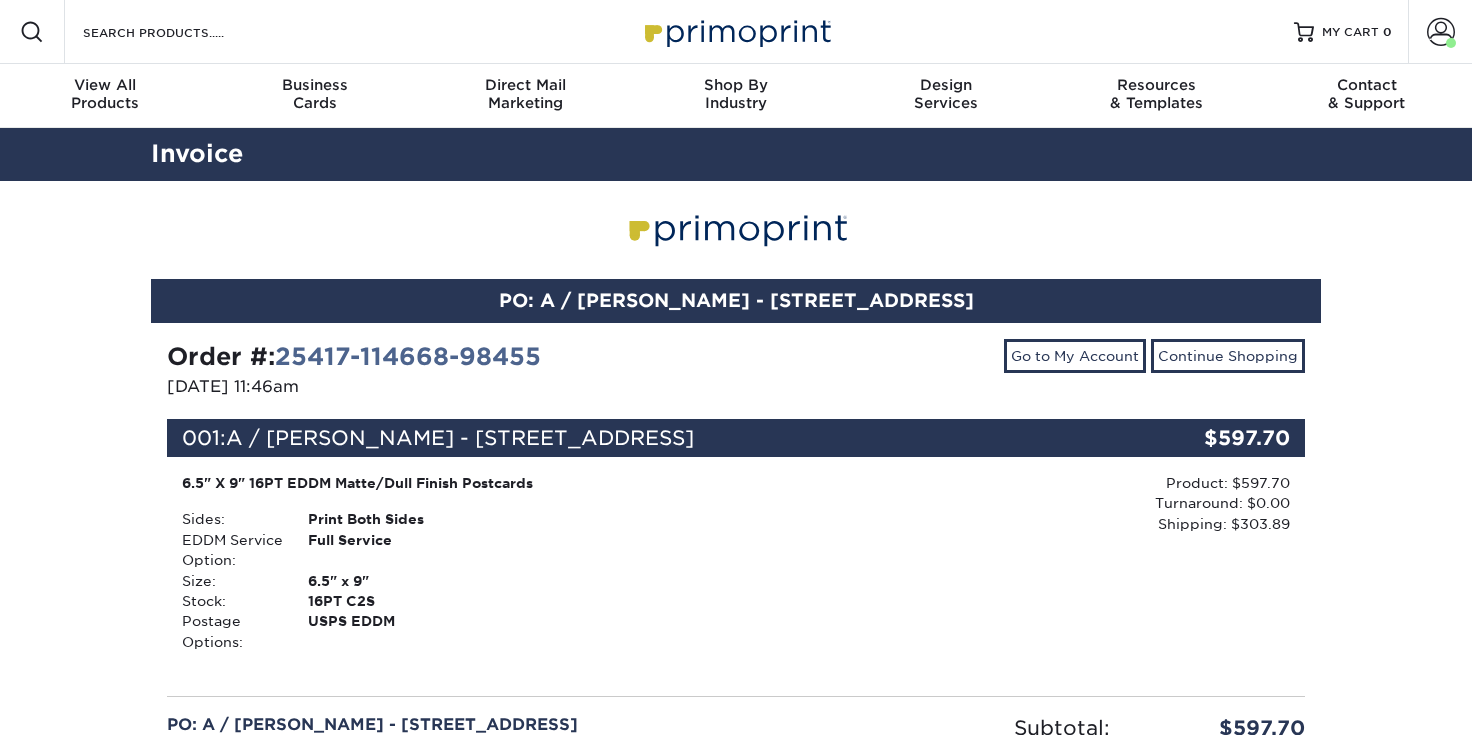 scroll, scrollTop: 0, scrollLeft: 0, axis: both 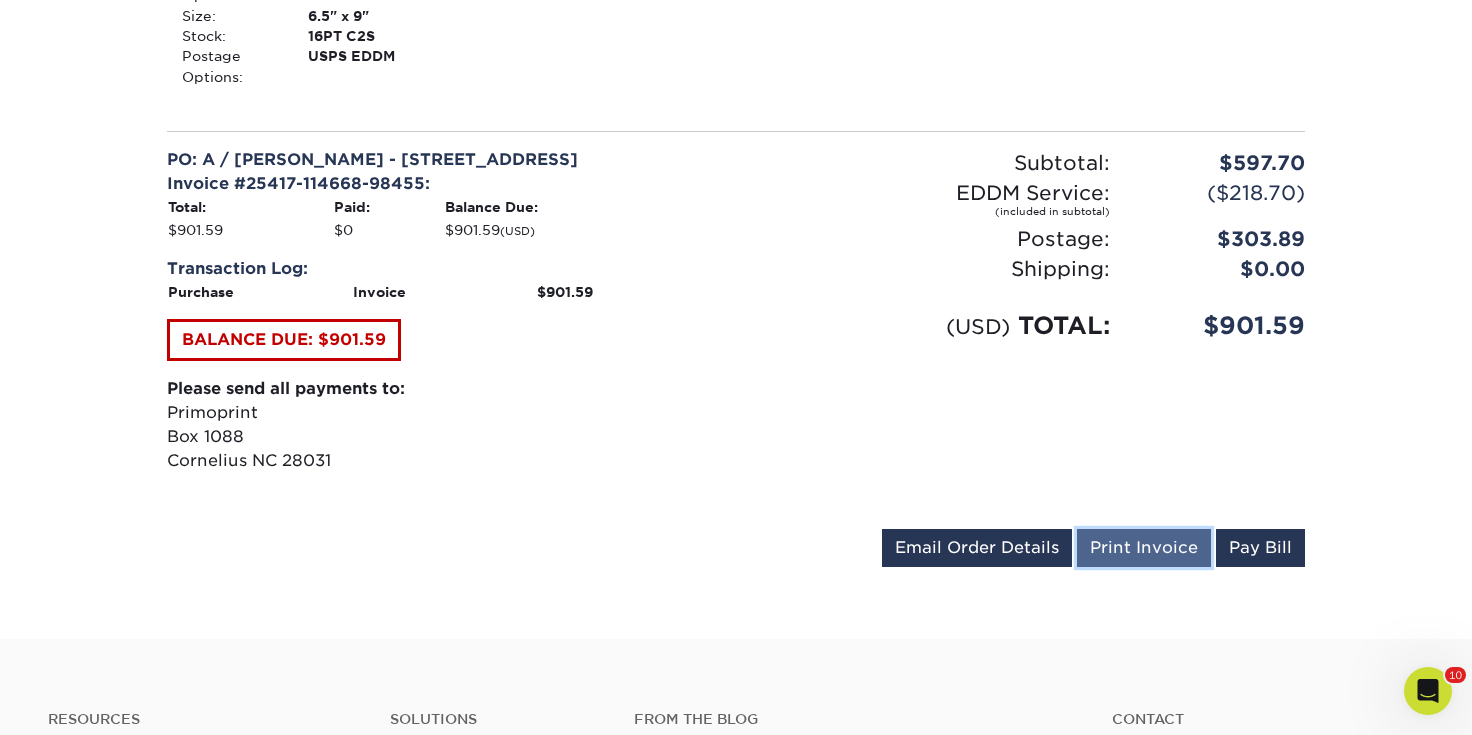 click on "Print Invoice" at bounding box center [1144, 548] 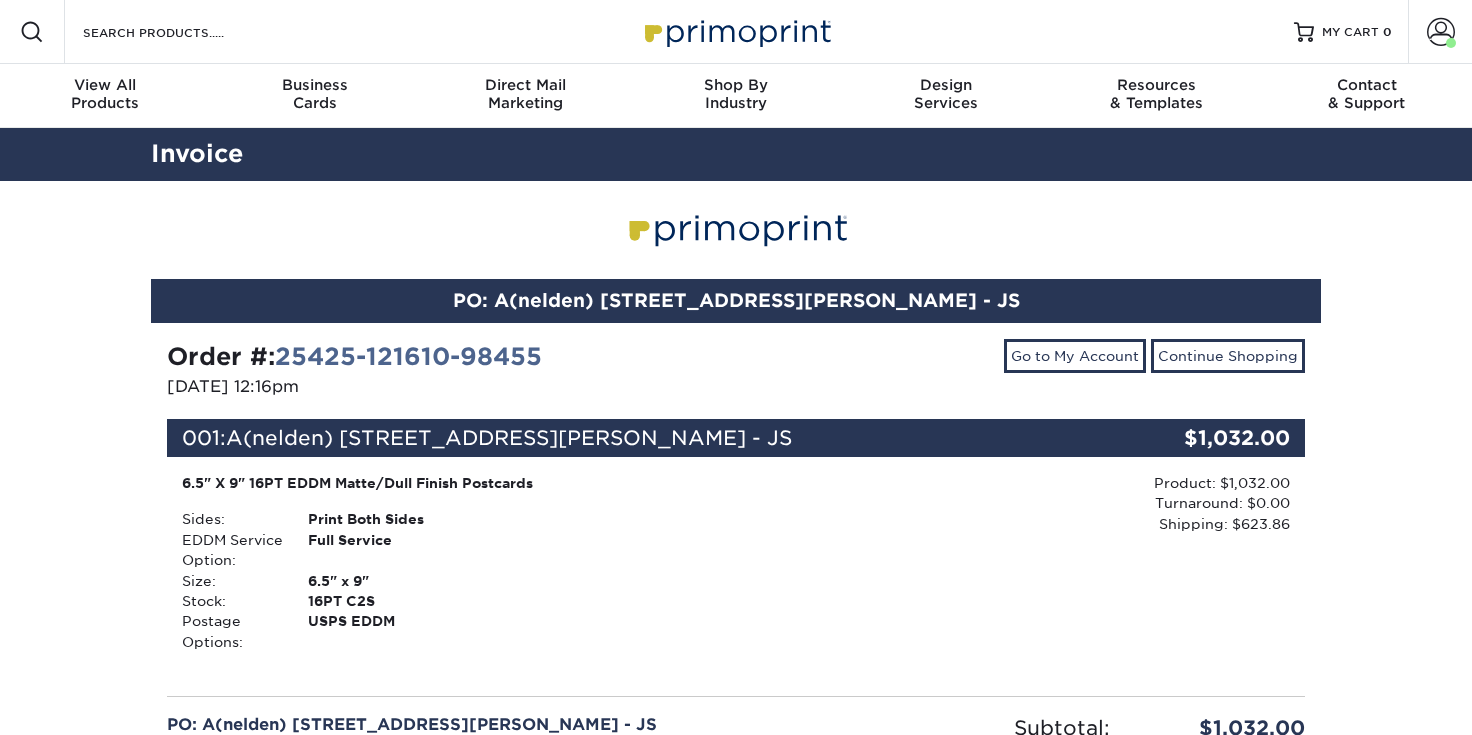 scroll, scrollTop: 0, scrollLeft: 0, axis: both 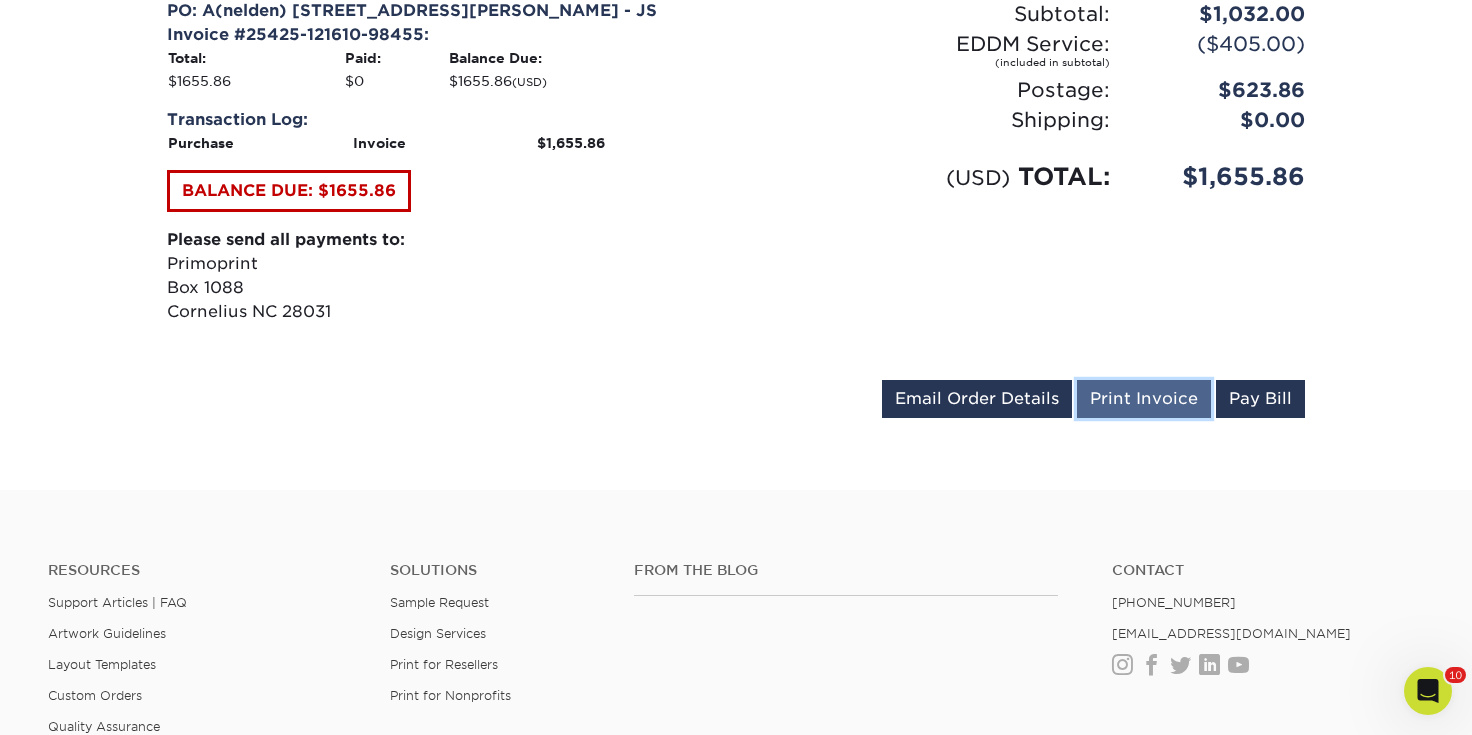 click on "Print Invoice" at bounding box center (1144, 399) 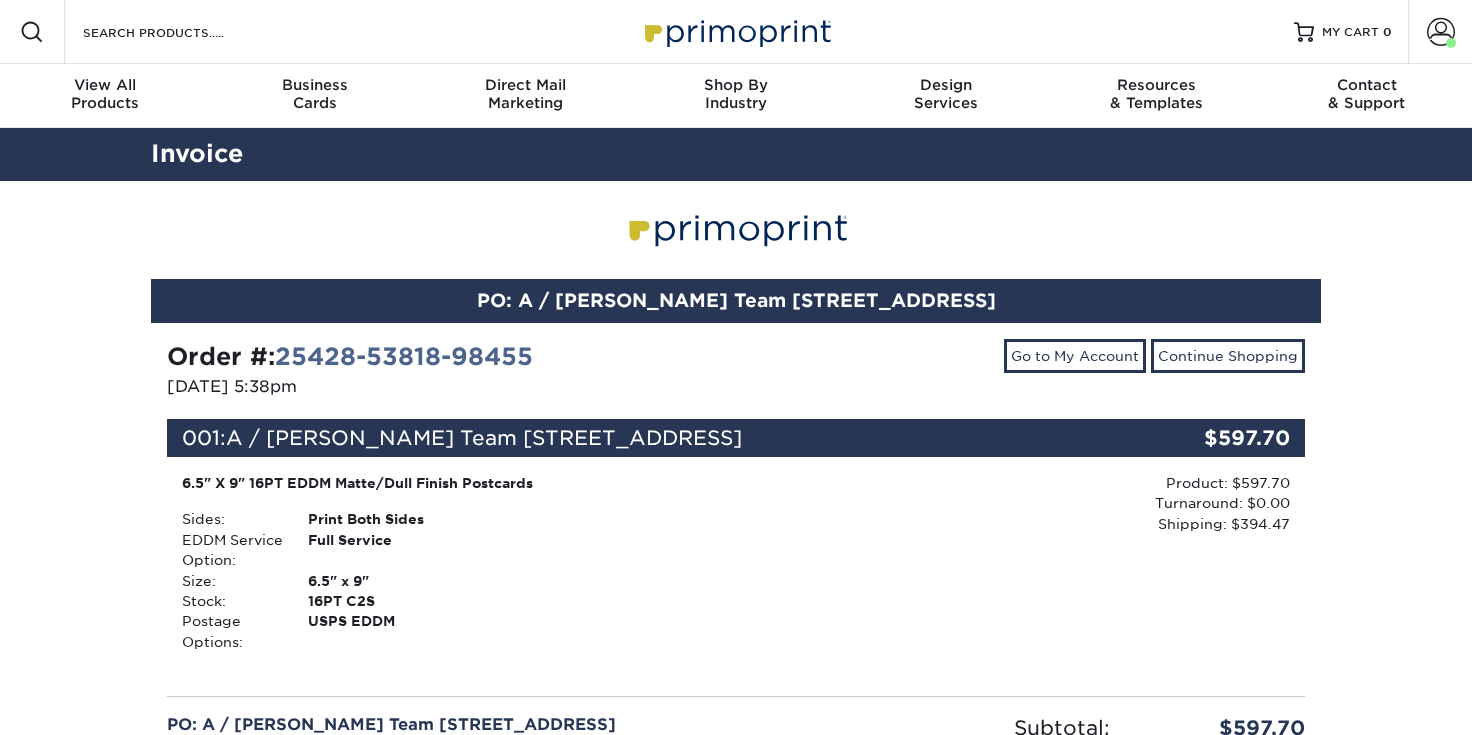 scroll, scrollTop: 0, scrollLeft: 0, axis: both 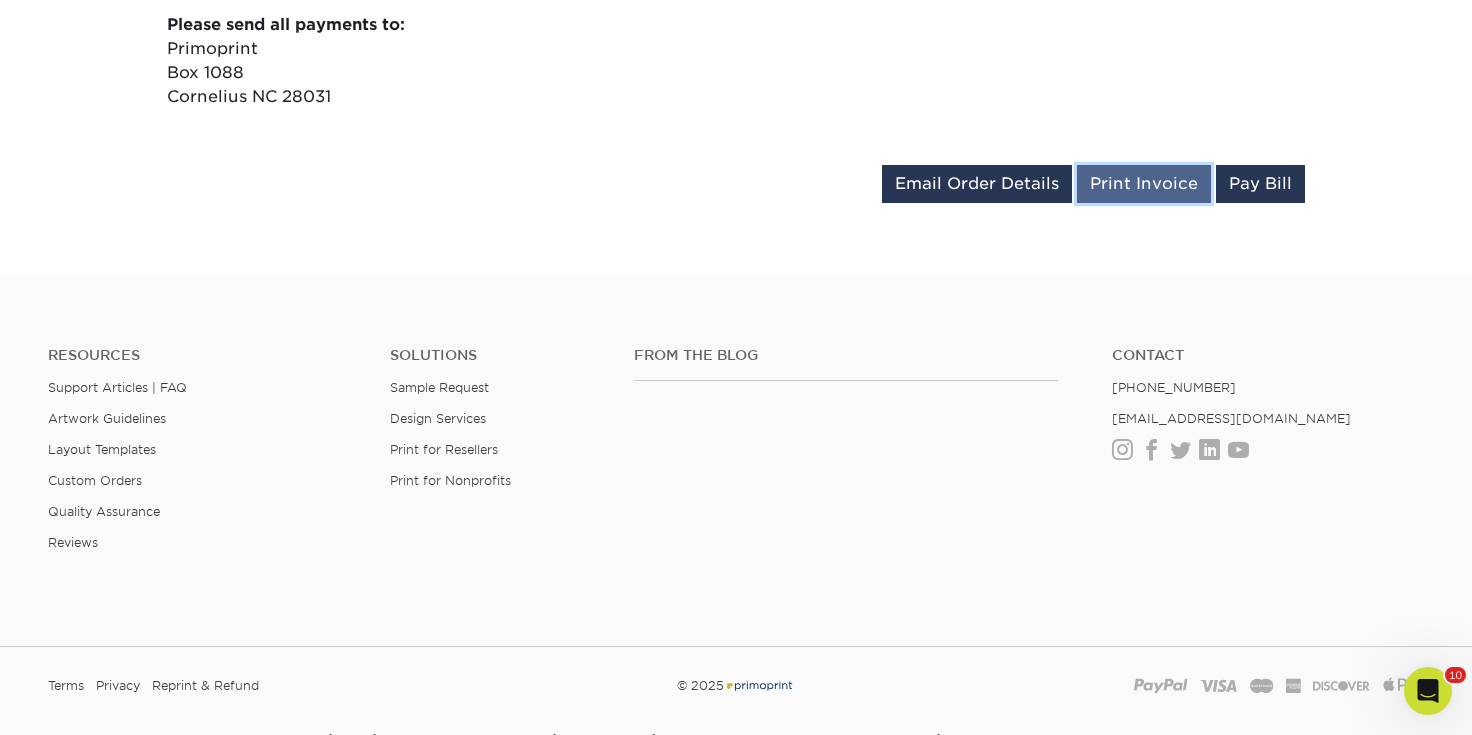 click on "Print Invoice" at bounding box center [1144, 184] 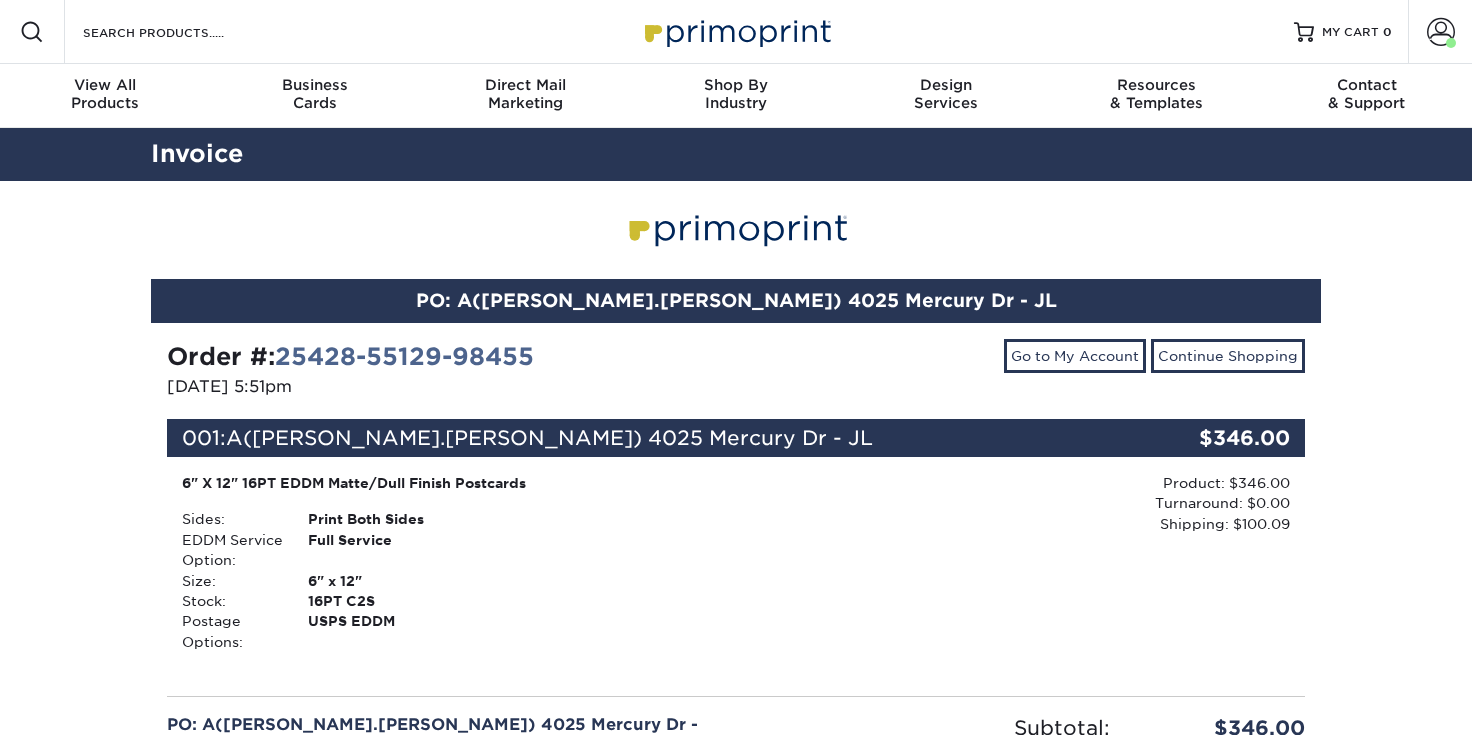 scroll, scrollTop: 0, scrollLeft: 0, axis: both 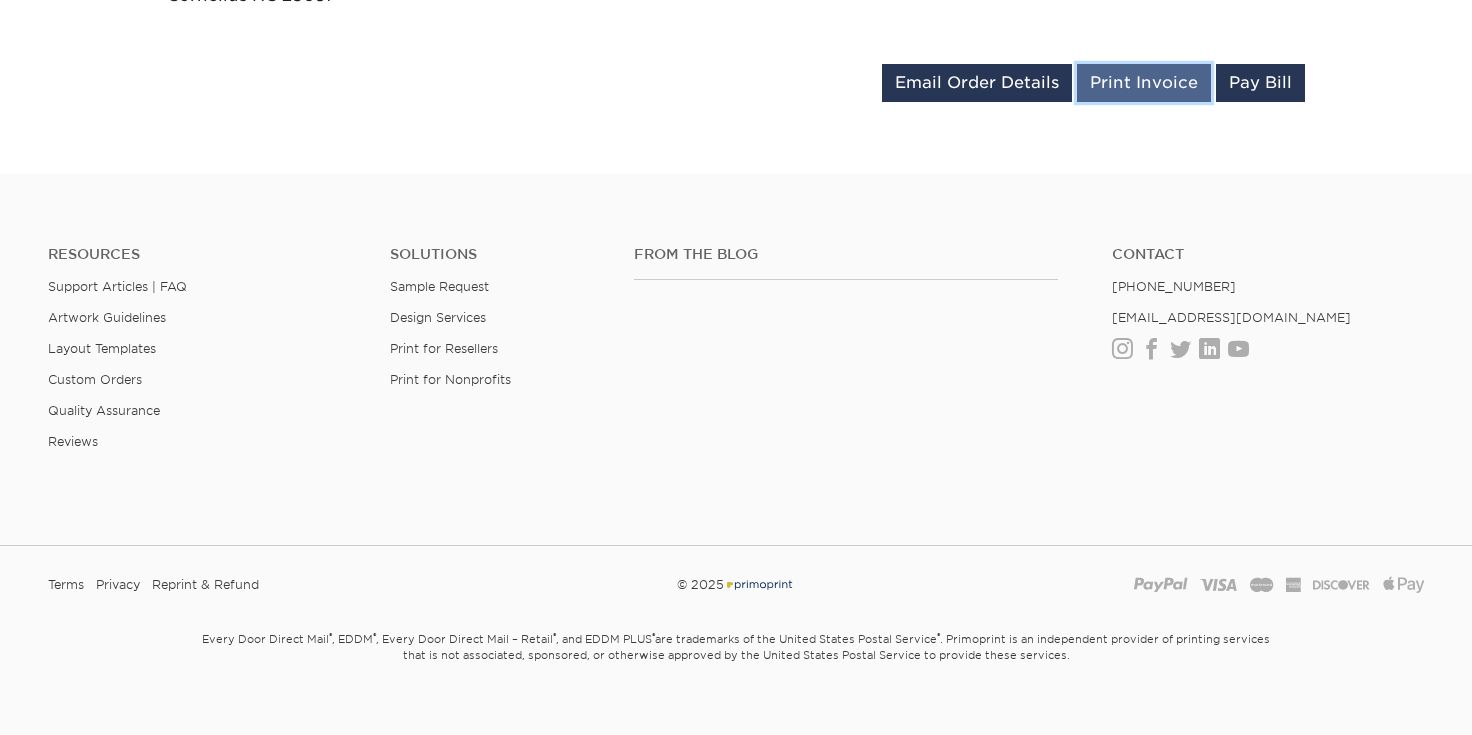 click on "Print Invoice" at bounding box center [1144, 83] 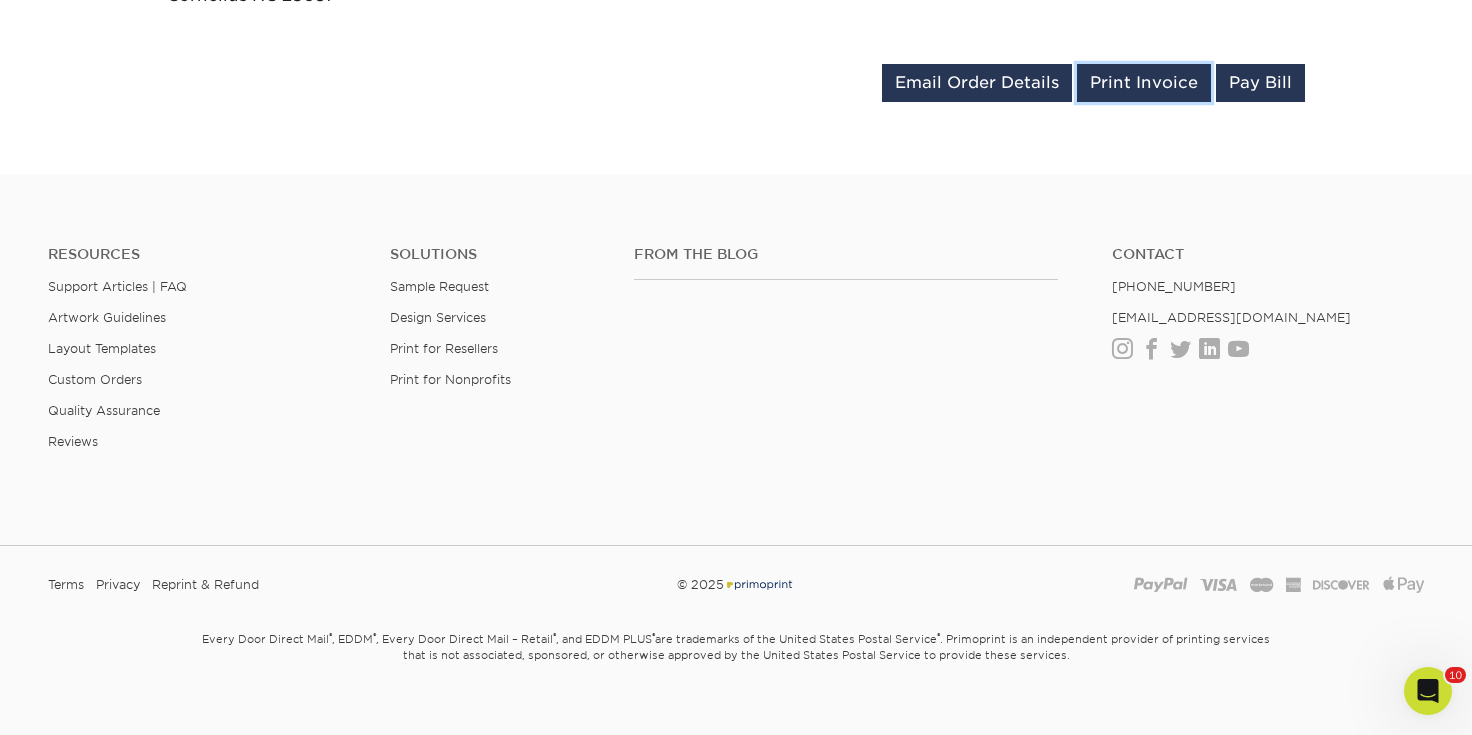 scroll, scrollTop: 0, scrollLeft: 0, axis: both 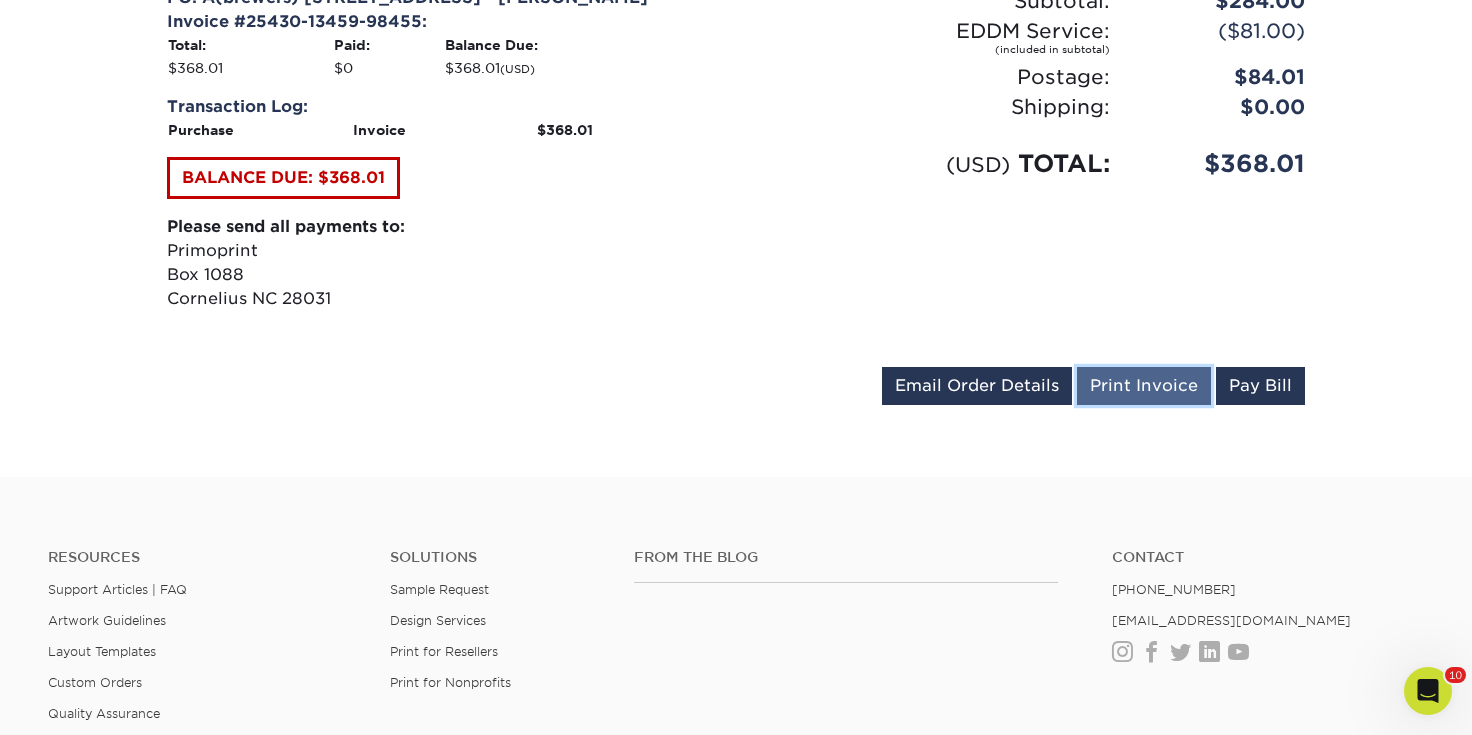 click on "Print Invoice" at bounding box center [1144, 386] 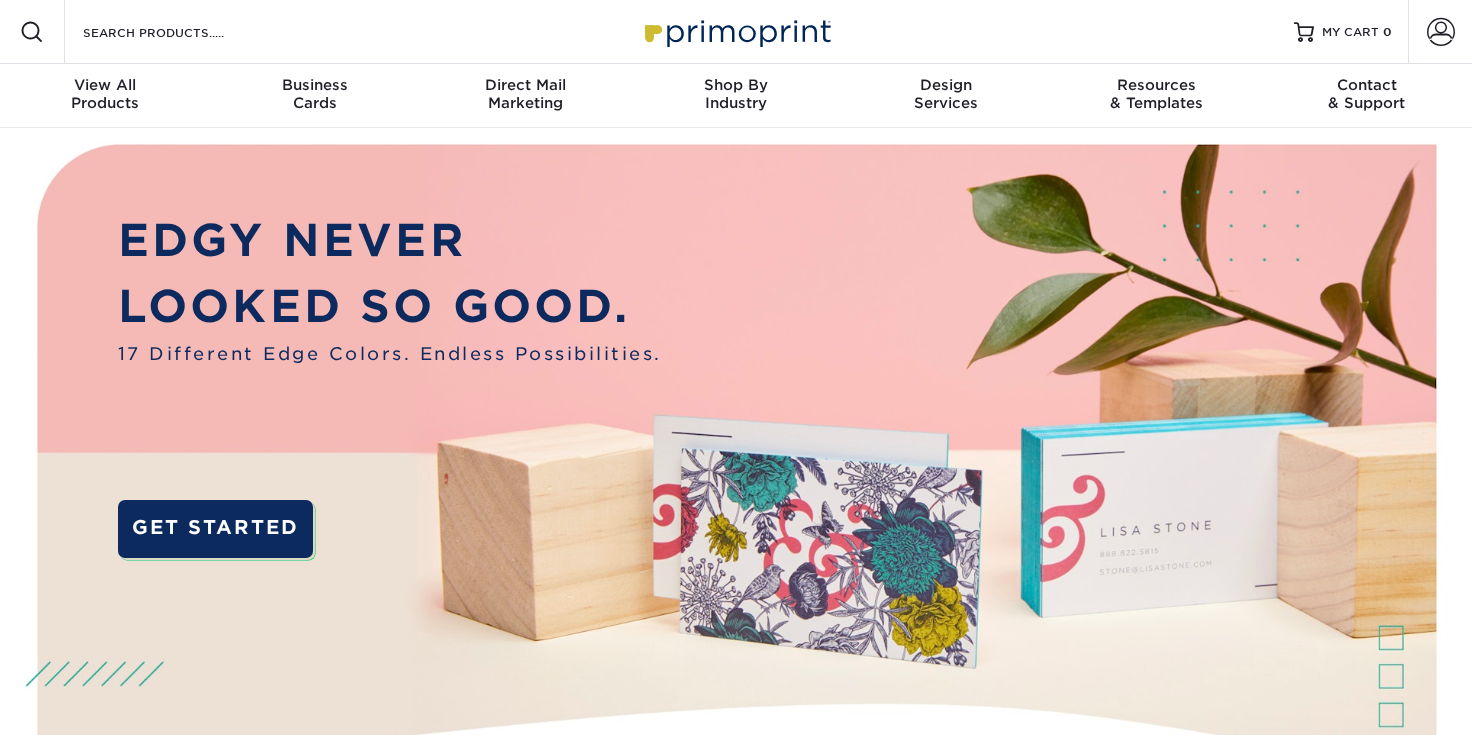 scroll, scrollTop: 0, scrollLeft: 0, axis: both 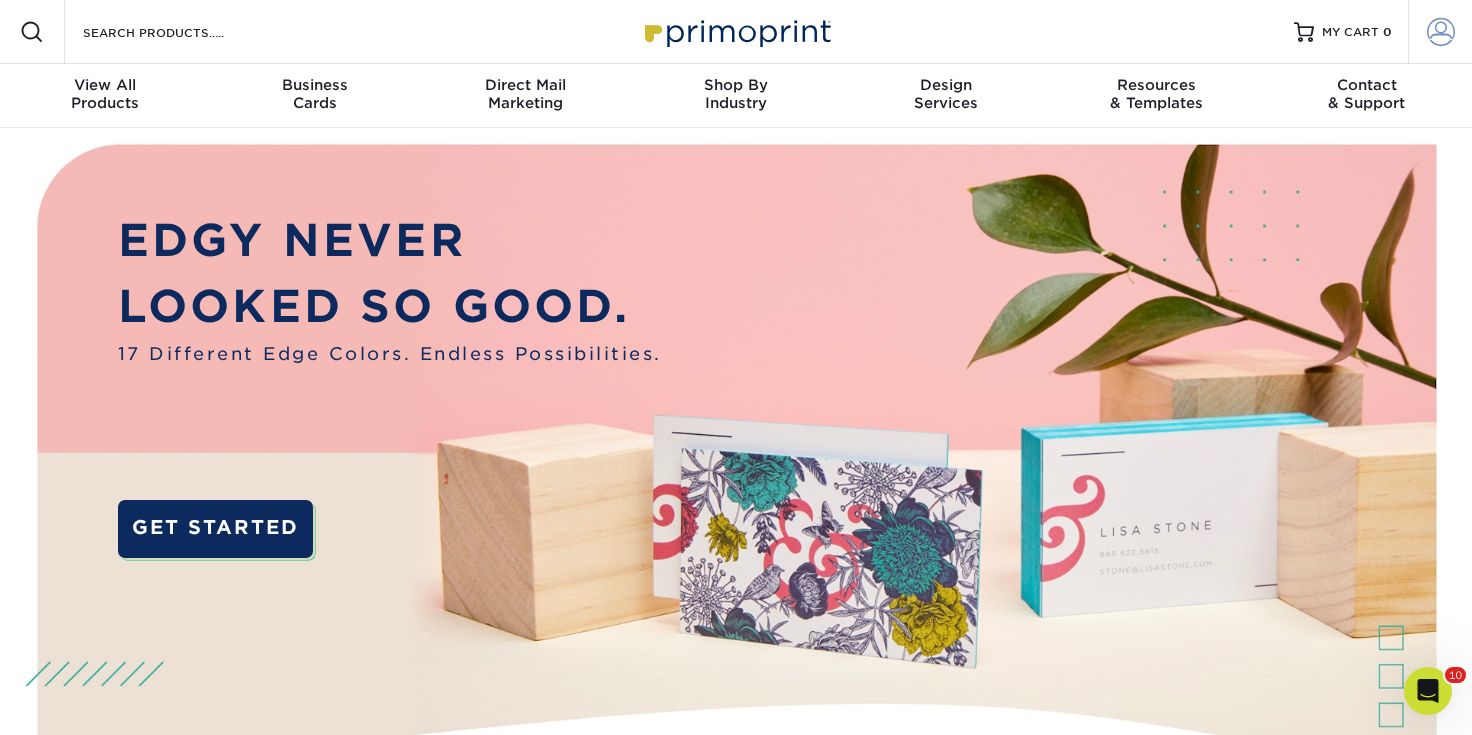 click at bounding box center (1441, 32) 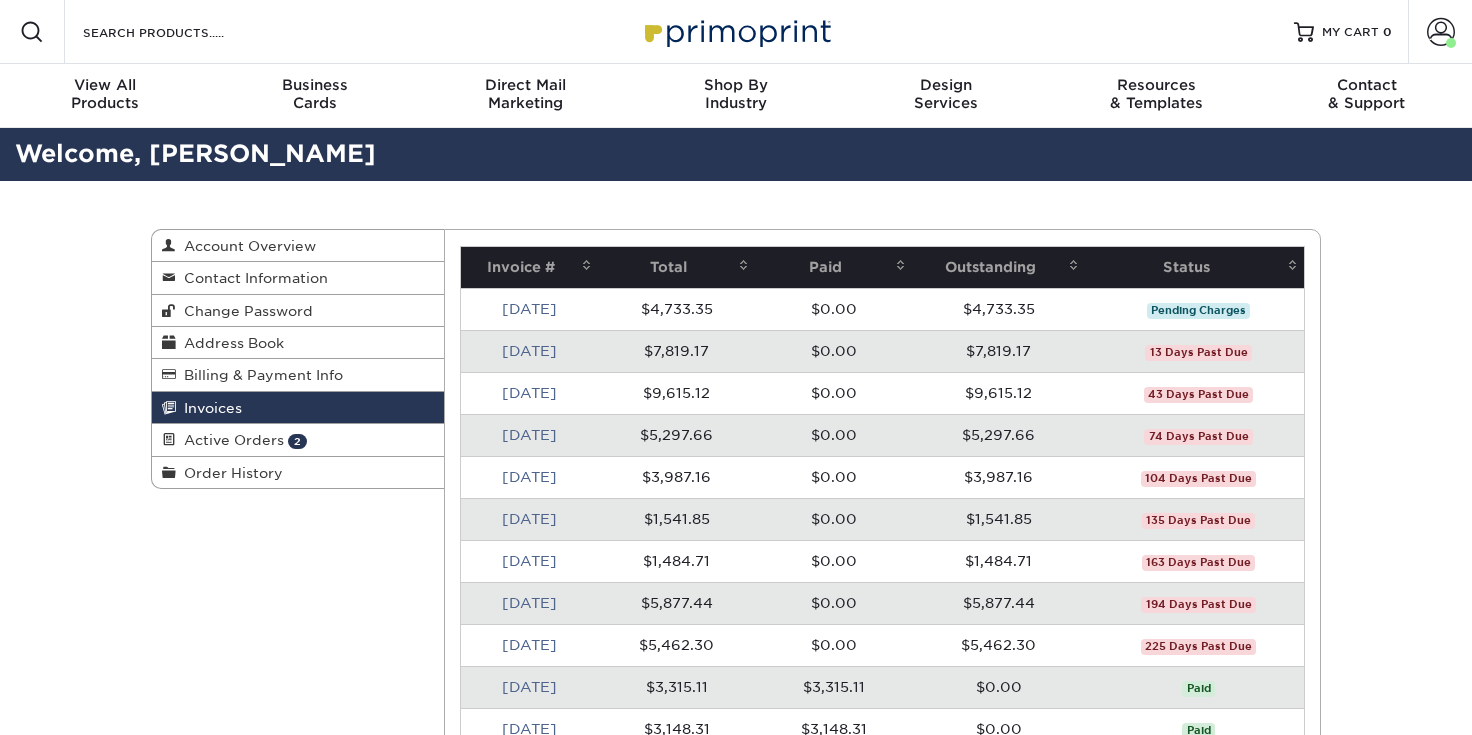 scroll, scrollTop: 0, scrollLeft: 0, axis: both 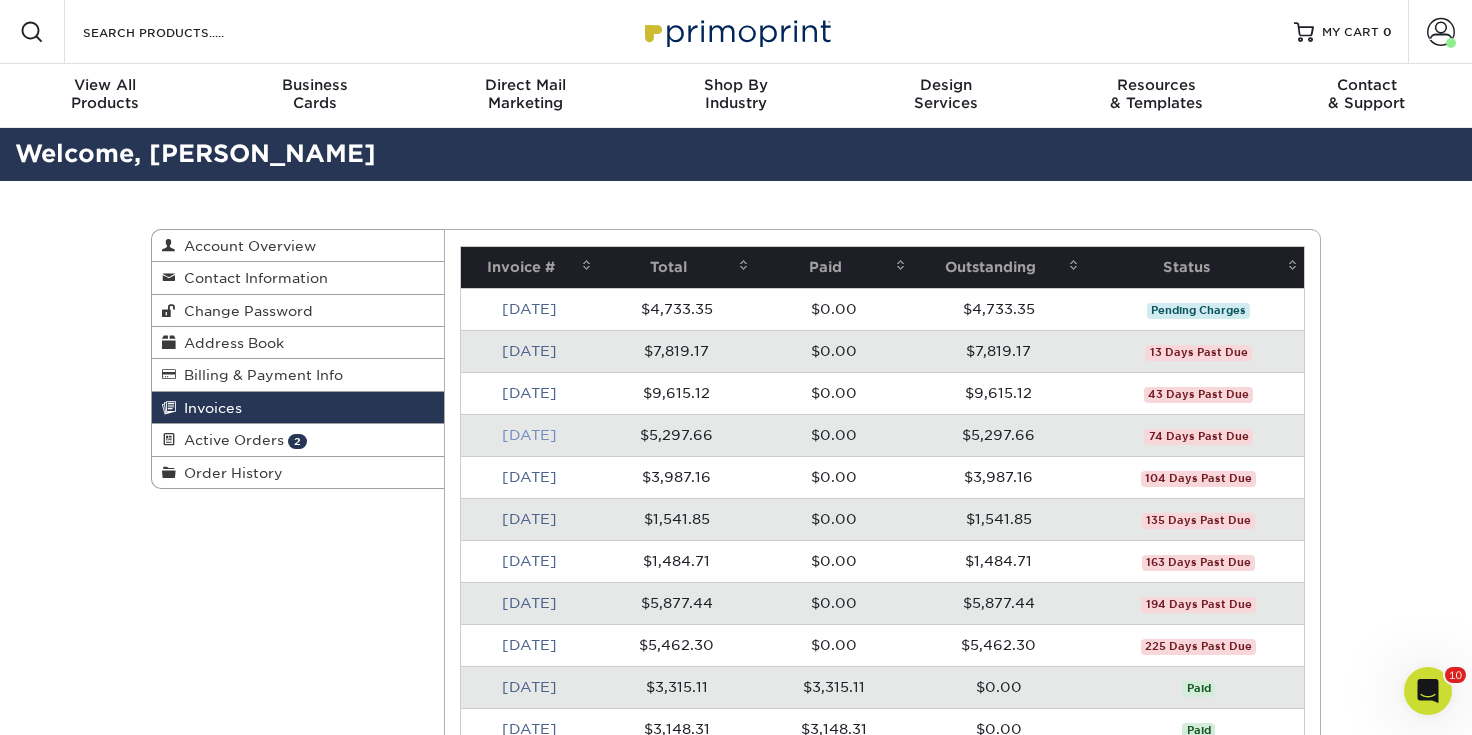 click on "Apr 2025" at bounding box center (529, 435) 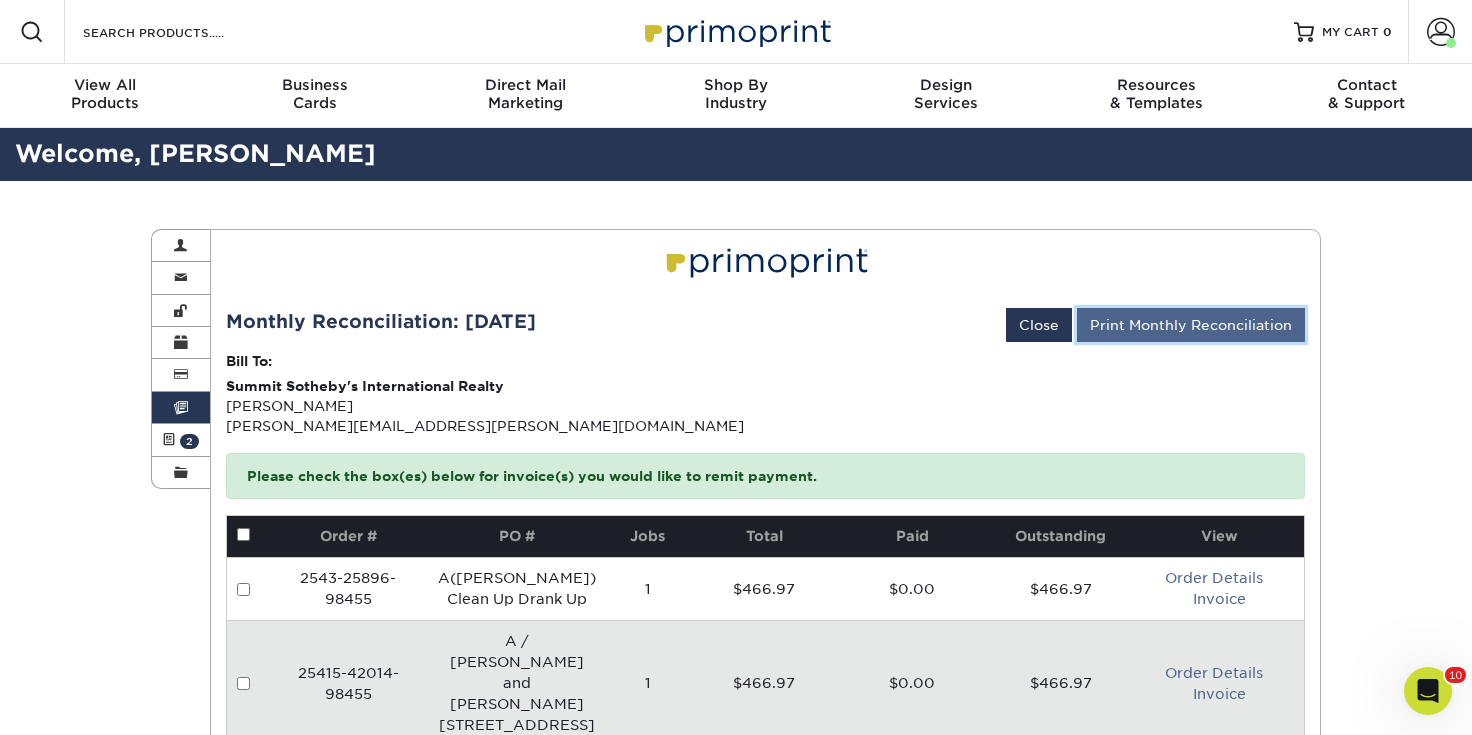 click on "Print Monthly Reconciliation" at bounding box center (1191, 325) 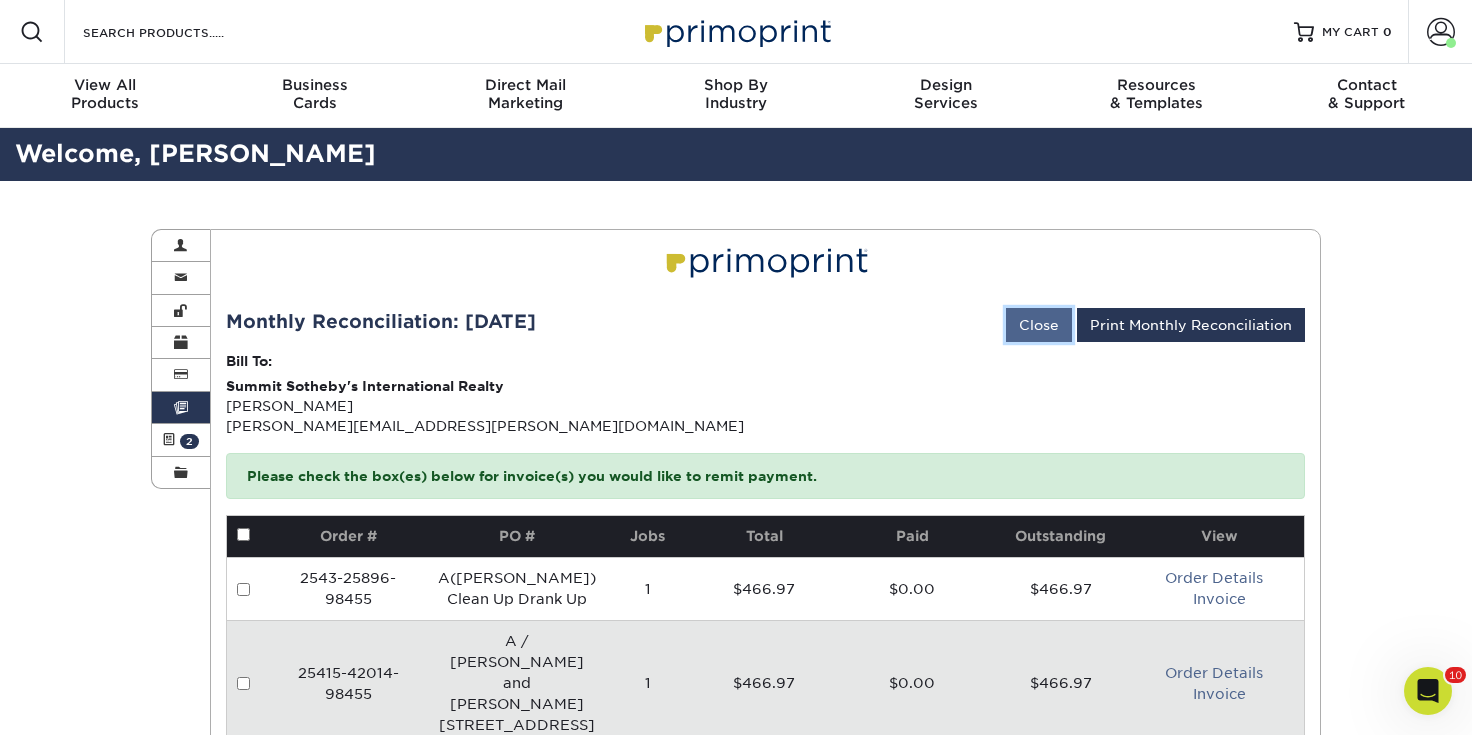 click on "Close" at bounding box center (1039, 325) 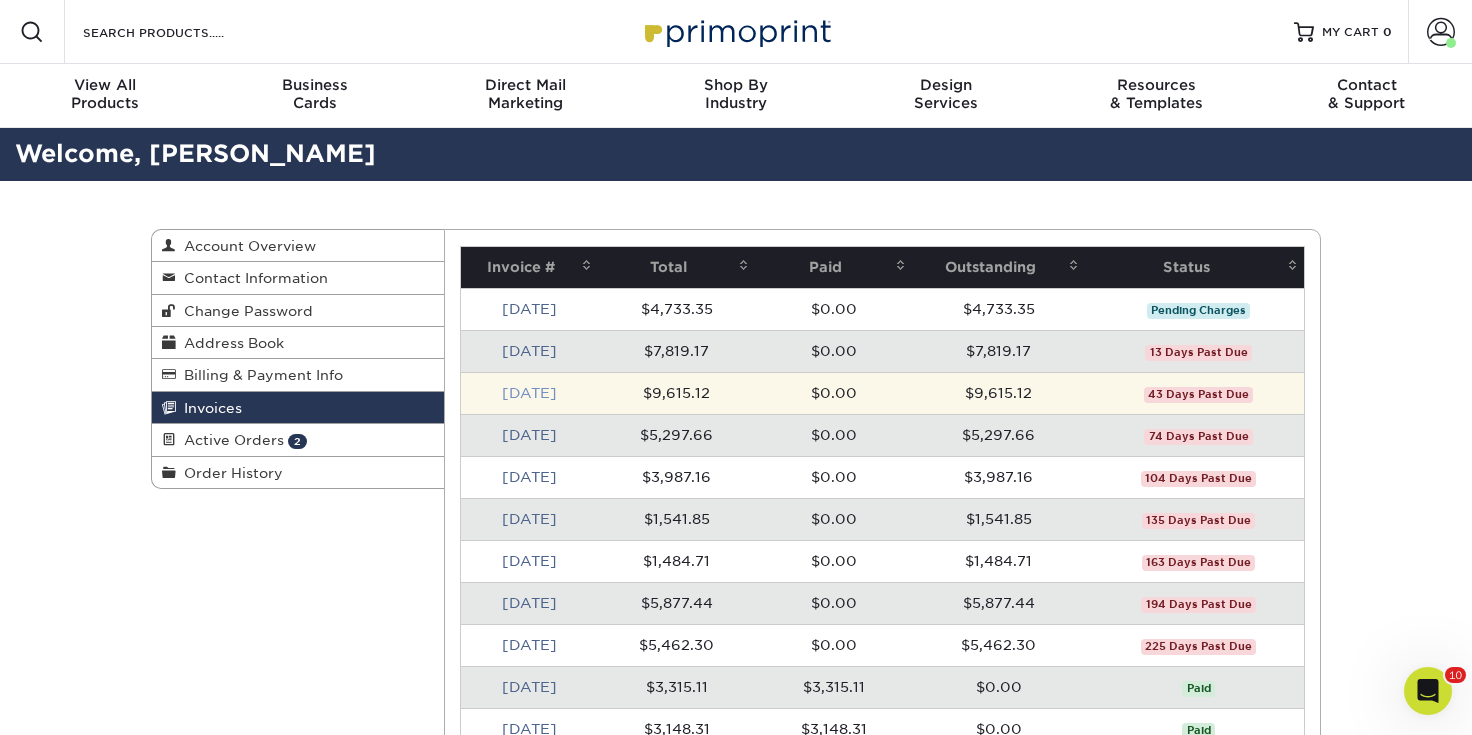 click on "May 2025" at bounding box center [529, 393] 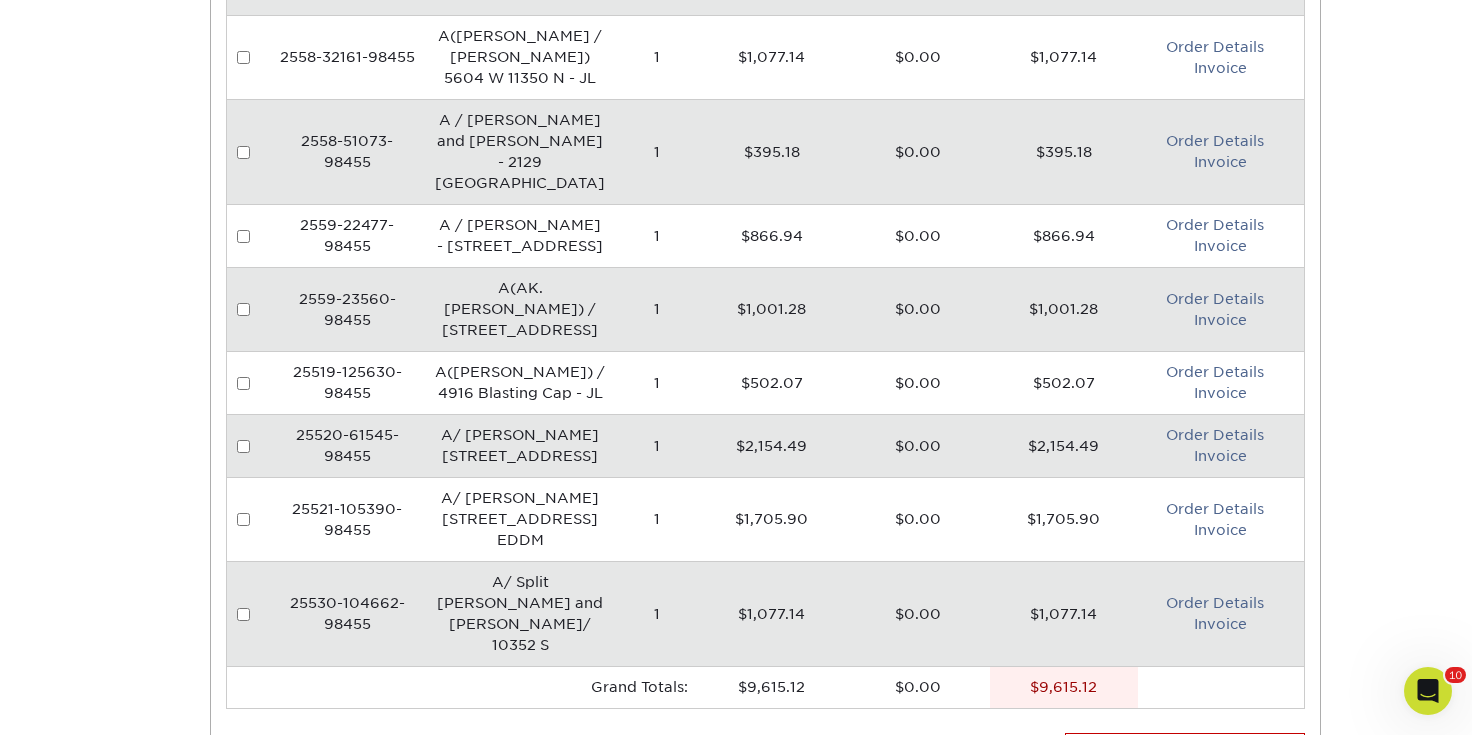 scroll, scrollTop: 690, scrollLeft: 0, axis: vertical 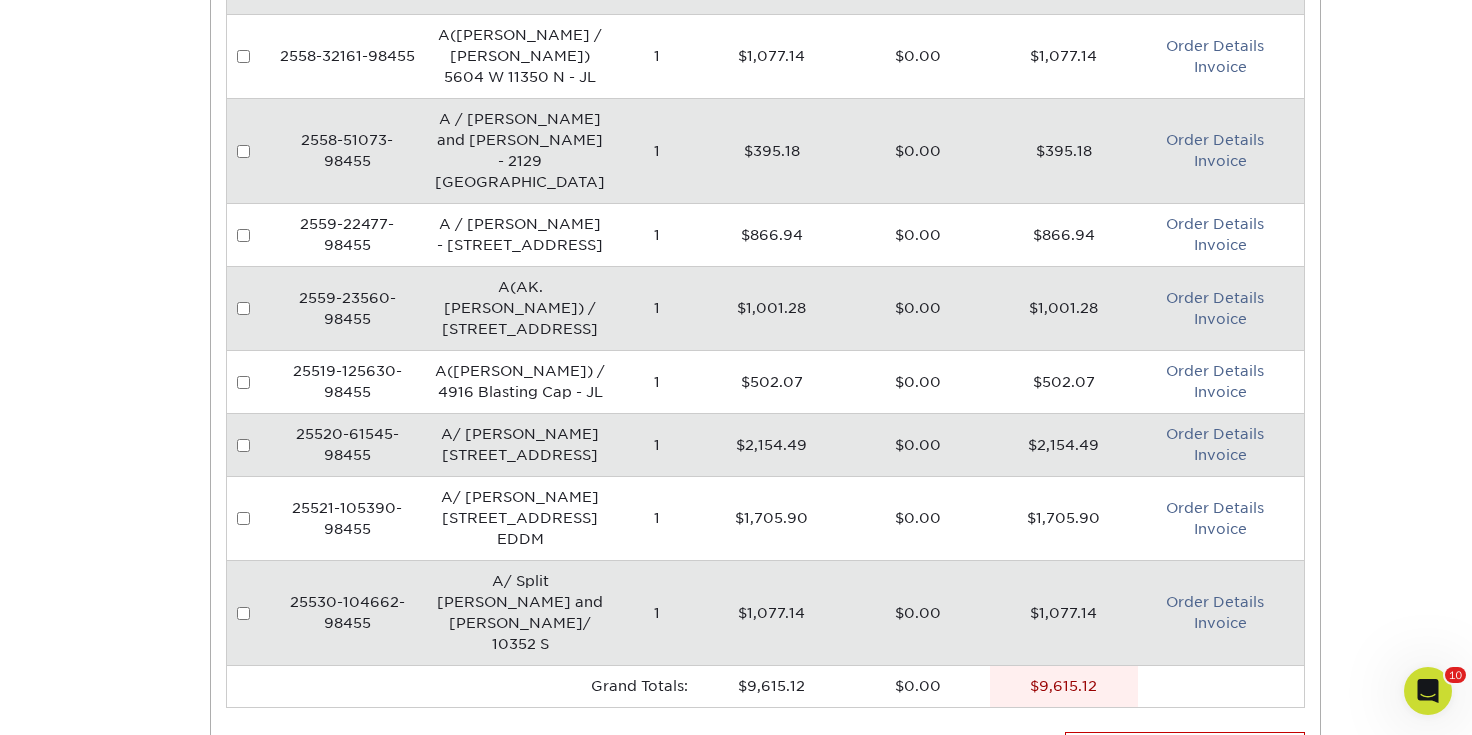 click at bounding box center (243, 613) 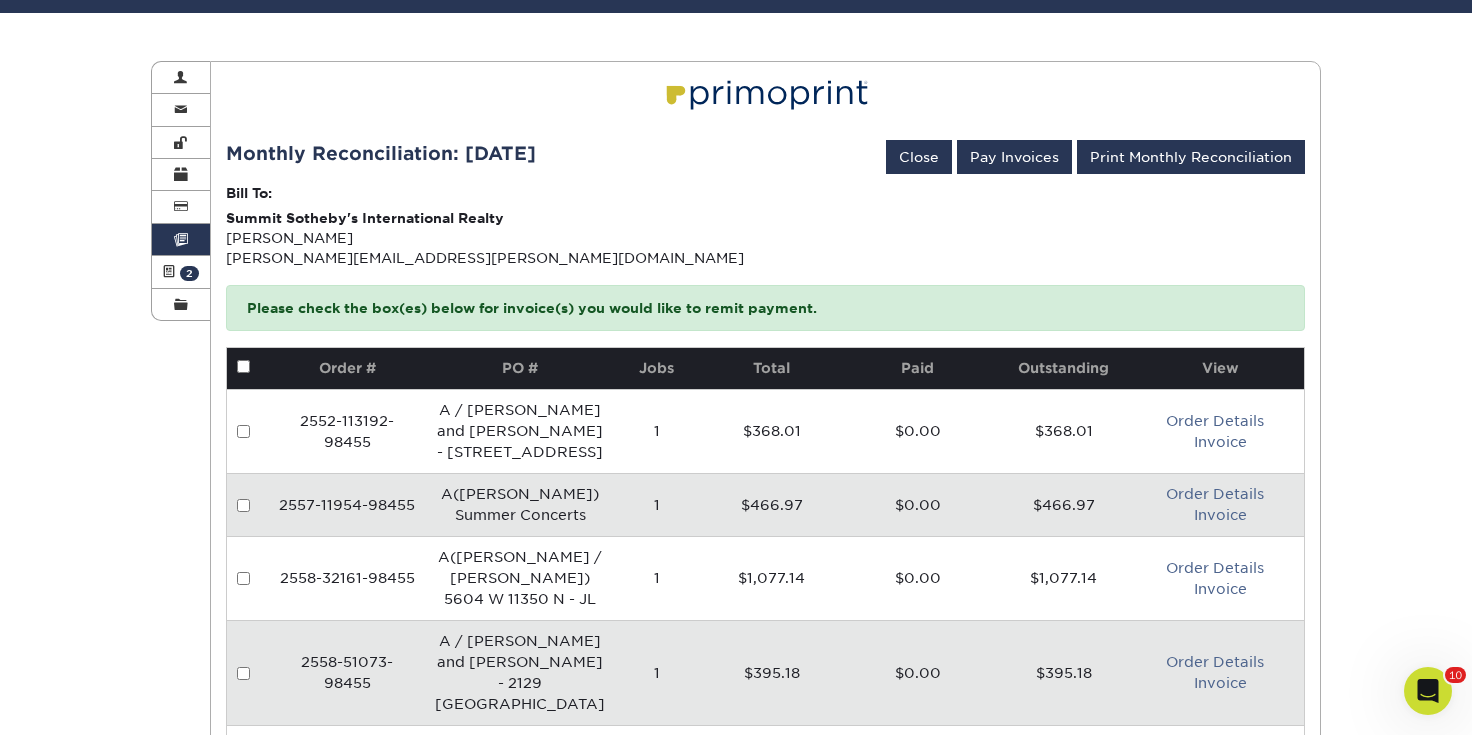 scroll, scrollTop: 175, scrollLeft: 0, axis: vertical 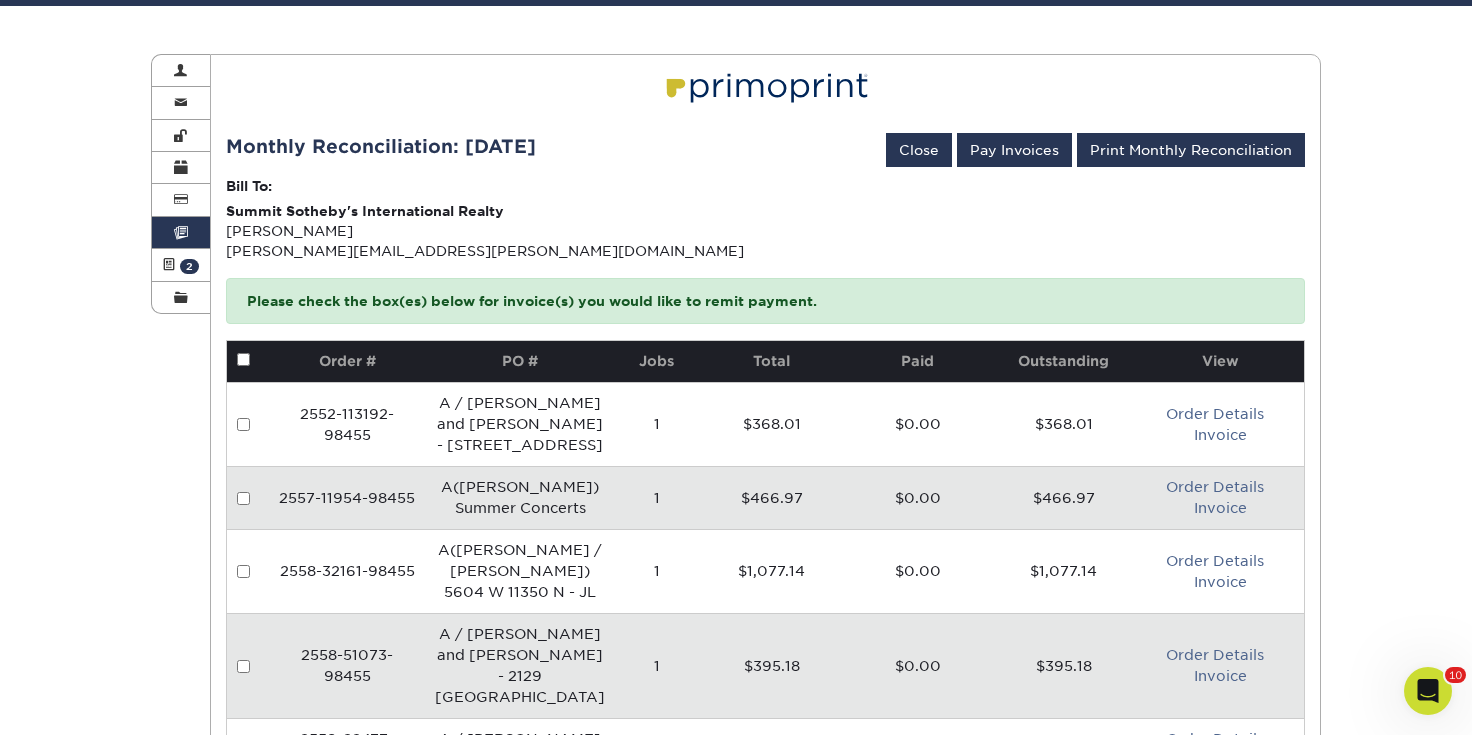 click on "Invoices
Account Overview
Contact Information
Change Password
Address Book
Billing & Payment Info
Invoices" at bounding box center [736, 890] 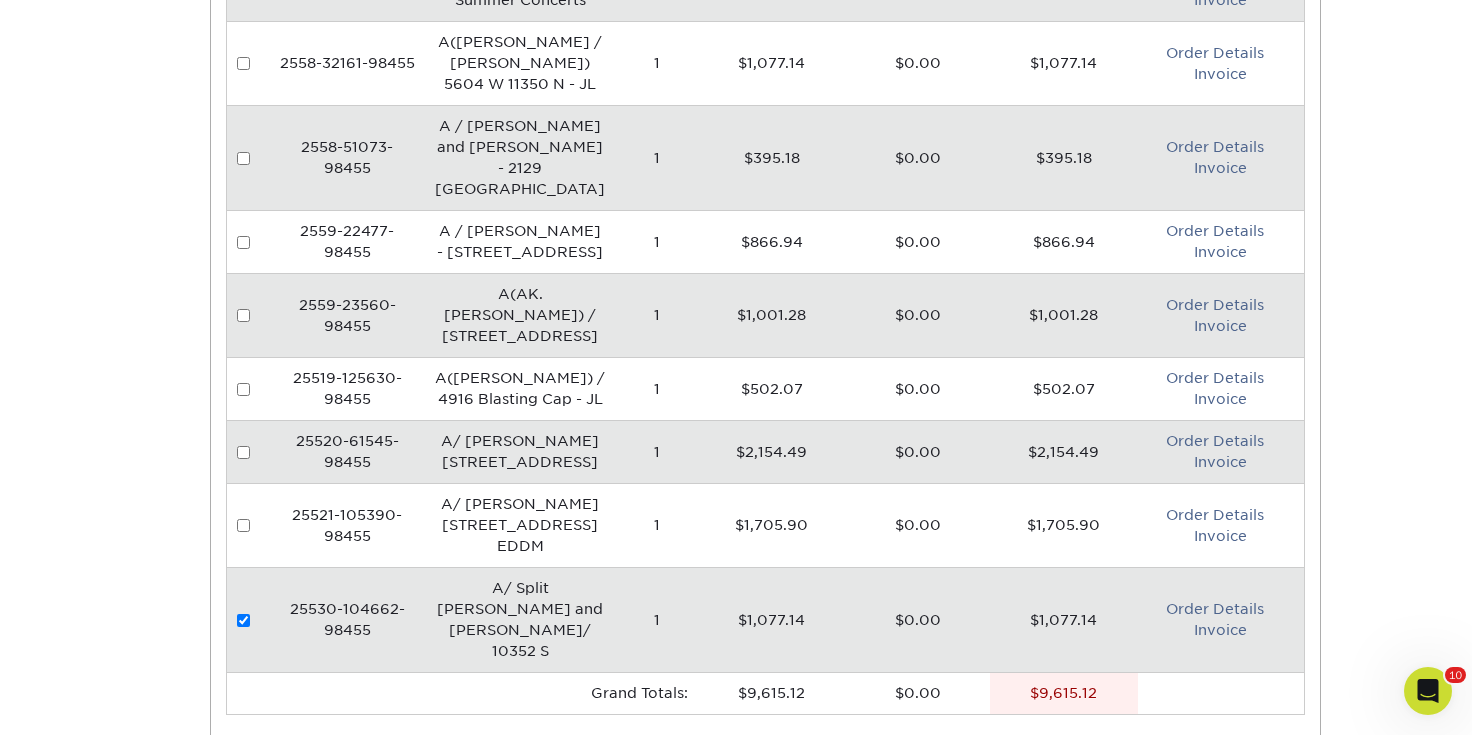 scroll, scrollTop: 684, scrollLeft: 0, axis: vertical 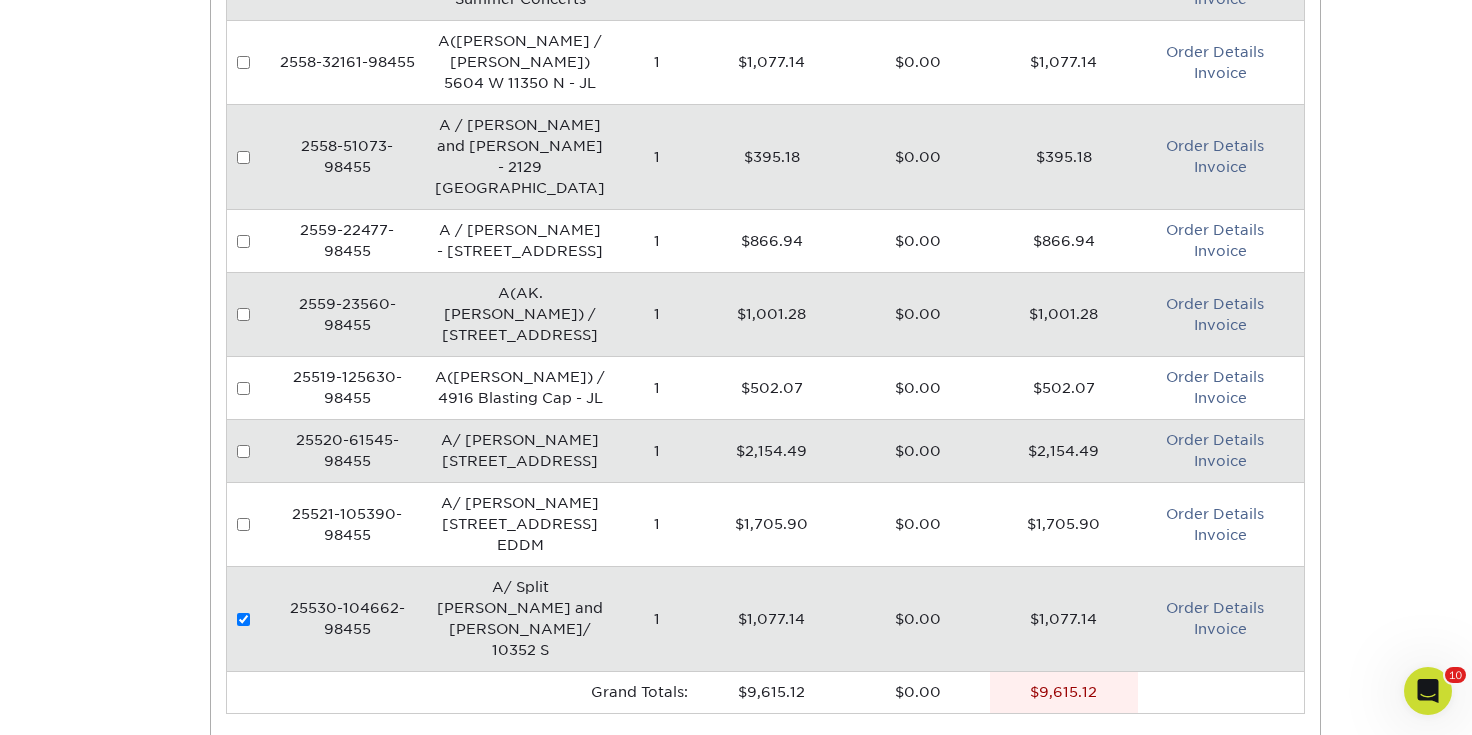 click at bounding box center [243, 619] 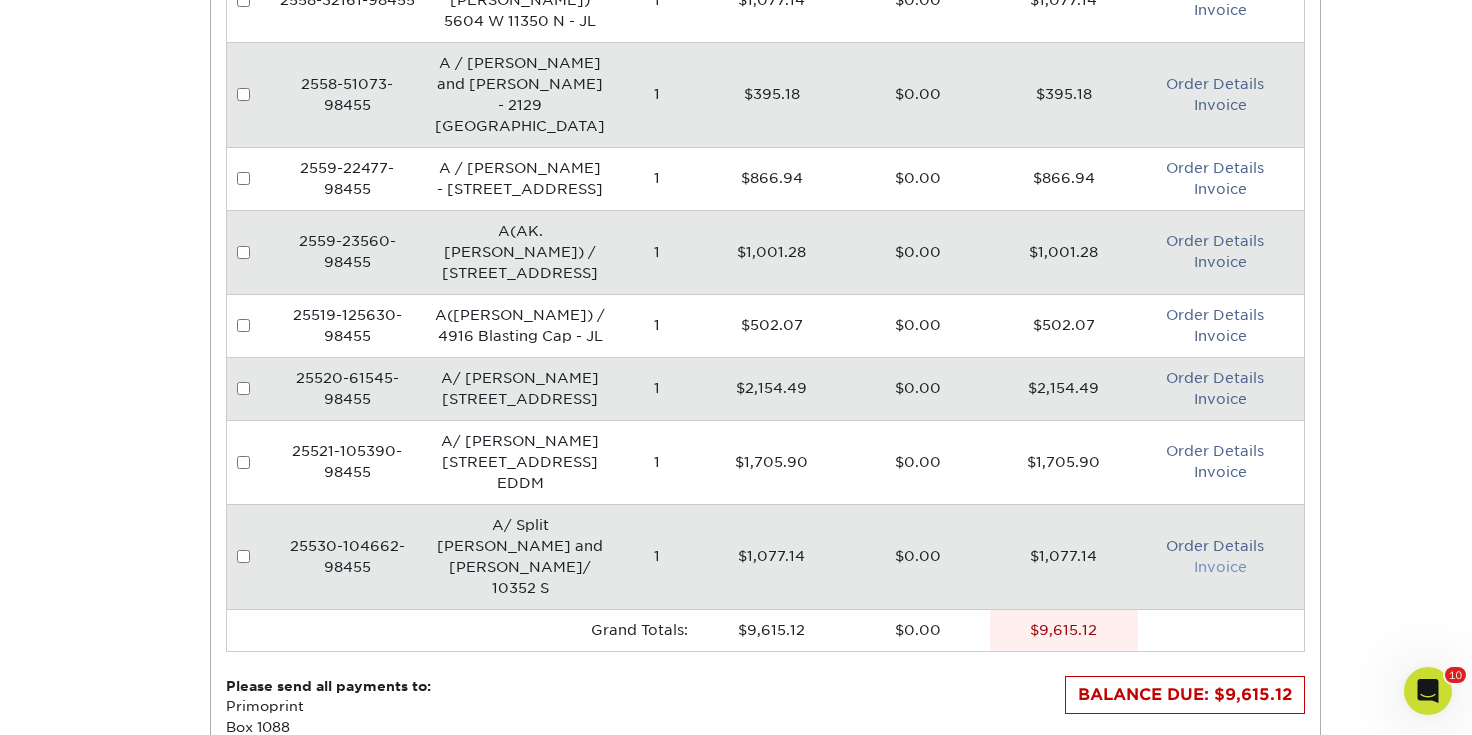 click on "Invoice" at bounding box center (1220, 567) 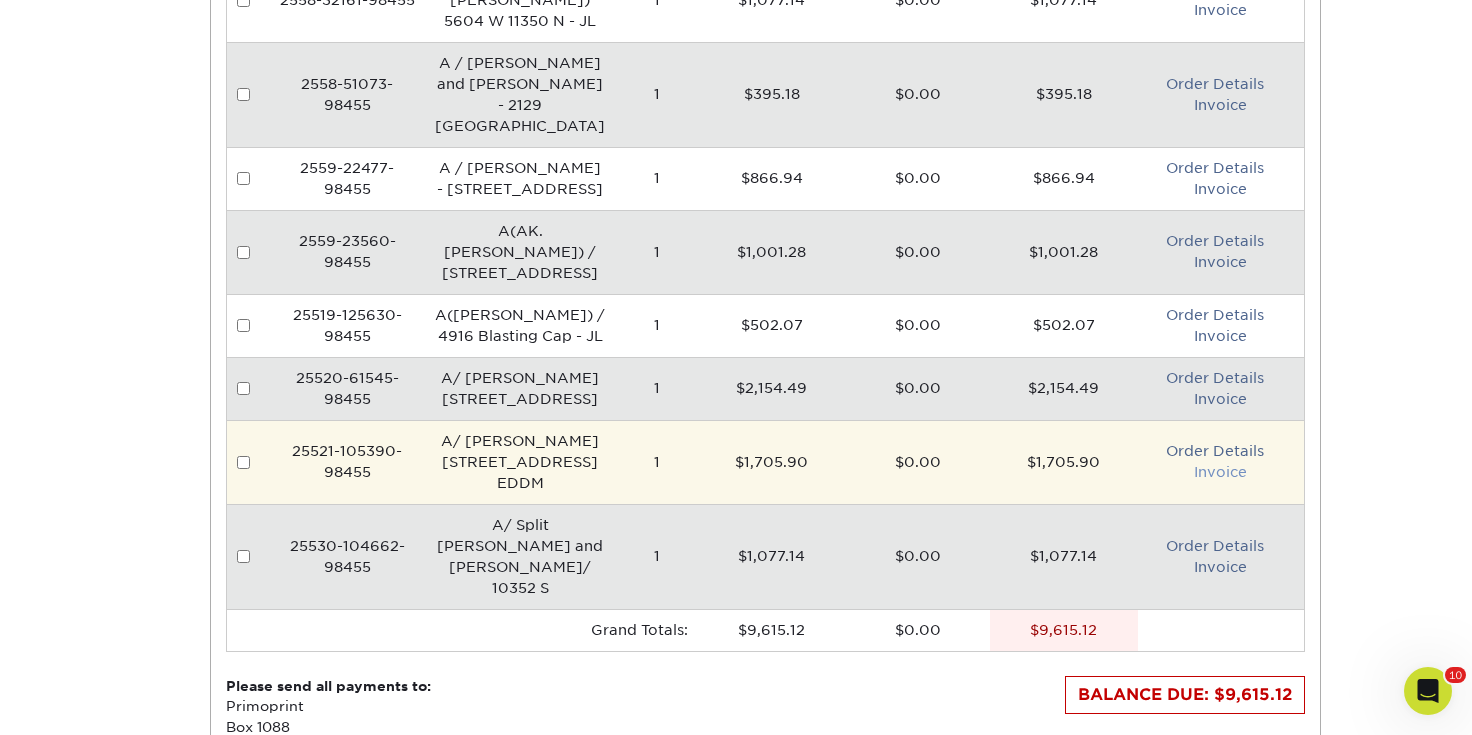 click on "Invoice" at bounding box center [1220, 472] 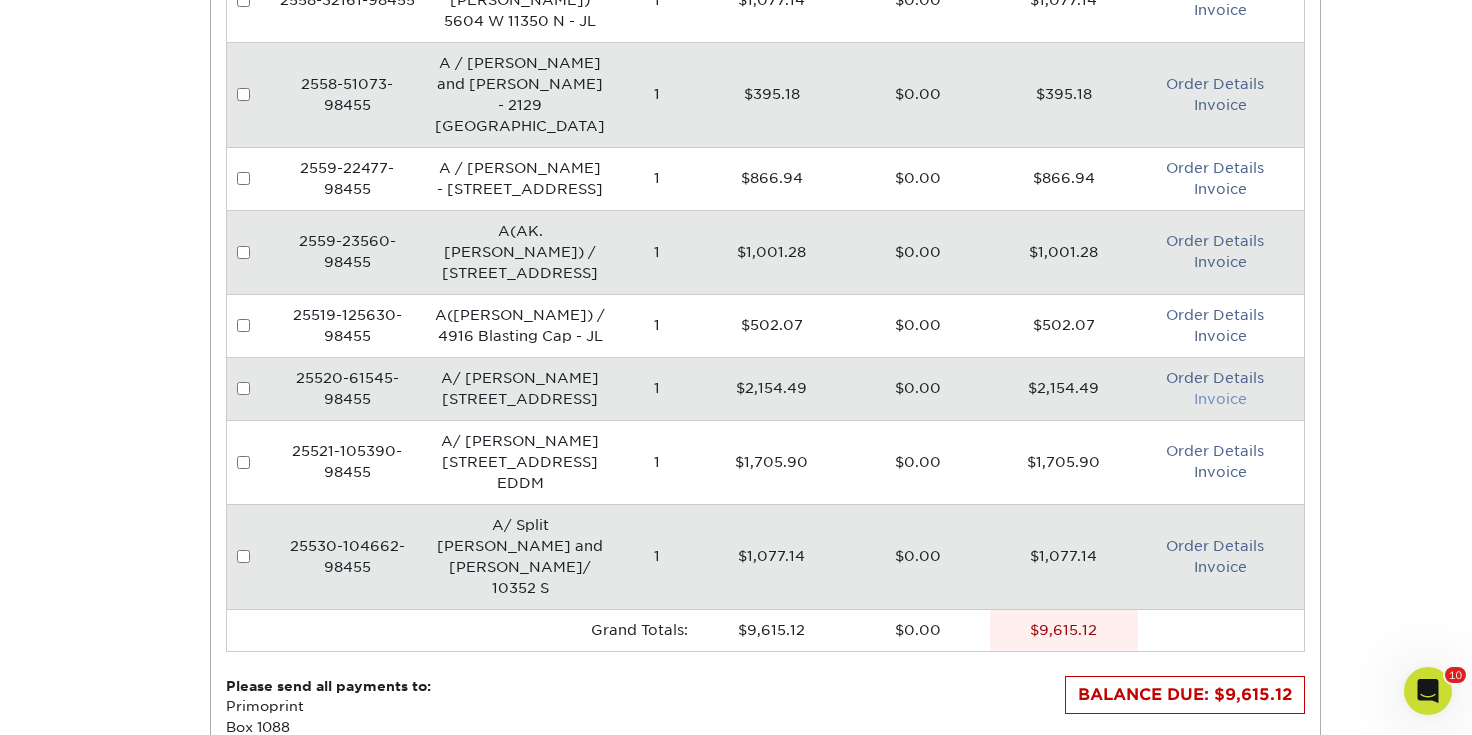 click on "Invoice" at bounding box center [1220, 399] 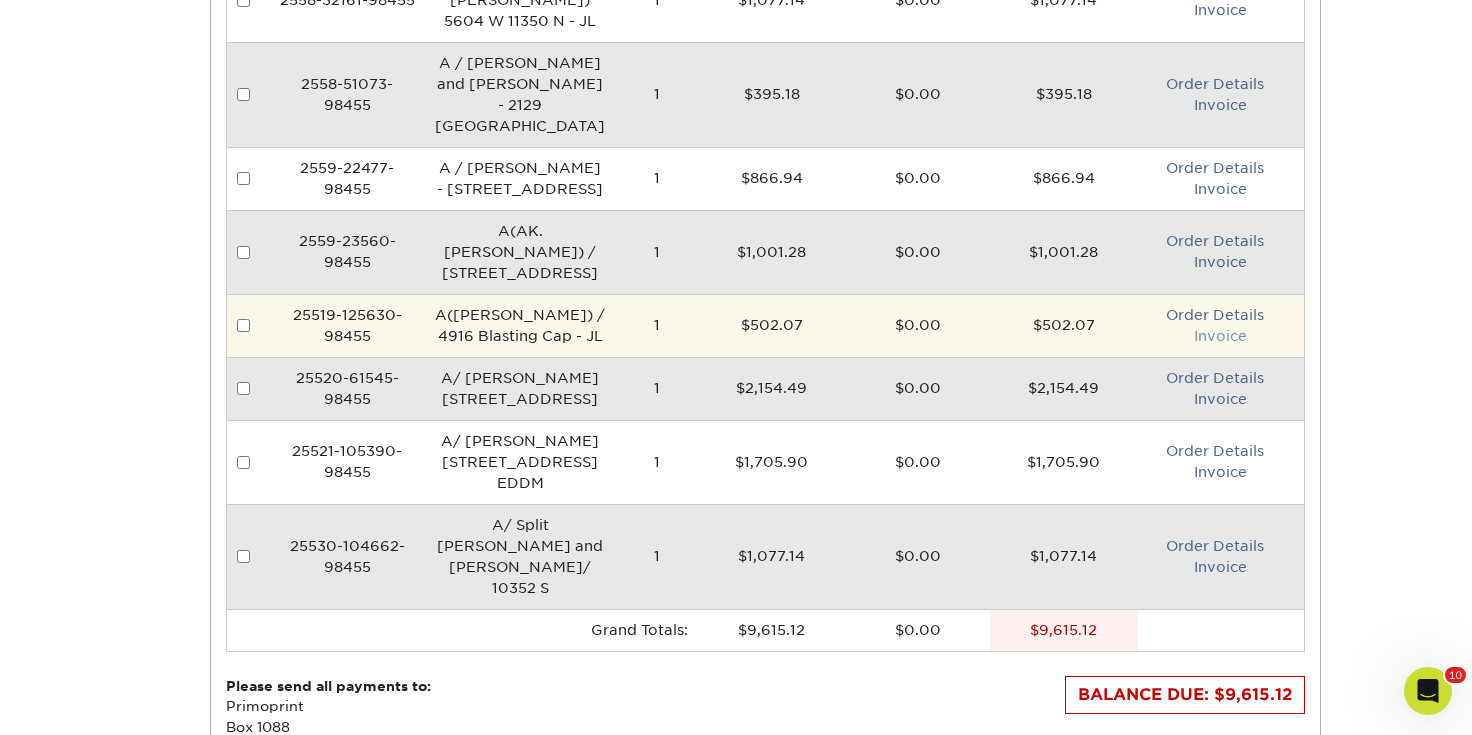 click on "Invoice" at bounding box center (1220, 336) 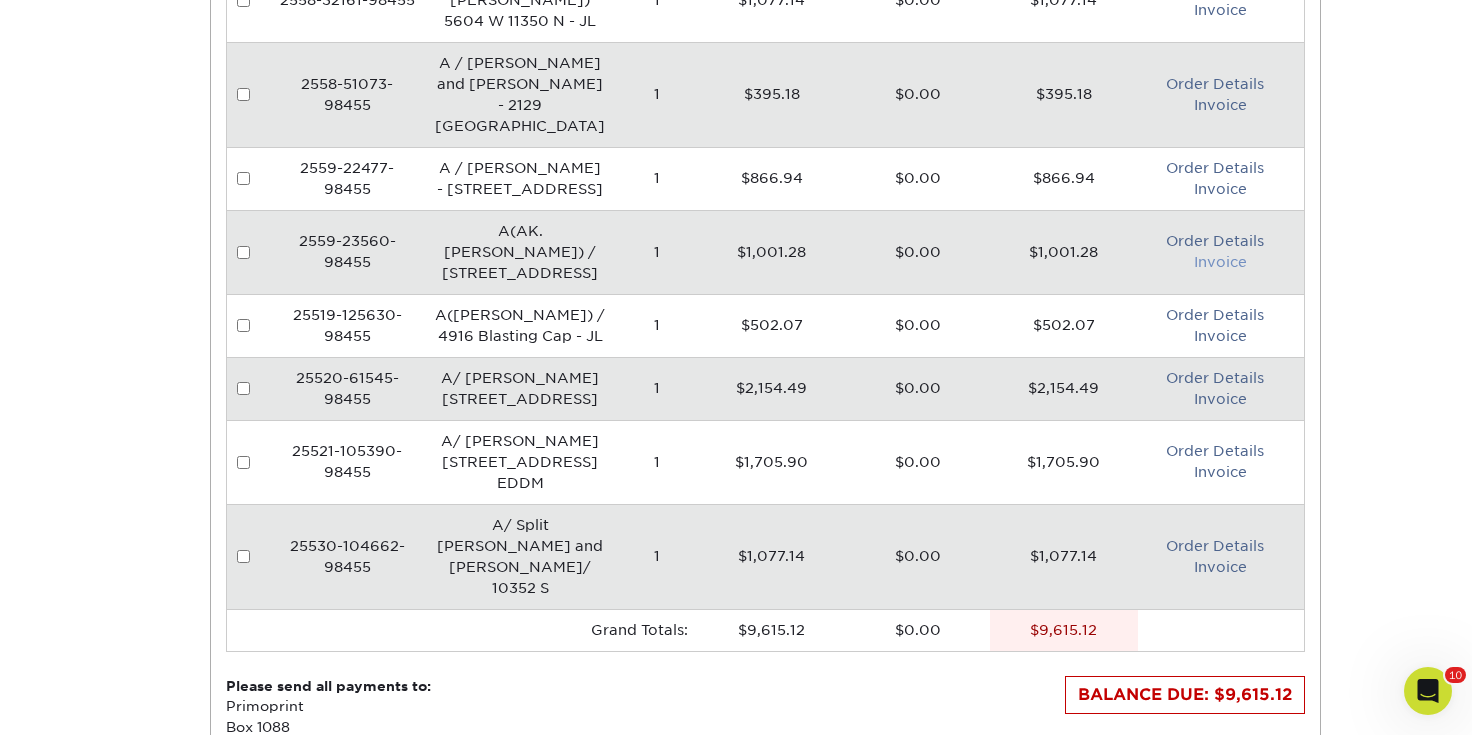 click on "Invoice" at bounding box center (1220, 262) 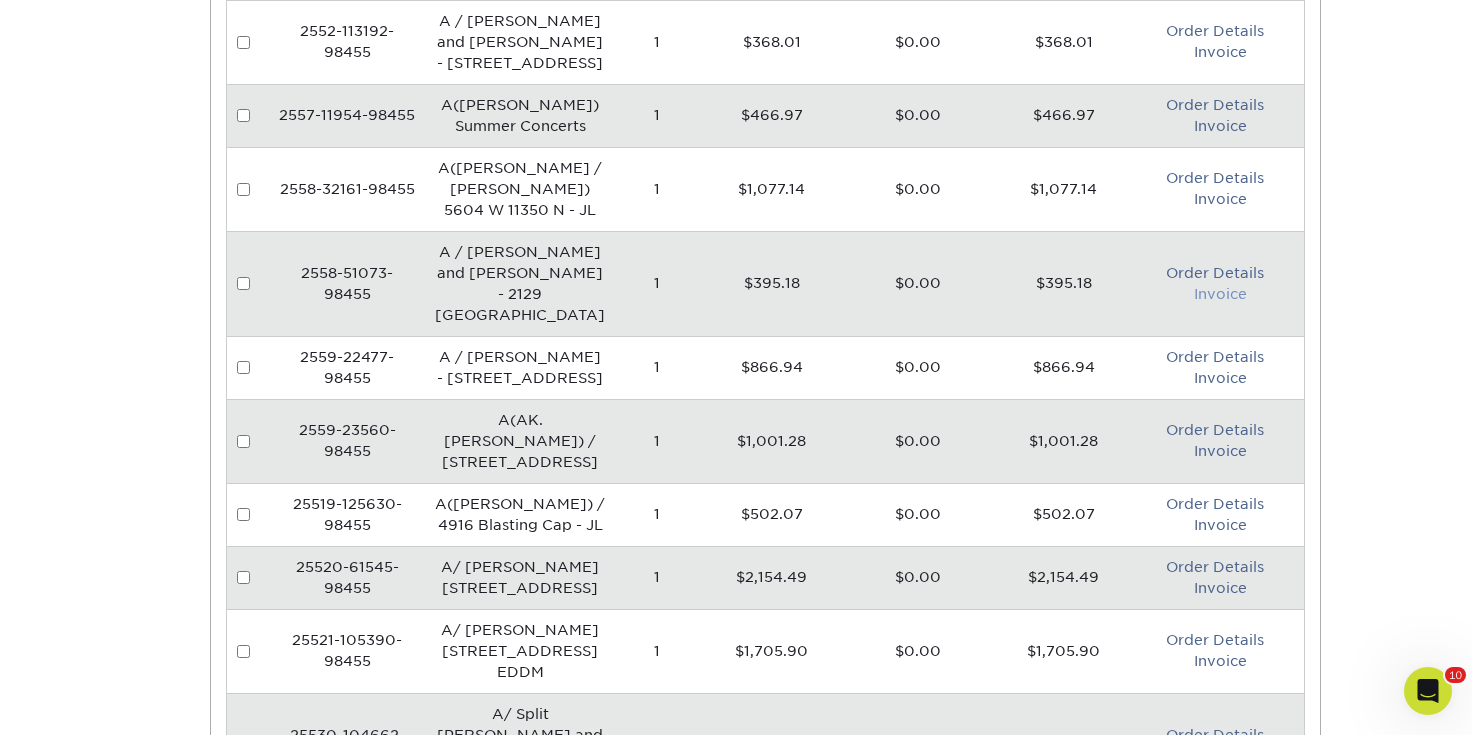 scroll, scrollTop: 491, scrollLeft: 0, axis: vertical 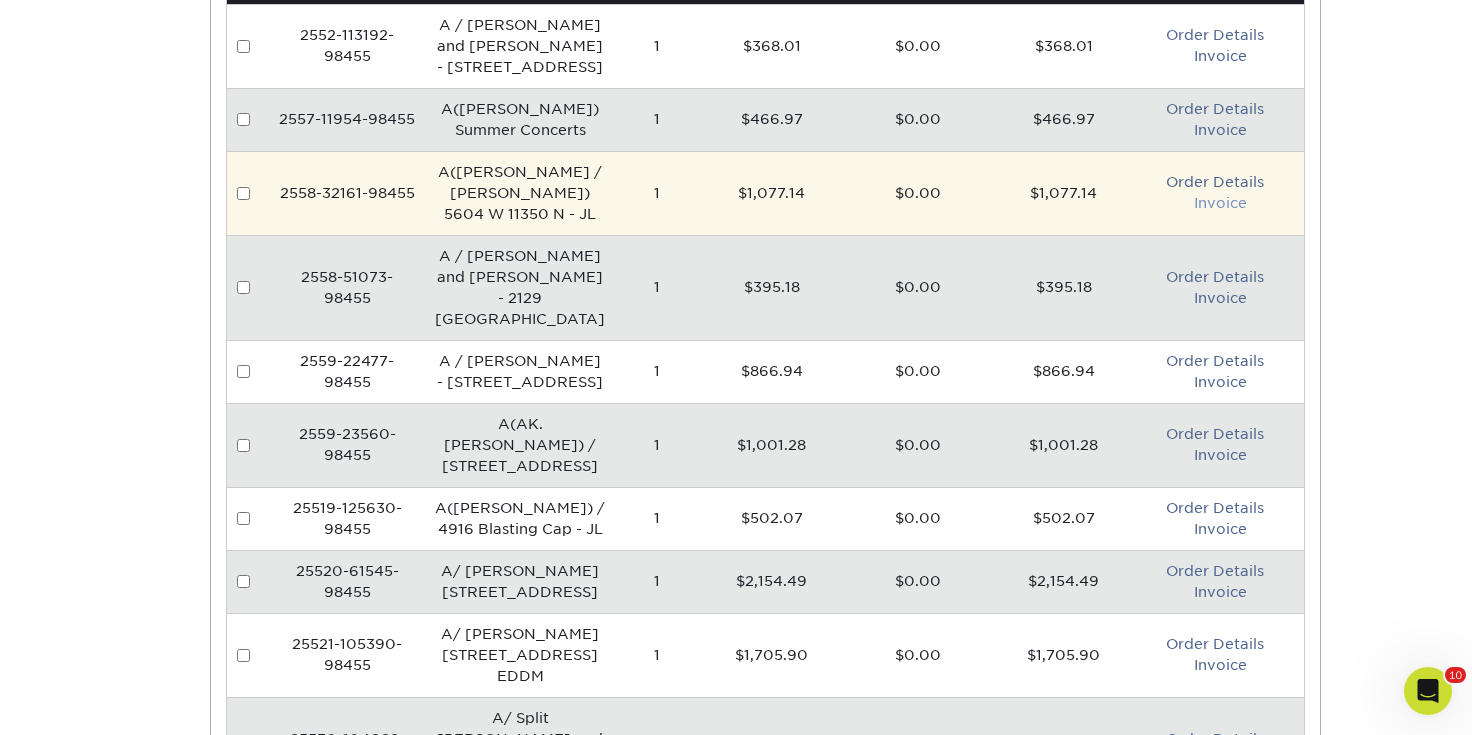 click on "Invoice" at bounding box center (1220, 203) 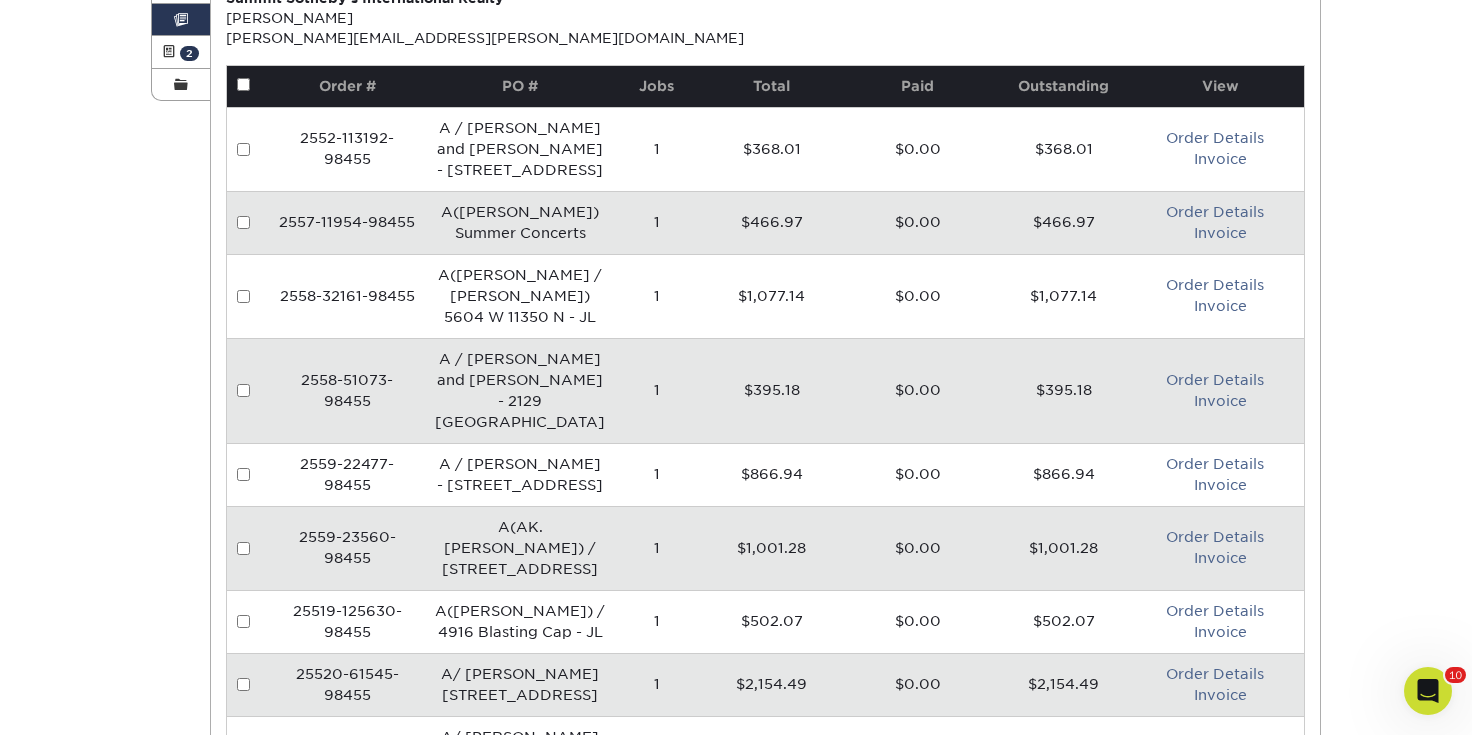 scroll, scrollTop: 386, scrollLeft: 0, axis: vertical 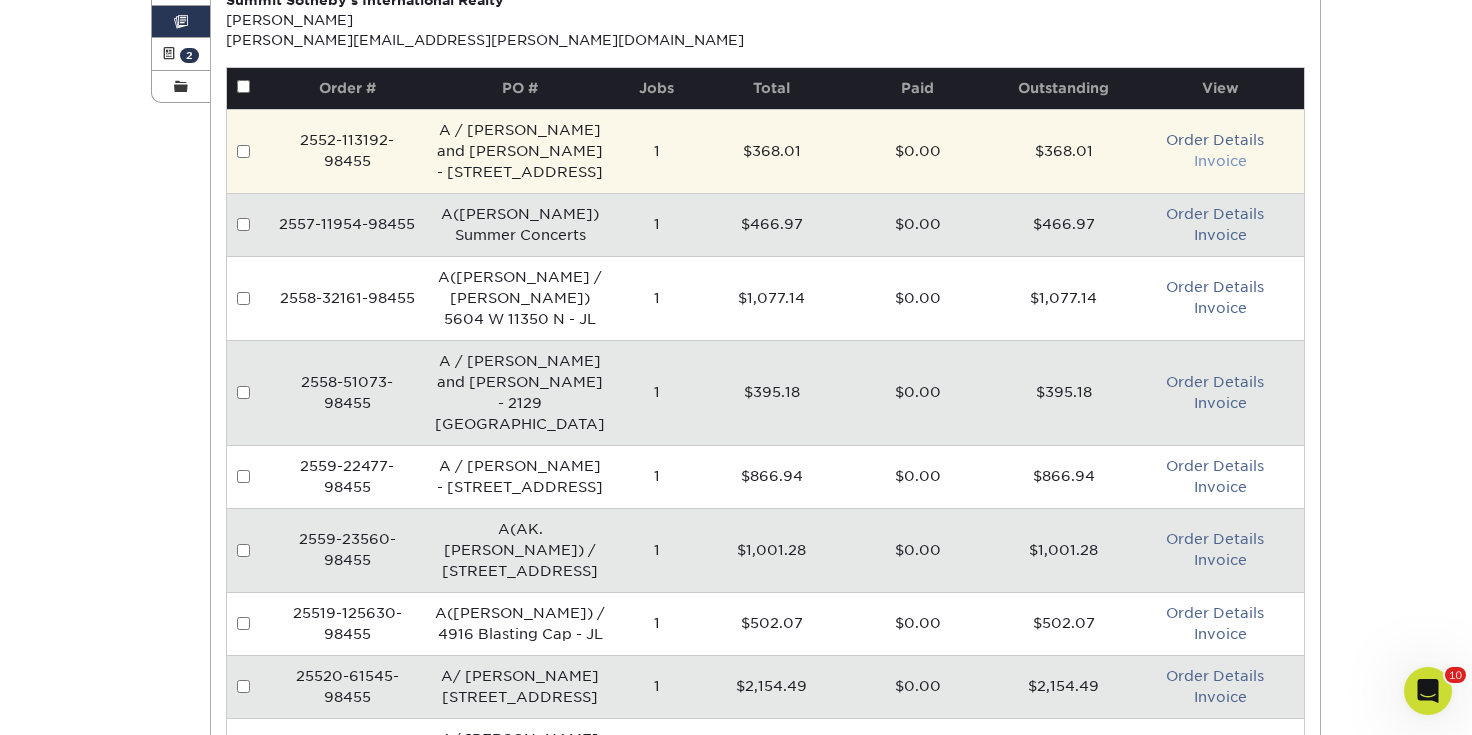 click on "Invoice" at bounding box center (1220, 161) 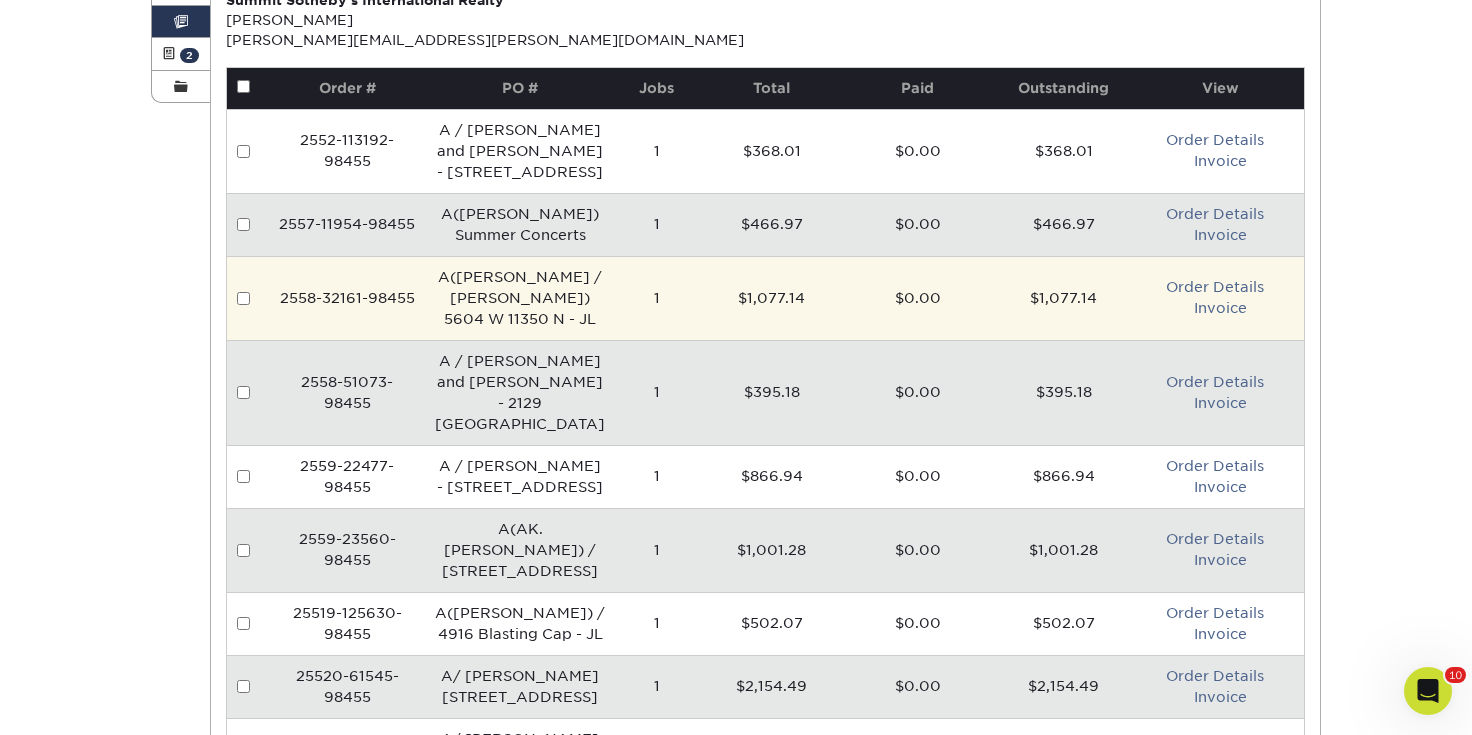 scroll, scrollTop: 0, scrollLeft: 0, axis: both 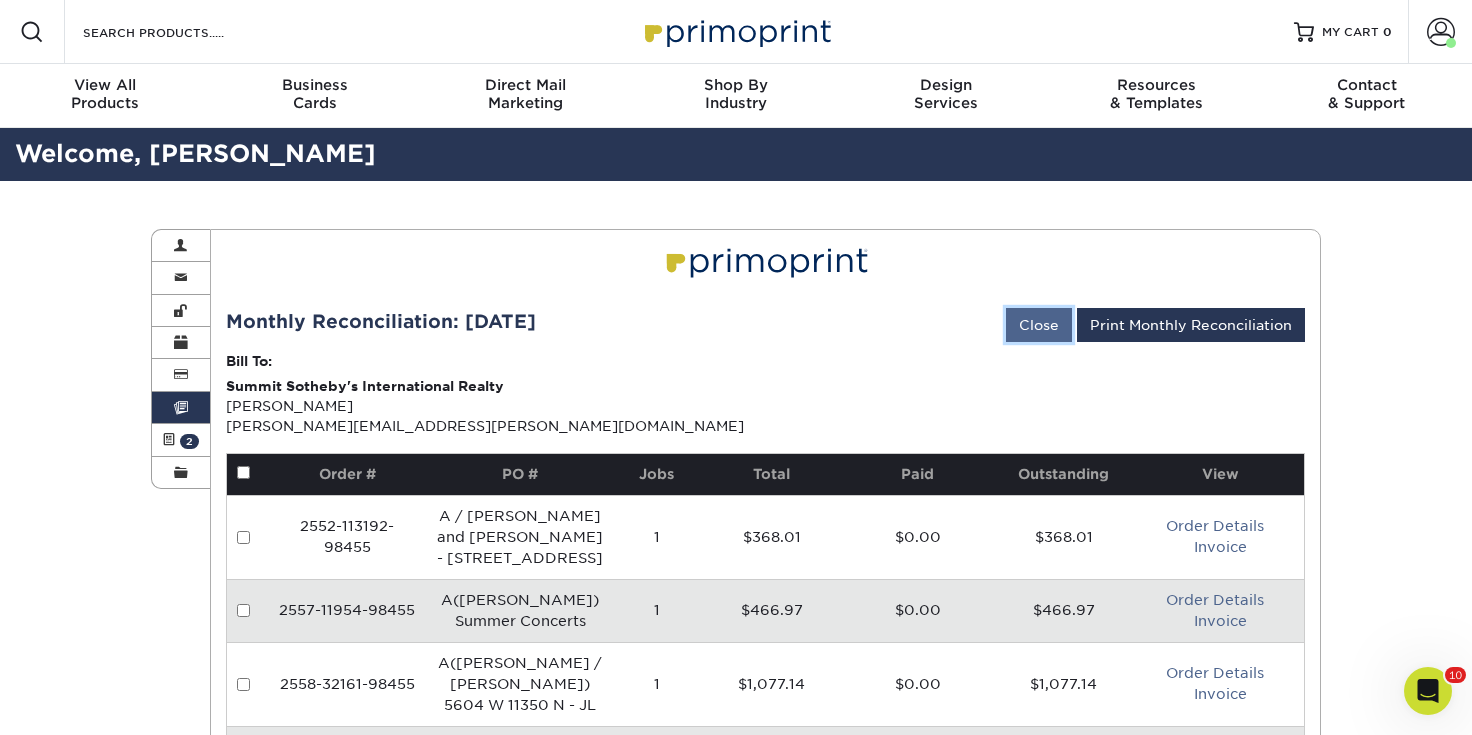 click on "Close" at bounding box center (1039, 325) 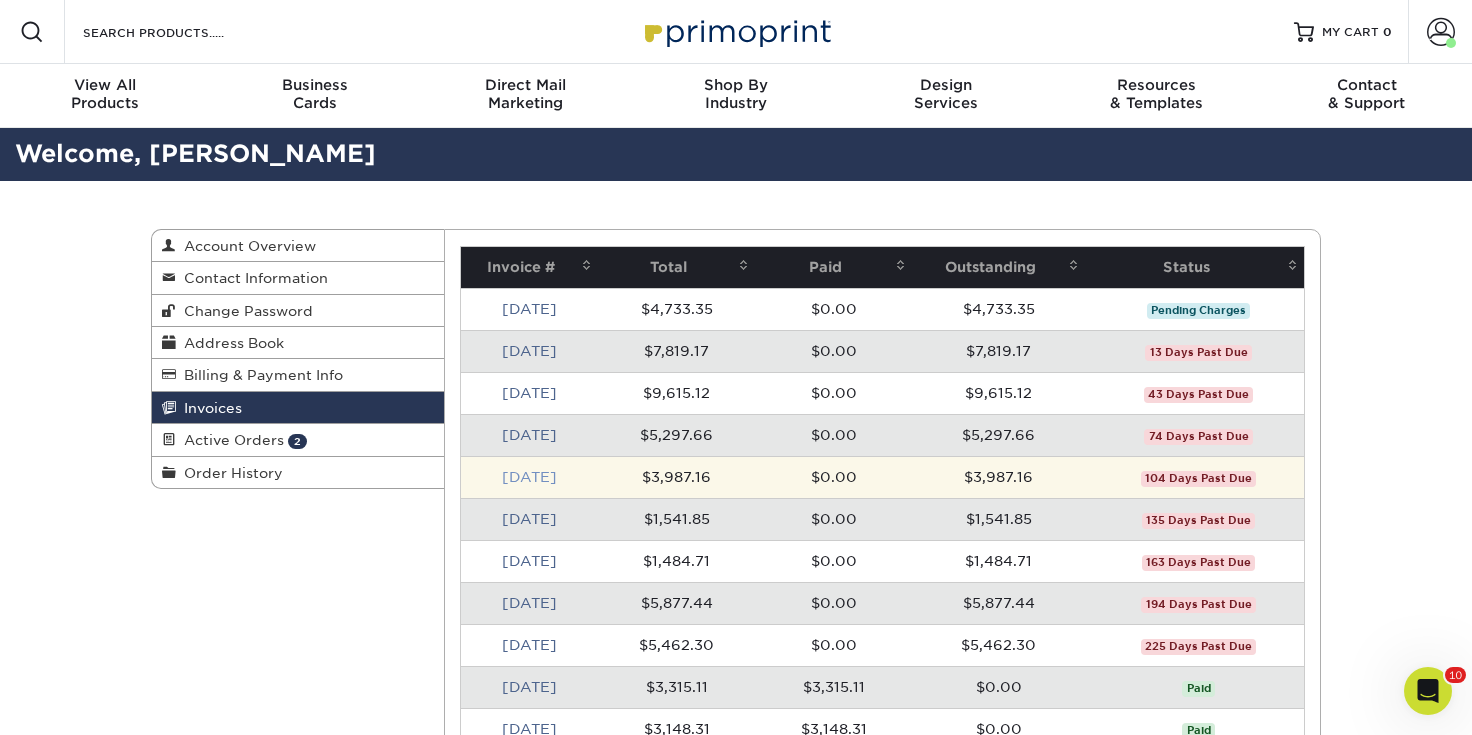 click on "Mar 2025" at bounding box center (529, 477) 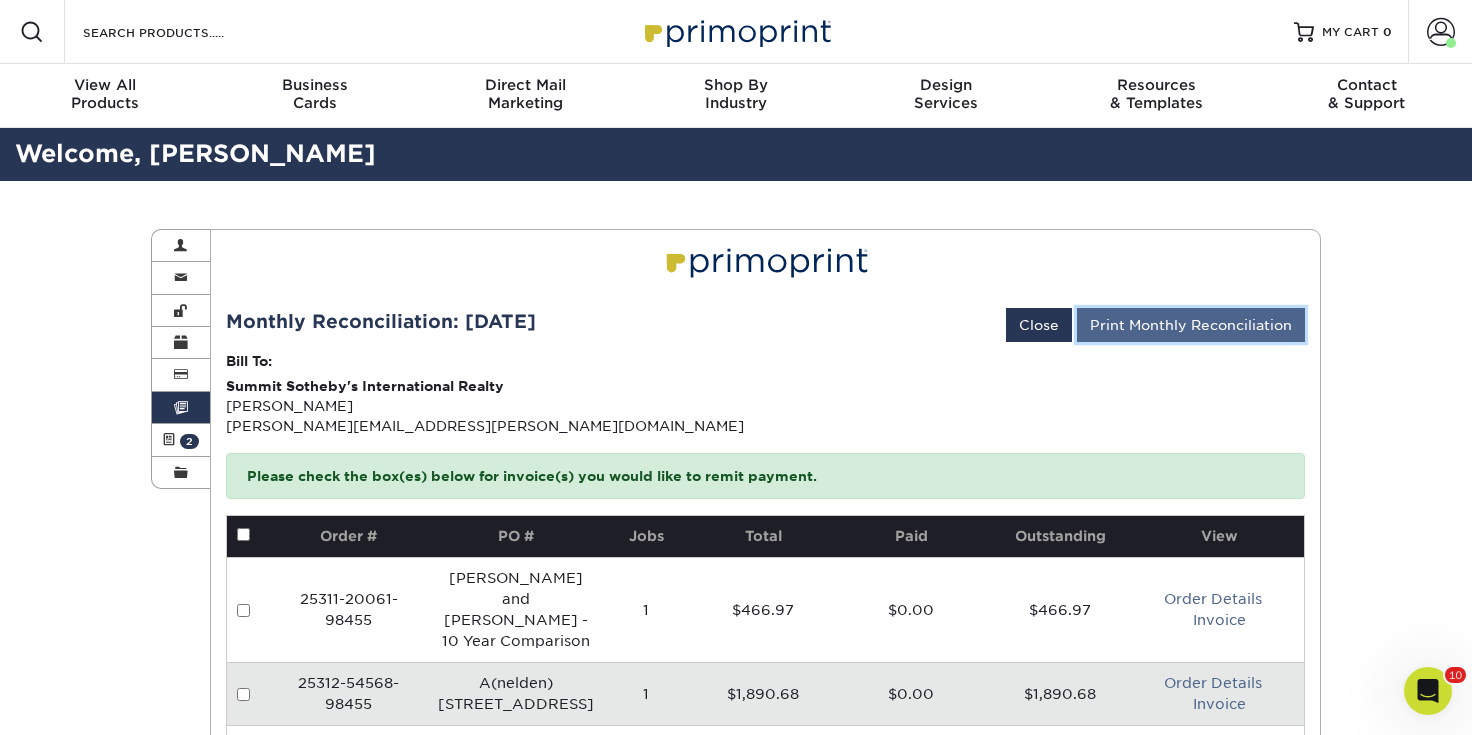 click on "Print Monthly Reconciliation" at bounding box center [1191, 325] 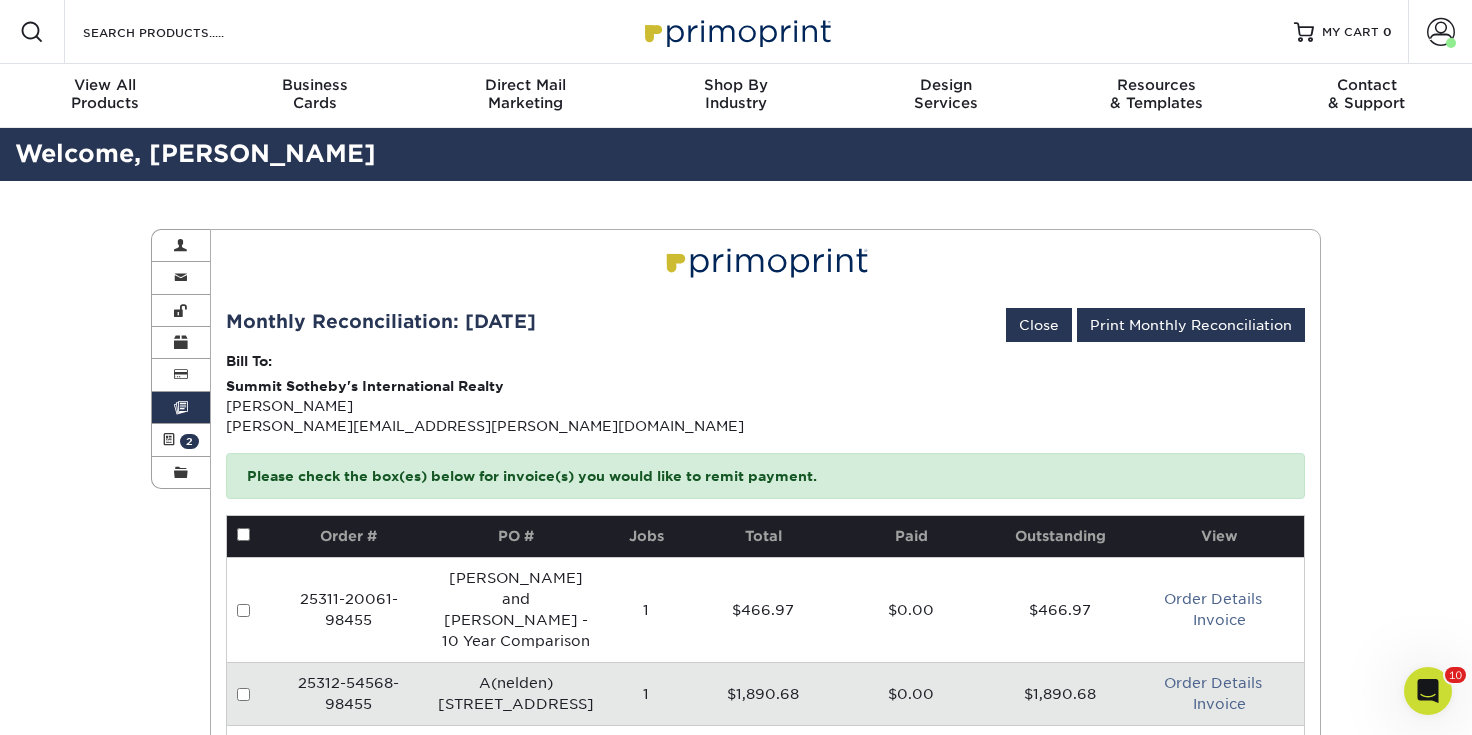 click on "Invoices
Account Overview
Contact Information
Change Password
Address Book
Billing & Payment Info
Invoices" at bounding box center (736, 666) 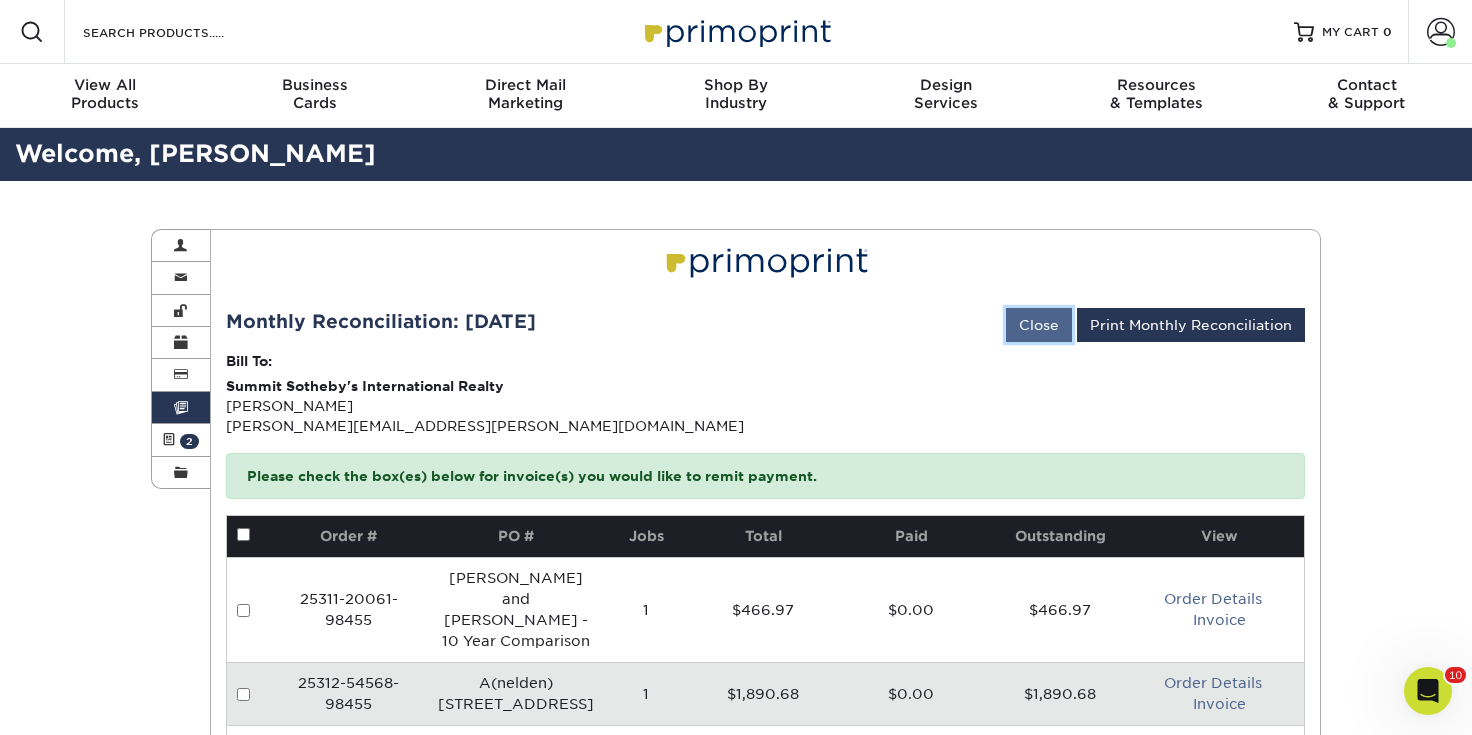 click on "Close" at bounding box center (1039, 325) 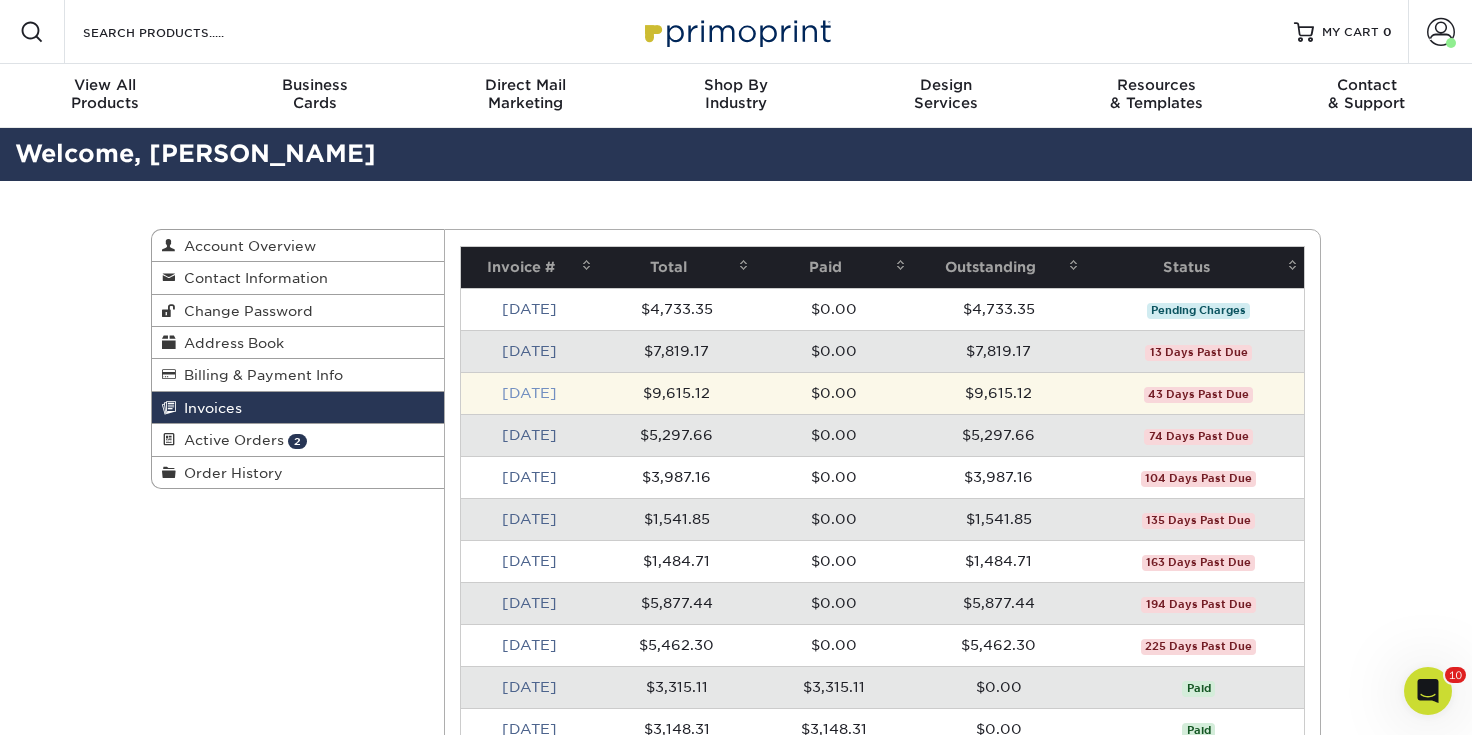 click on "May 2025" at bounding box center (529, 393) 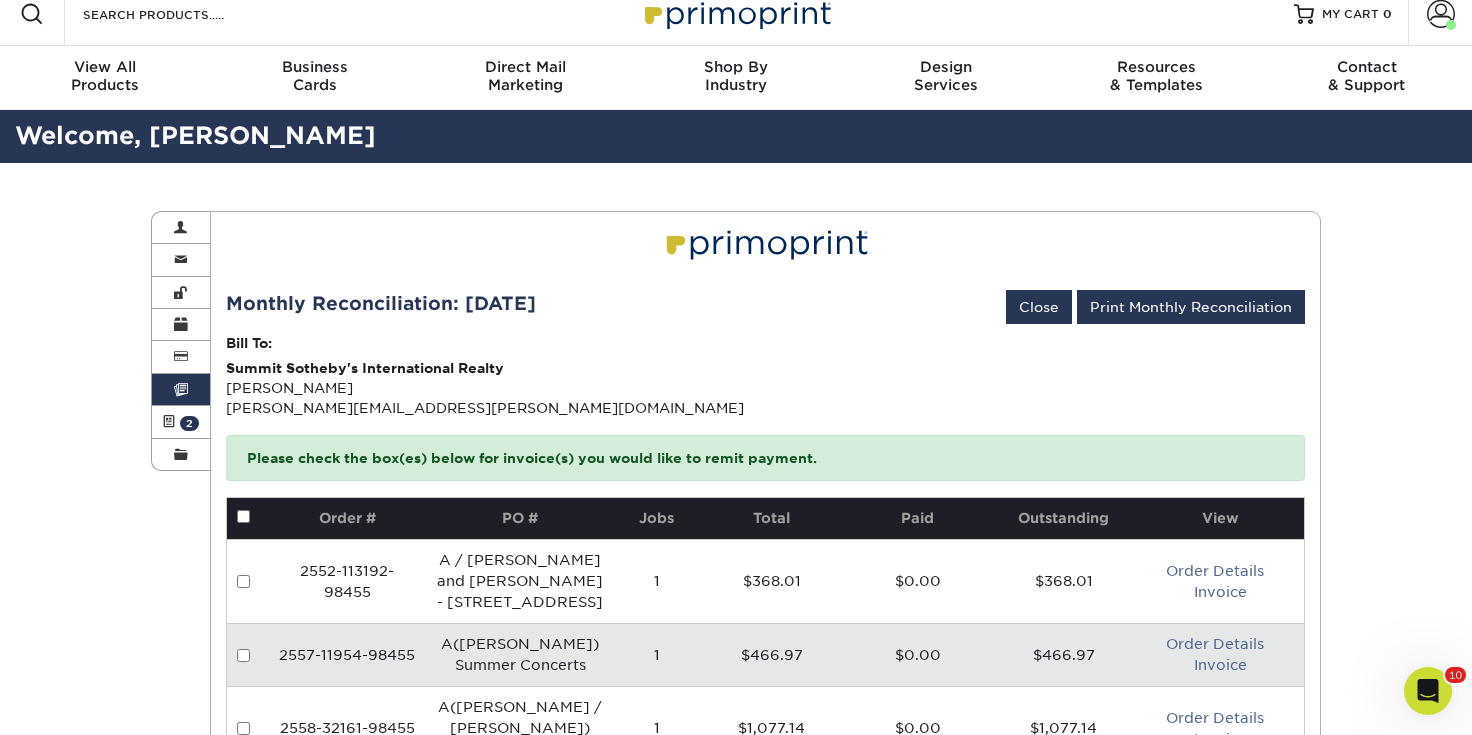 scroll, scrollTop: 18, scrollLeft: 0, axis: vertical 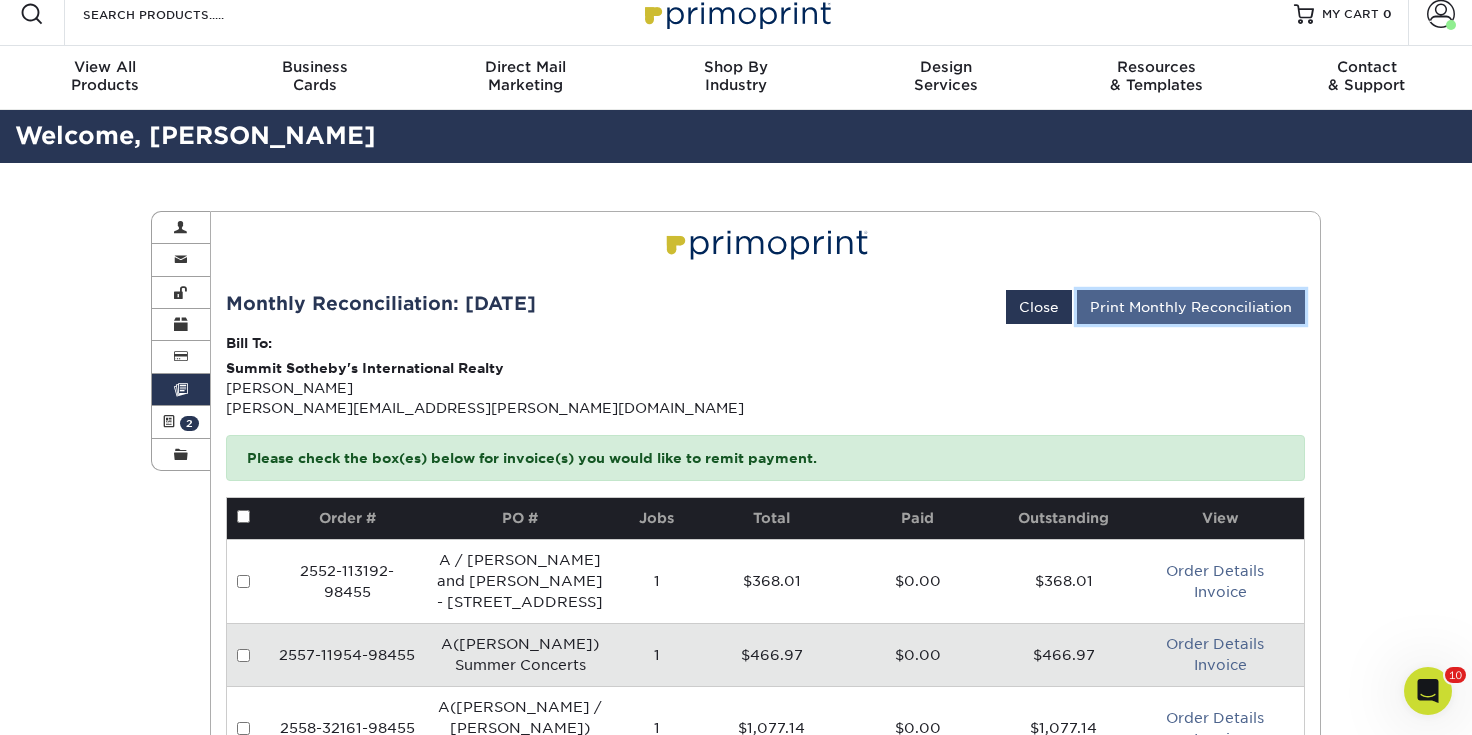 click on "Print Monthly Reconciliation" at bounding box center [1191, 307] 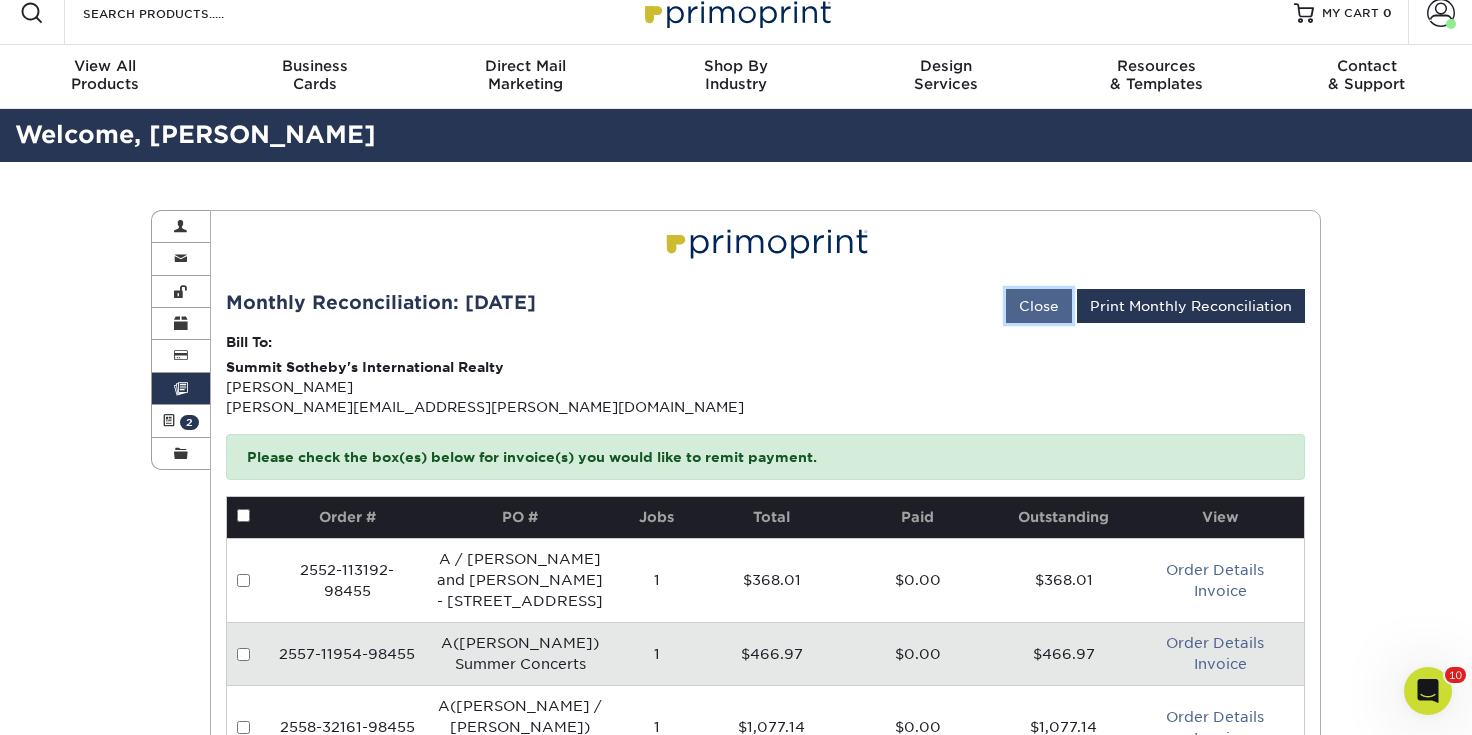 click on "Close" at bounding box center (1039, 306) 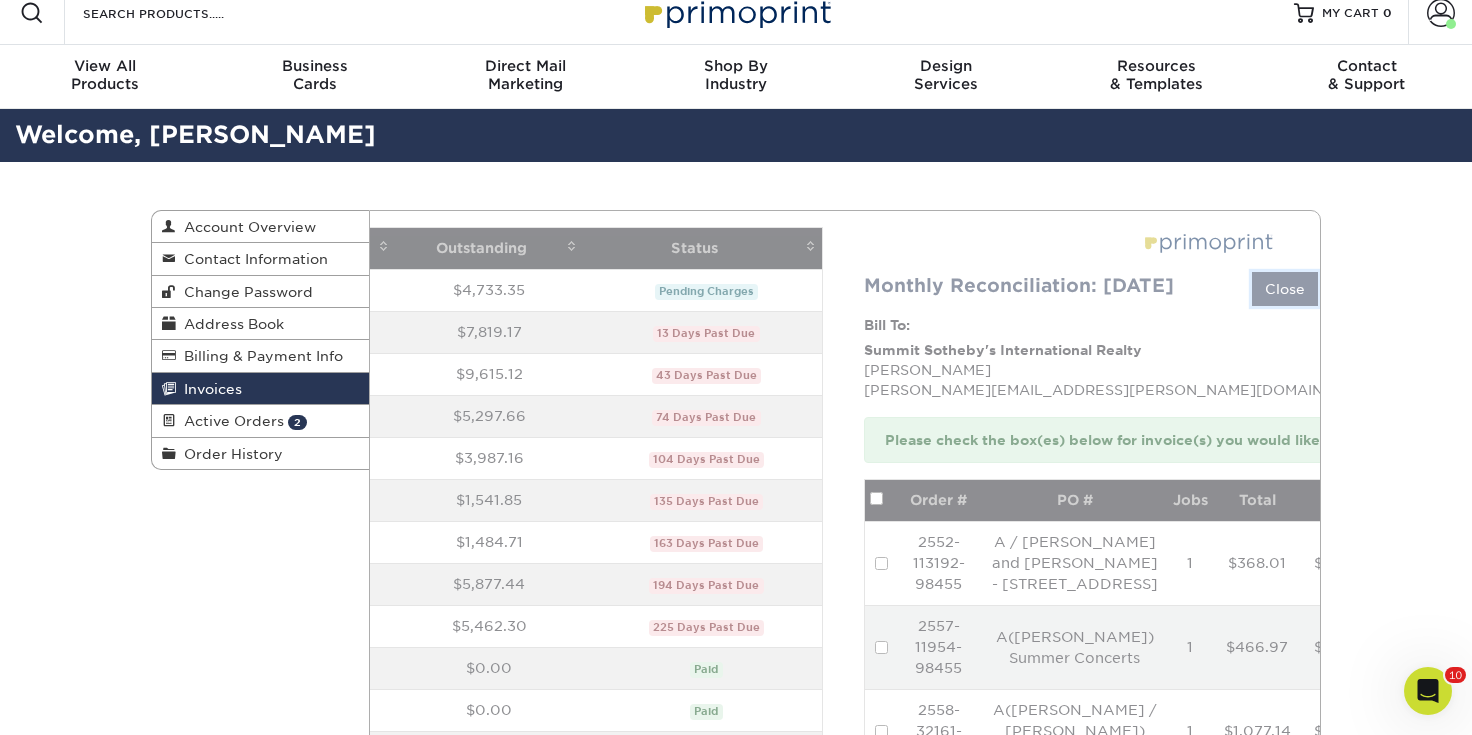 scroll, scrollTop: 0, scrollLeft: 0, axis: both 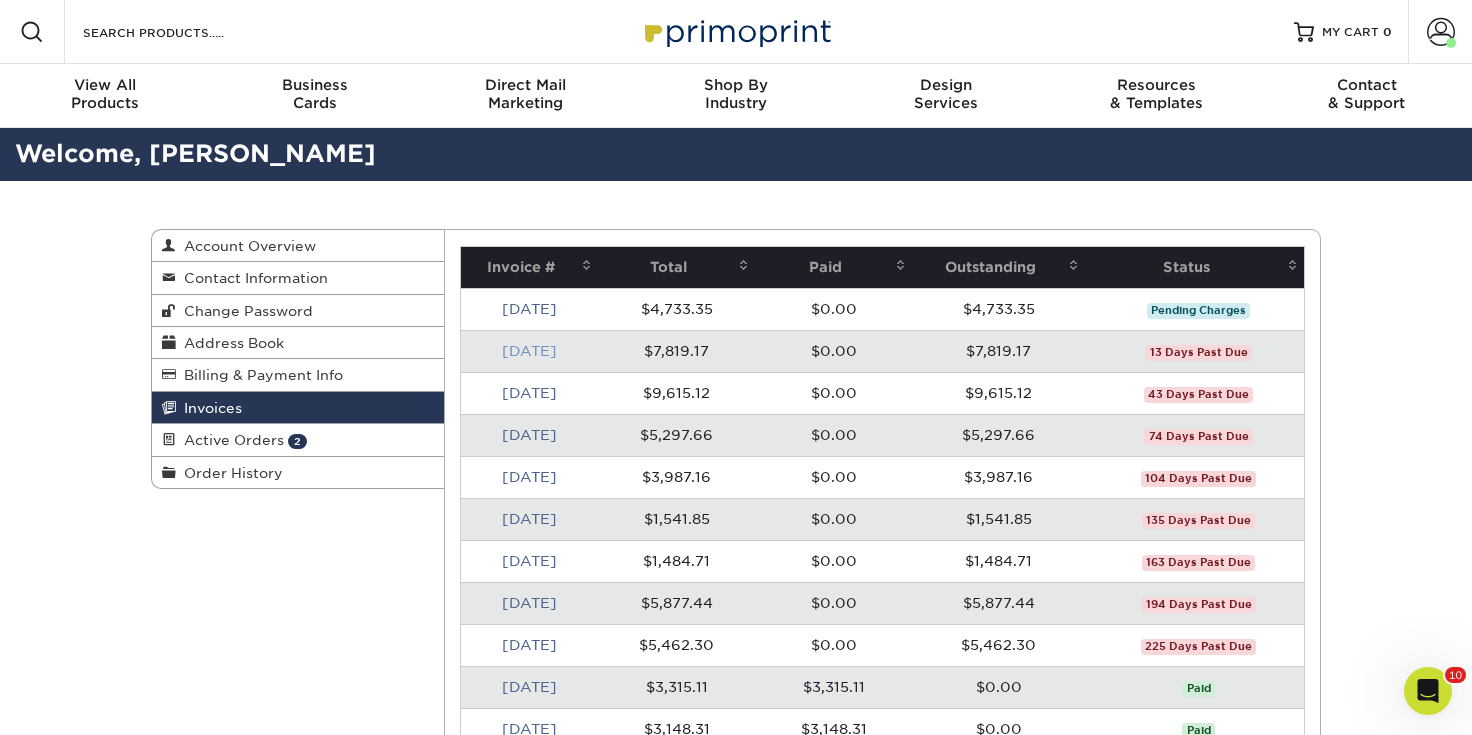 click on "Jun 2025" at bounding box center [529, 351] 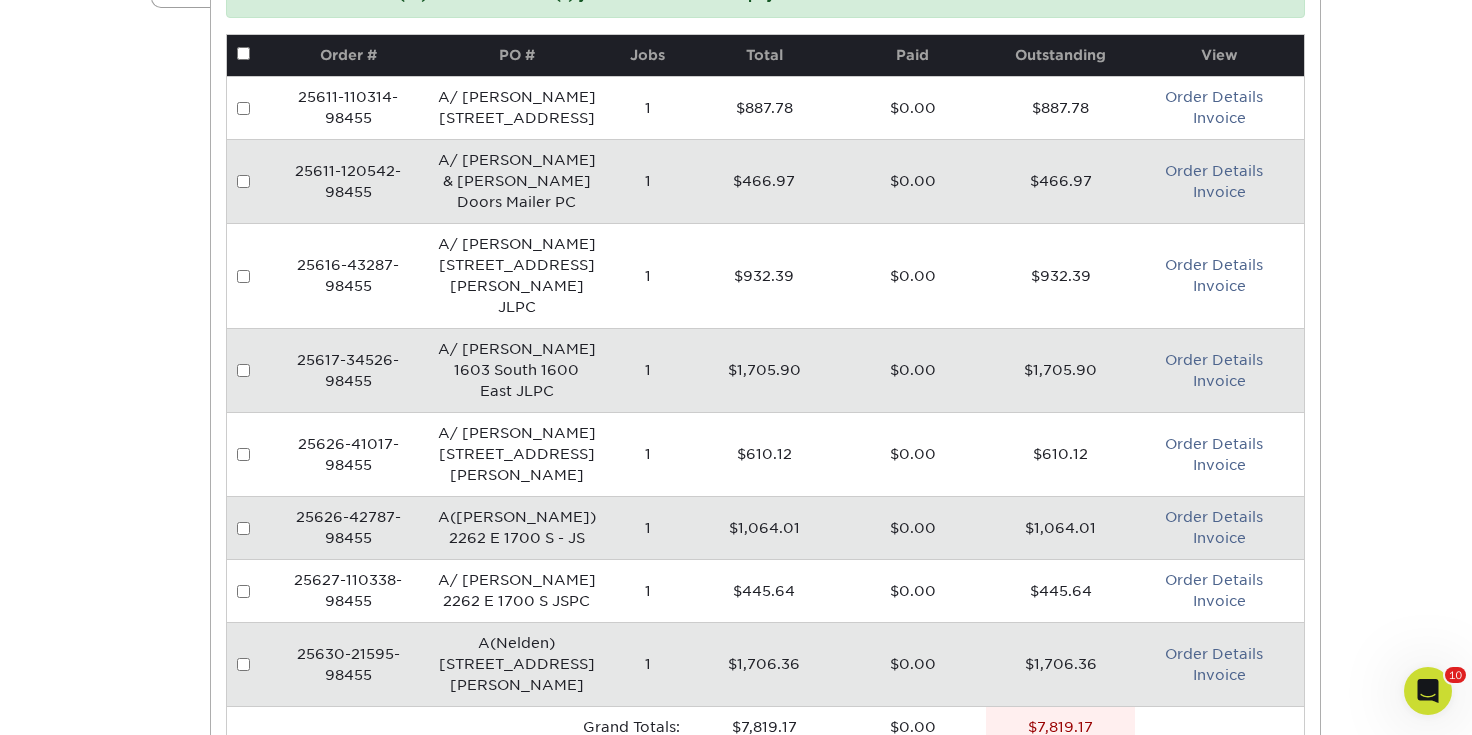 scroll, scrollTop: 330, scrollLeft: 0, axis: vertical 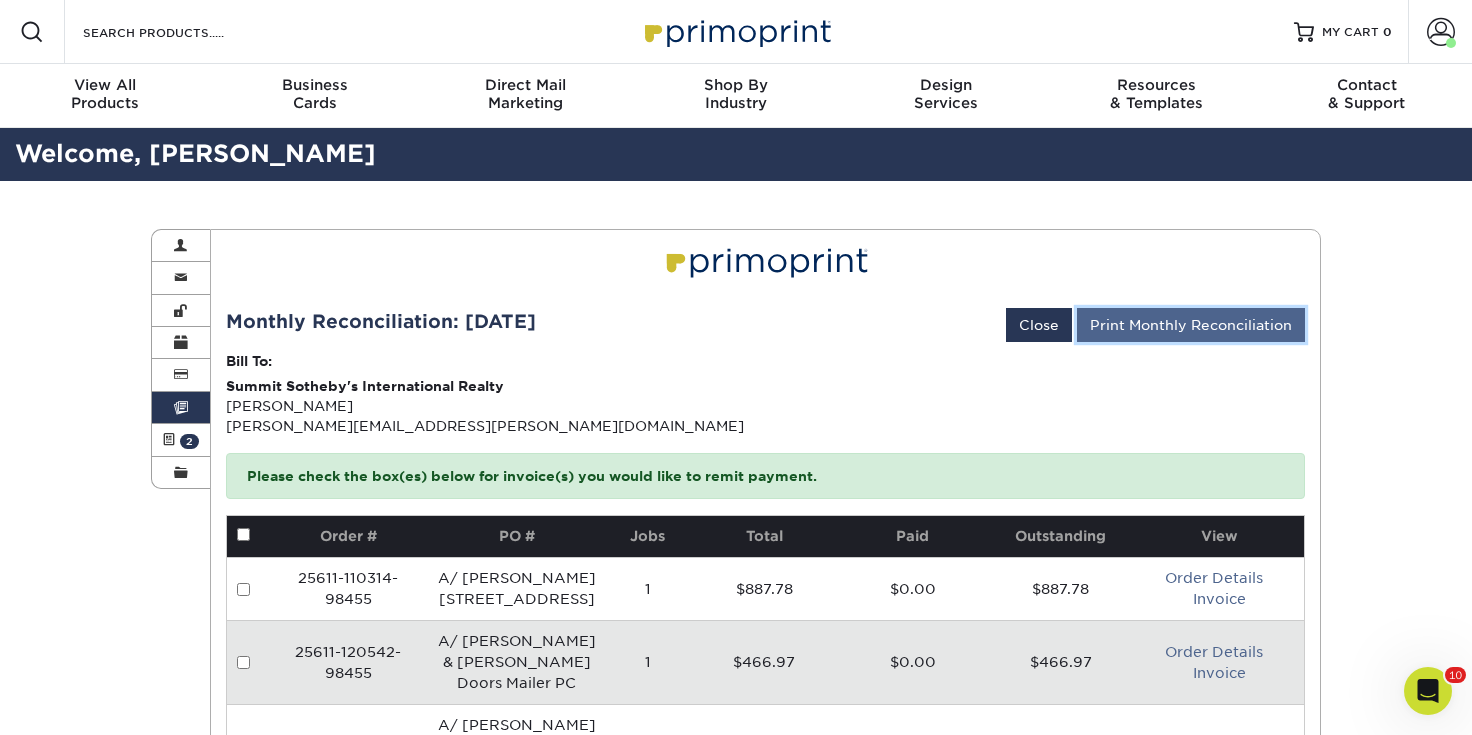 click on "Print Monthly Reconciliation" at bounding box center [1191, 325] 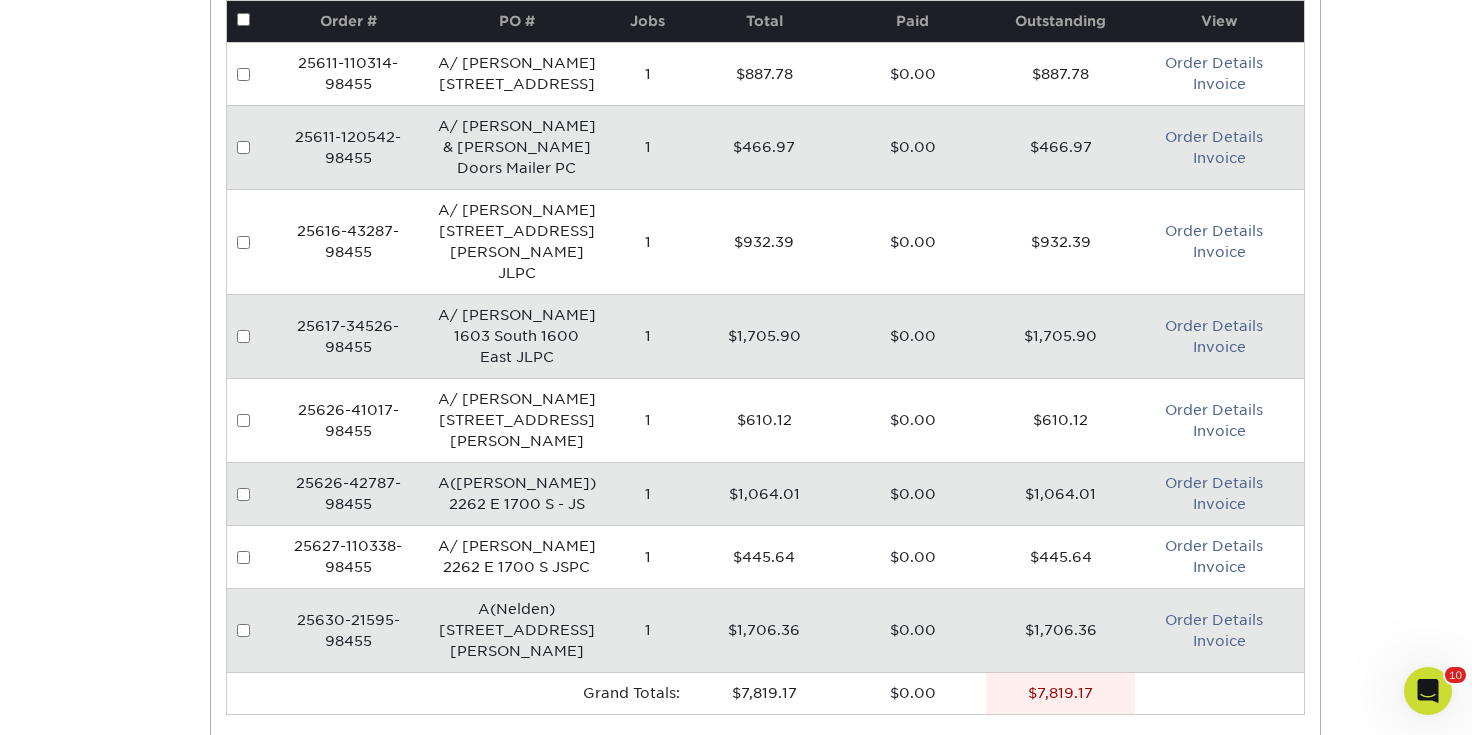 scroll, scrollTop: 516, scrollLeft: 0, axis: vertical 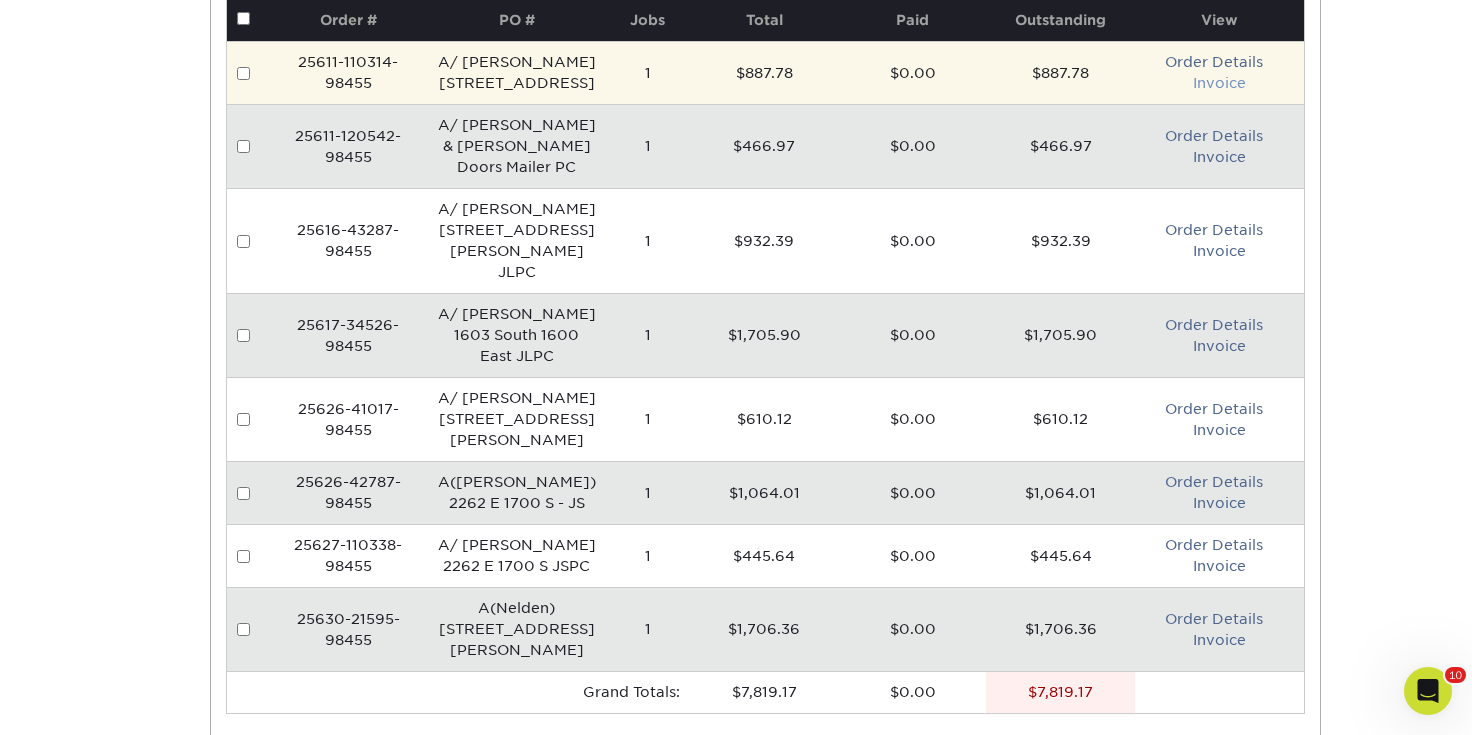 click on "Invoice" at bounding box center [1219, 83] 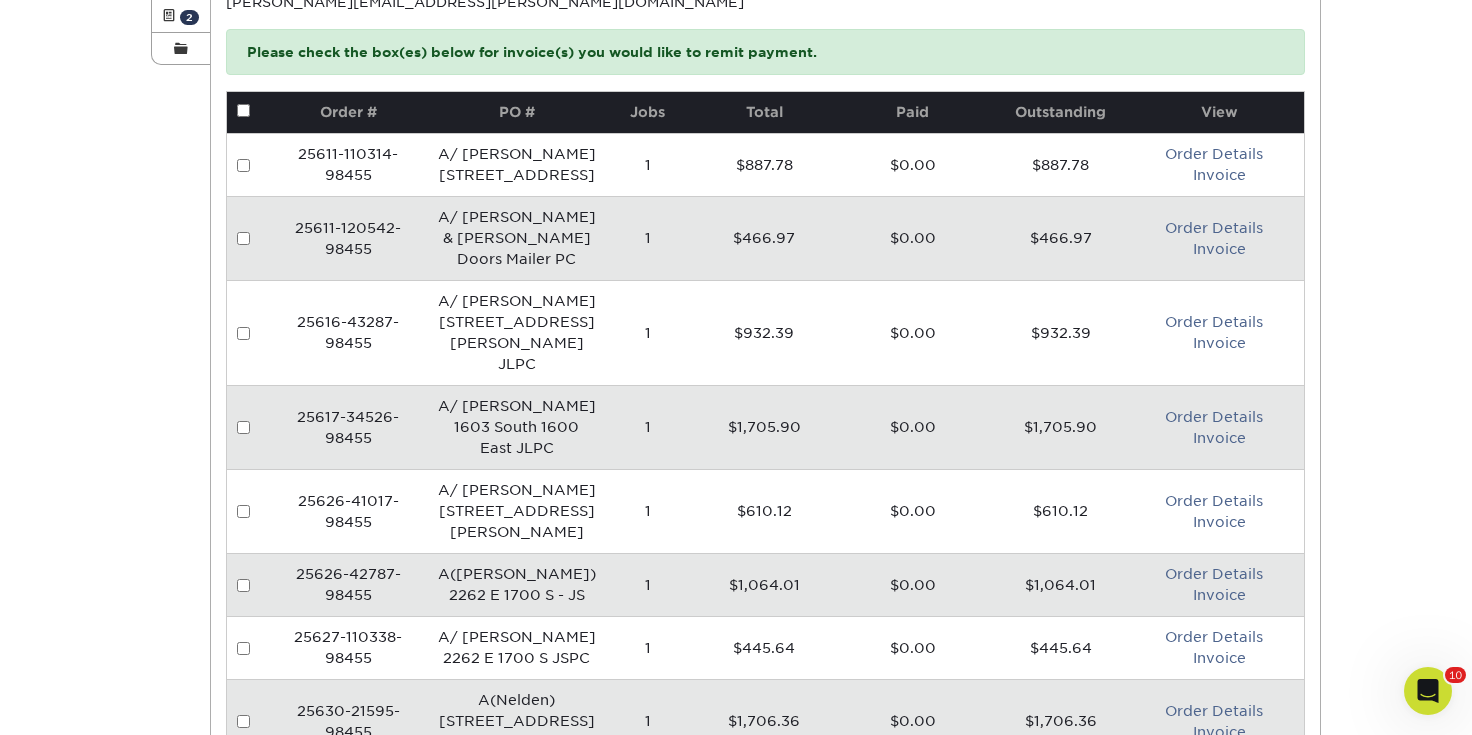 scroll, scrollTop: 422, scrollLeft: 0, axis: vertical 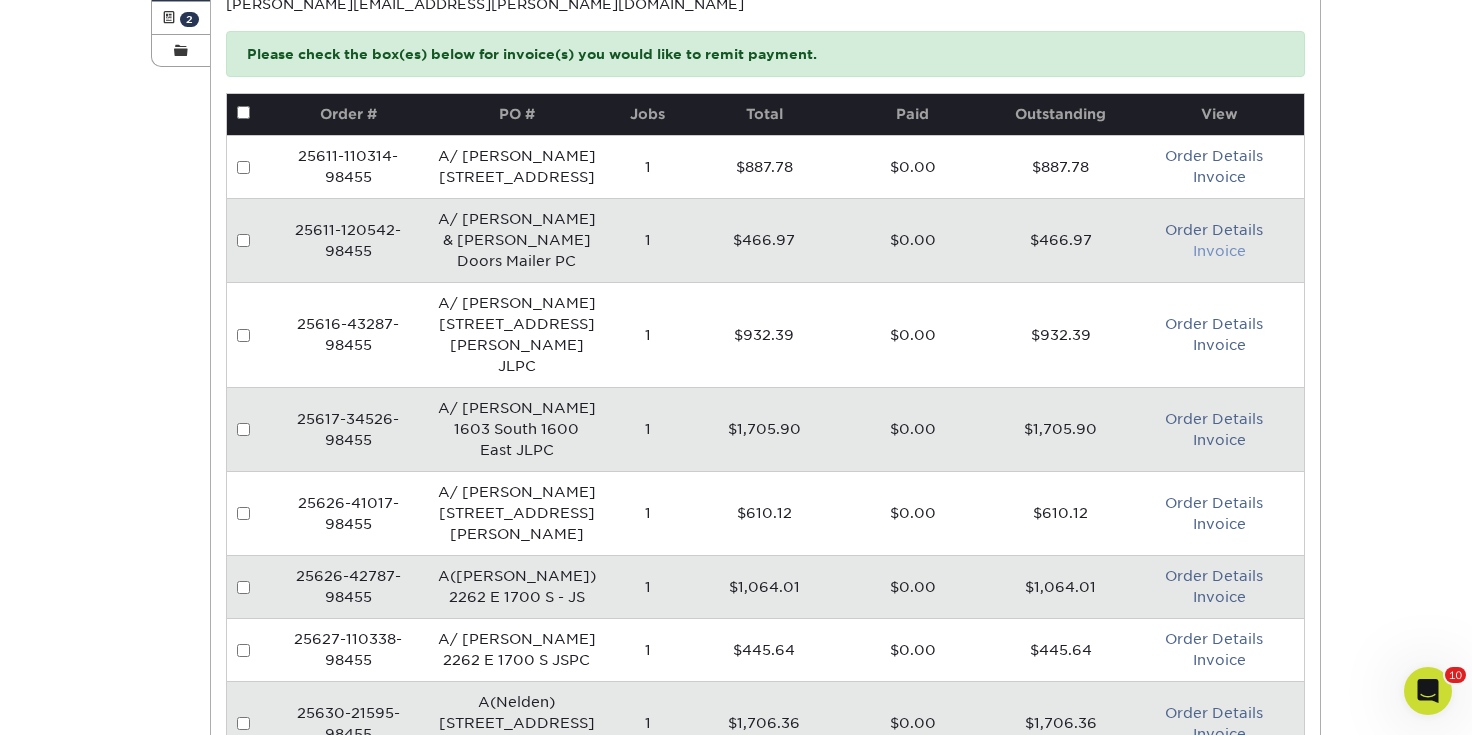 click on "Invoice" at bounding box center [1219, 251] 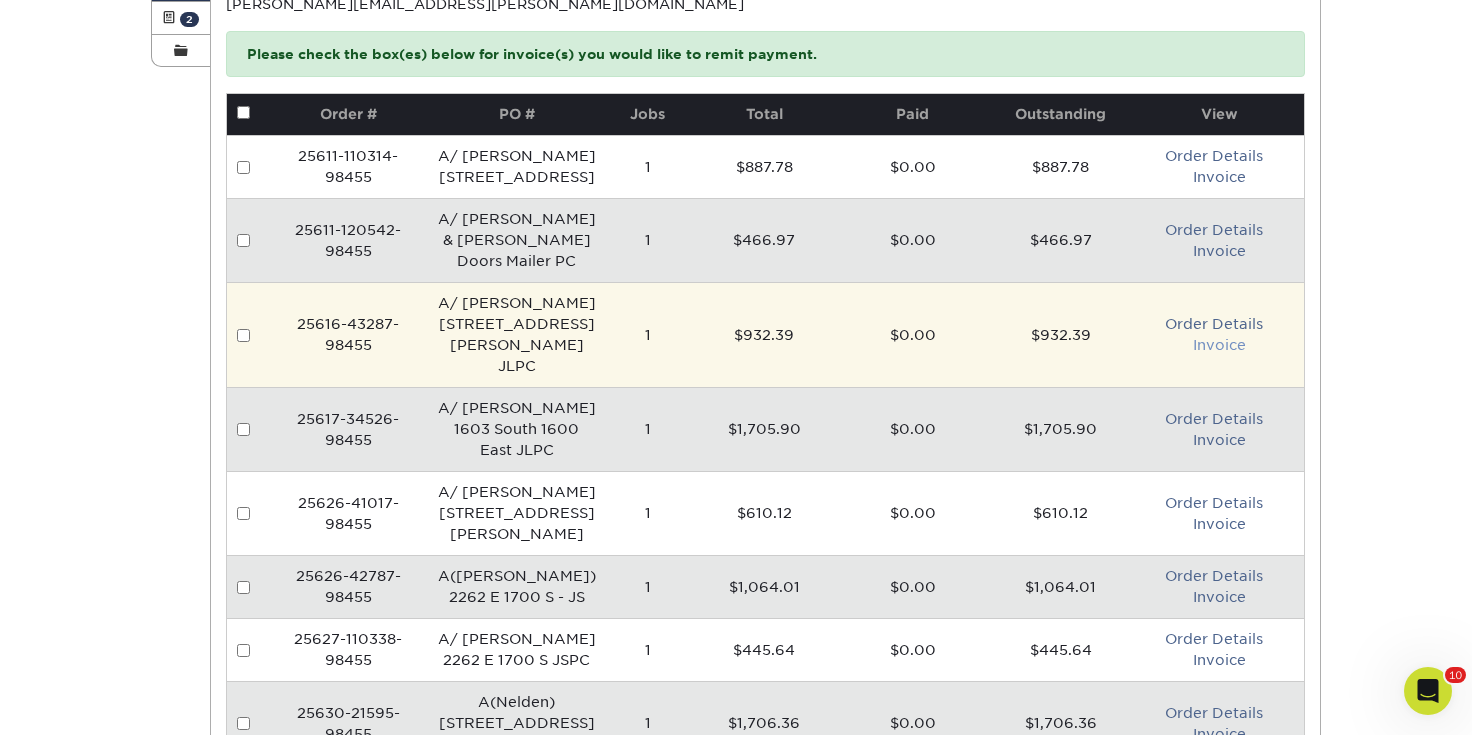 click on "Invoice" at bounding box center [1219, 345] 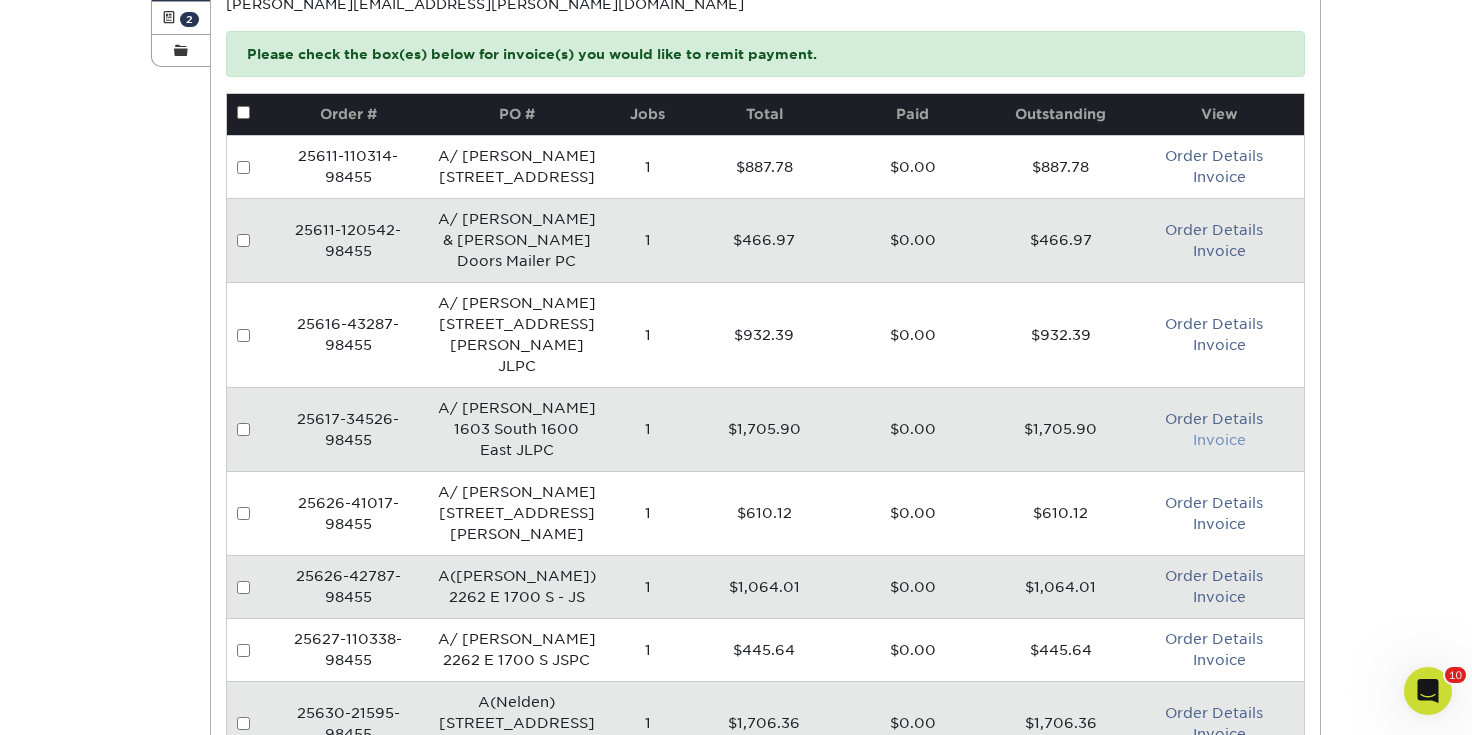 click on "Invoice" at bounding box center (1219, 440) 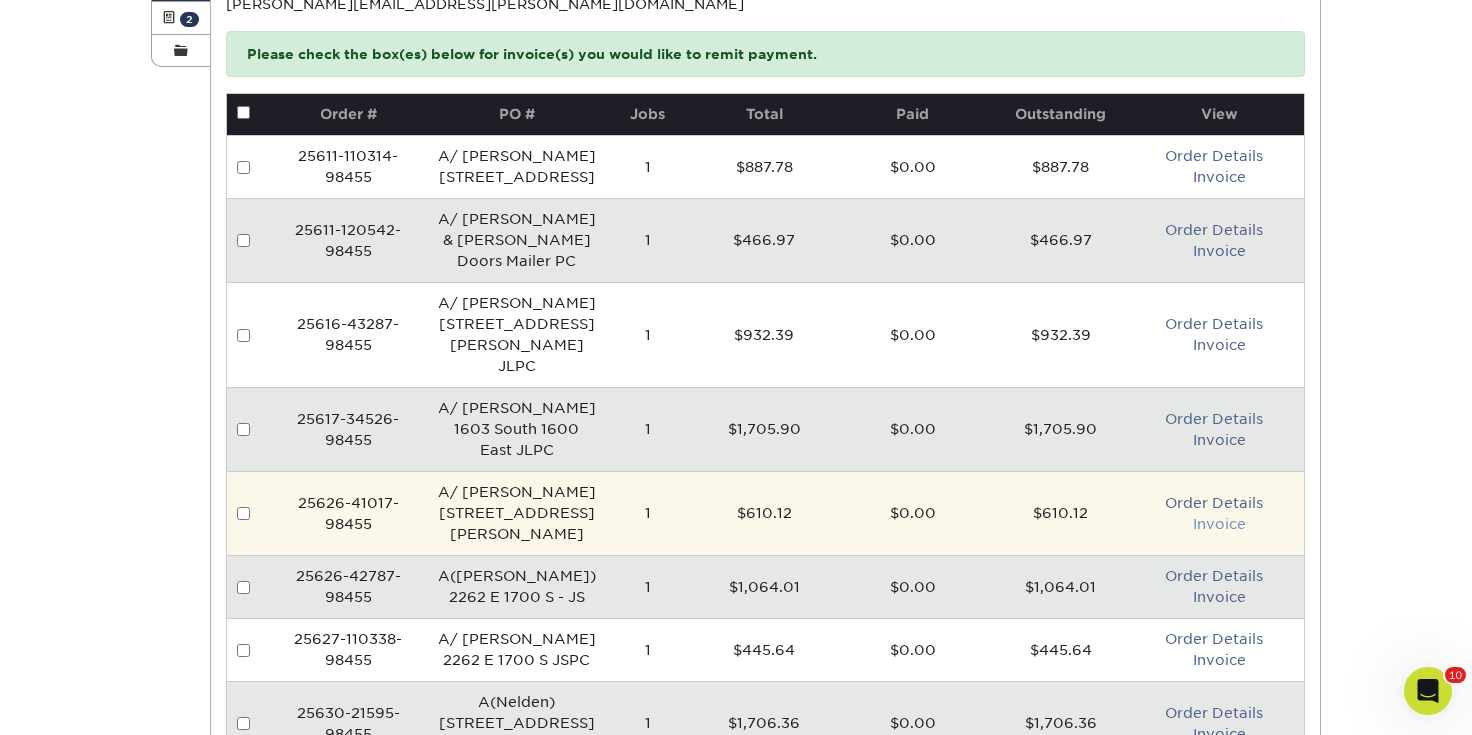 click on "Invoice" at bounding box center [1219, 524] 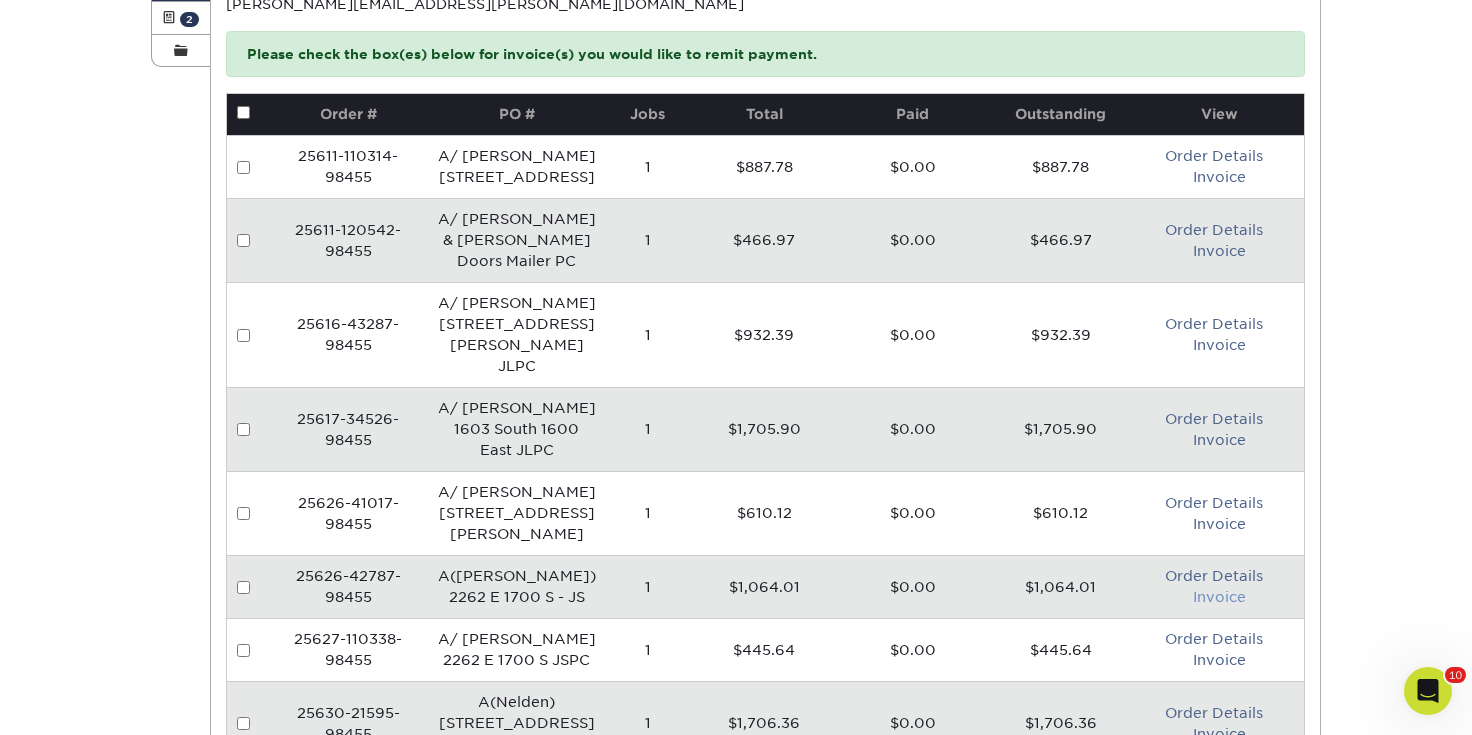 click on "Invoice" at bounding box center (1219, 597) 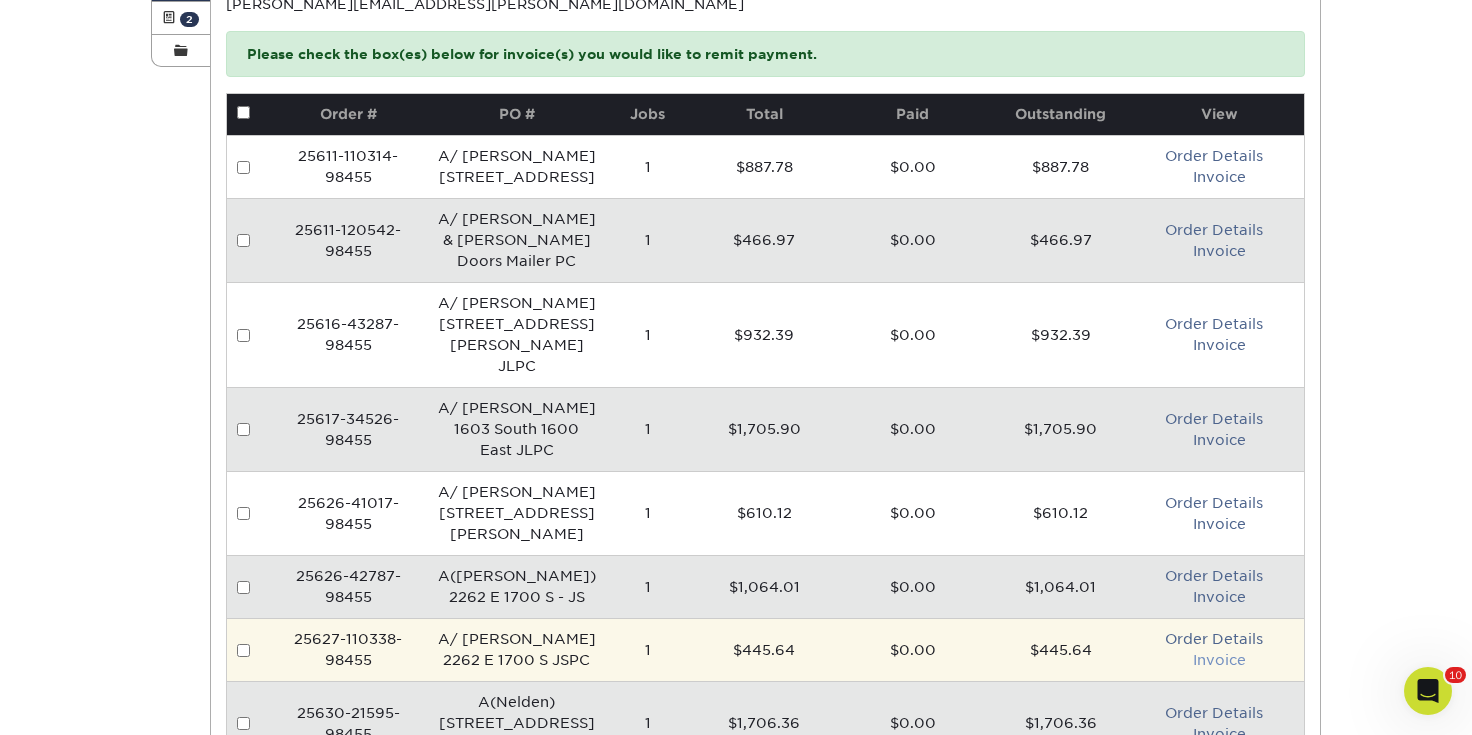 click on "Invoice" at bounding box center (1219, 660) 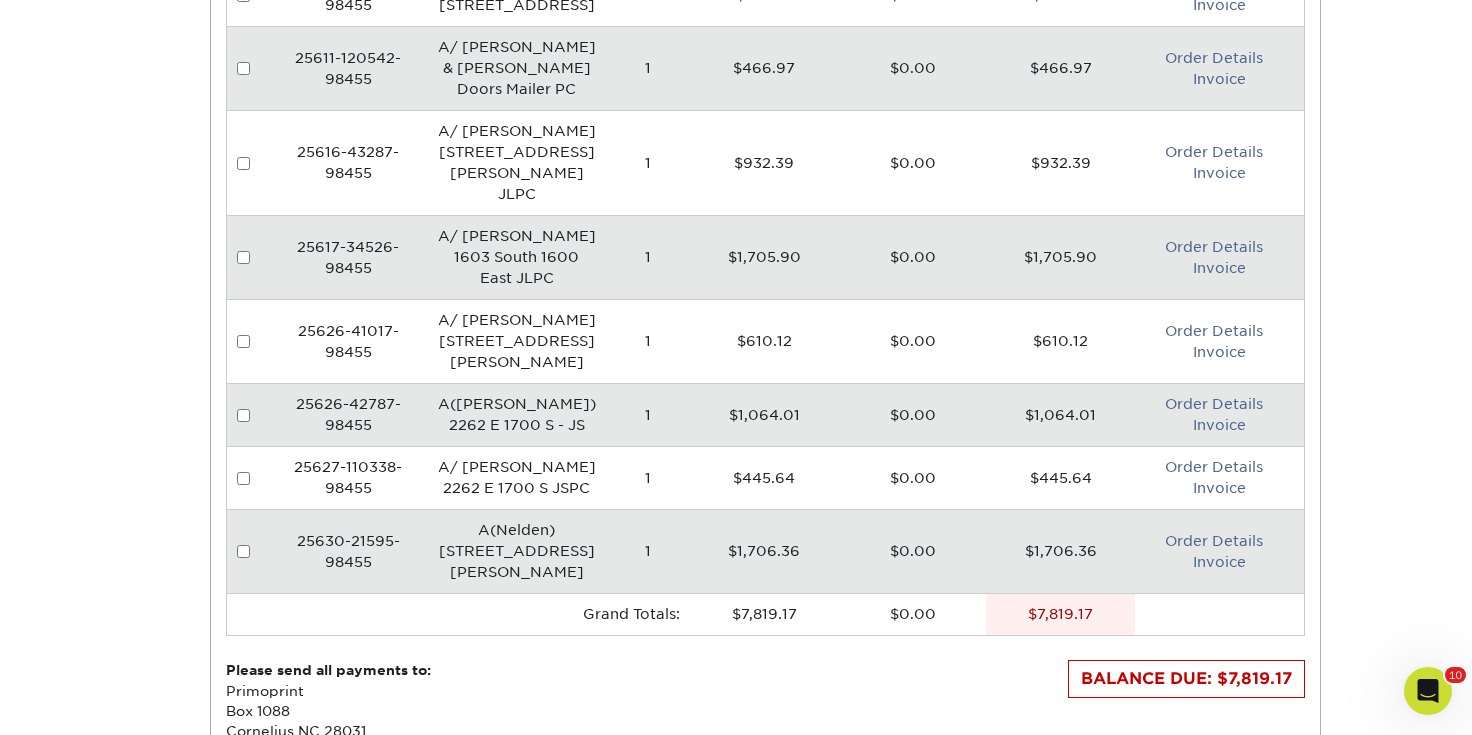 scroll, scrollTop: 598, scrollLeft: 0, axis: vertical 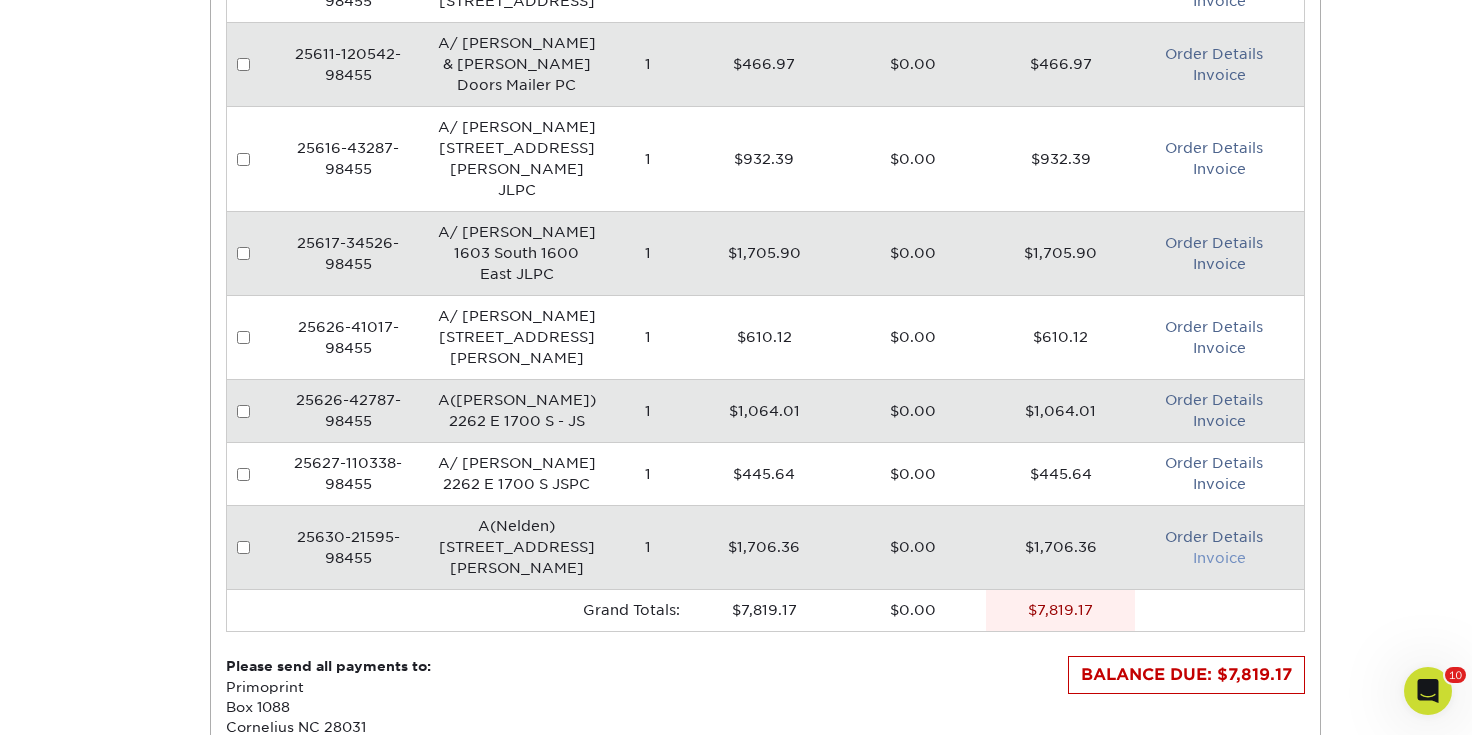 click on "Invoice" at bounding box center [1219, 558] 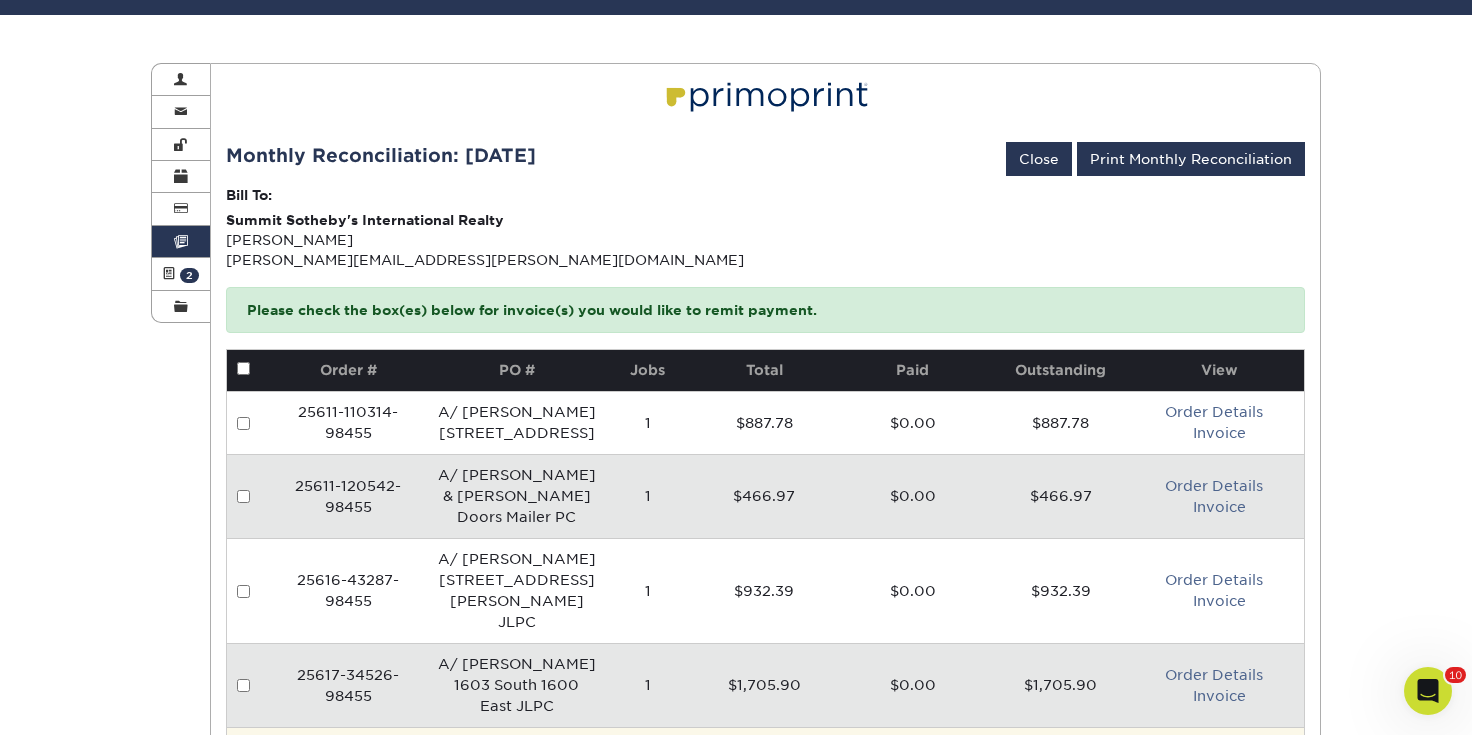 scroll, scrollTop: 0, scrollLeft: 0, axis: both 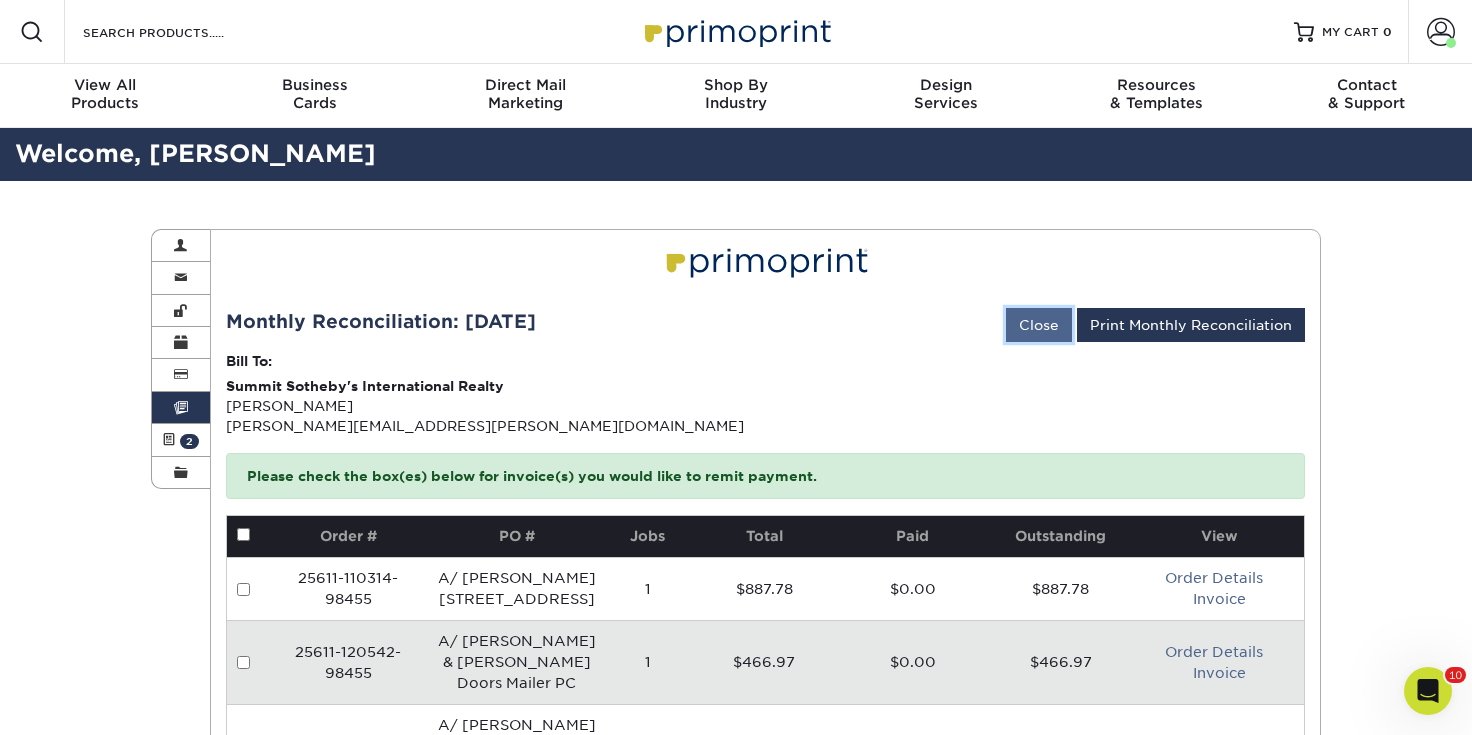 click on "Close" at bounding box center [1039, 325] 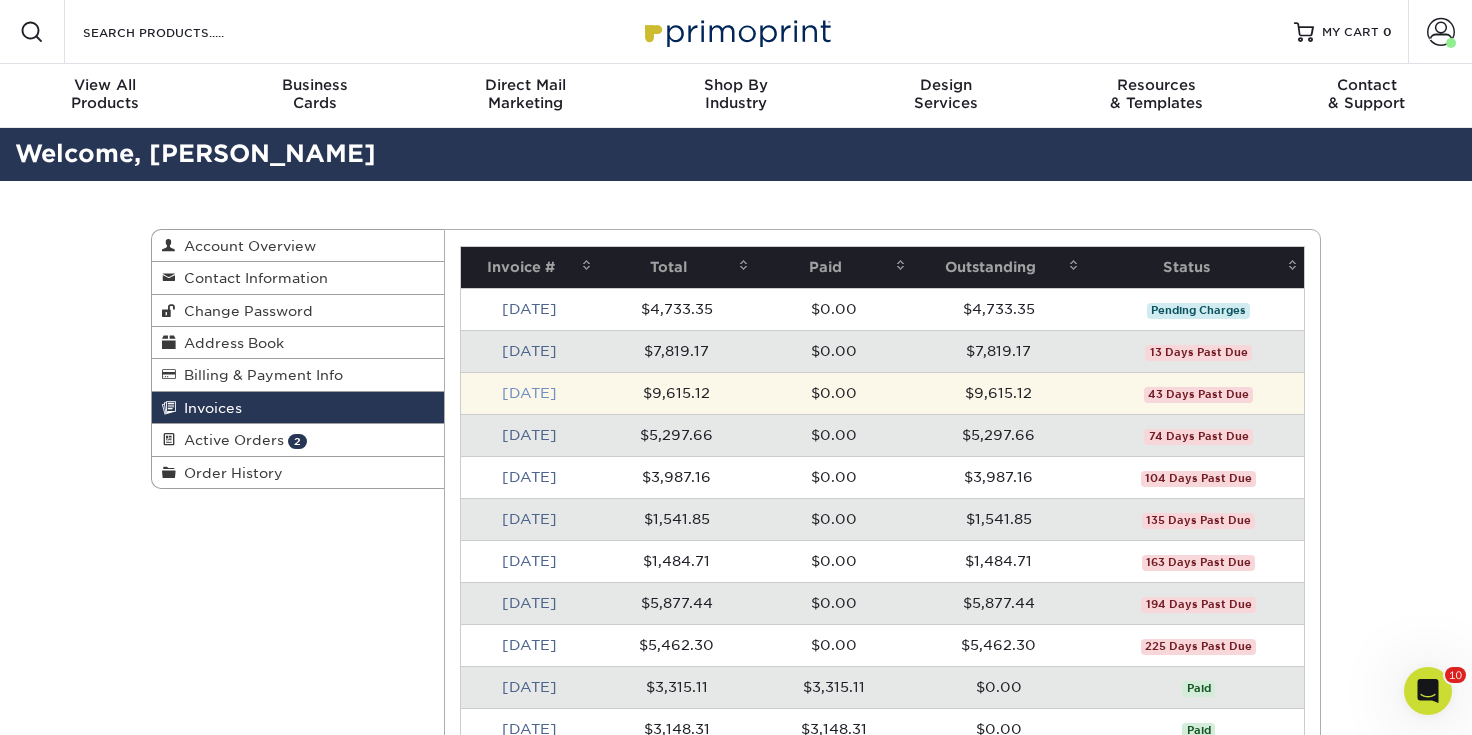 click on "May 2025" at bounding box center [529, 393] 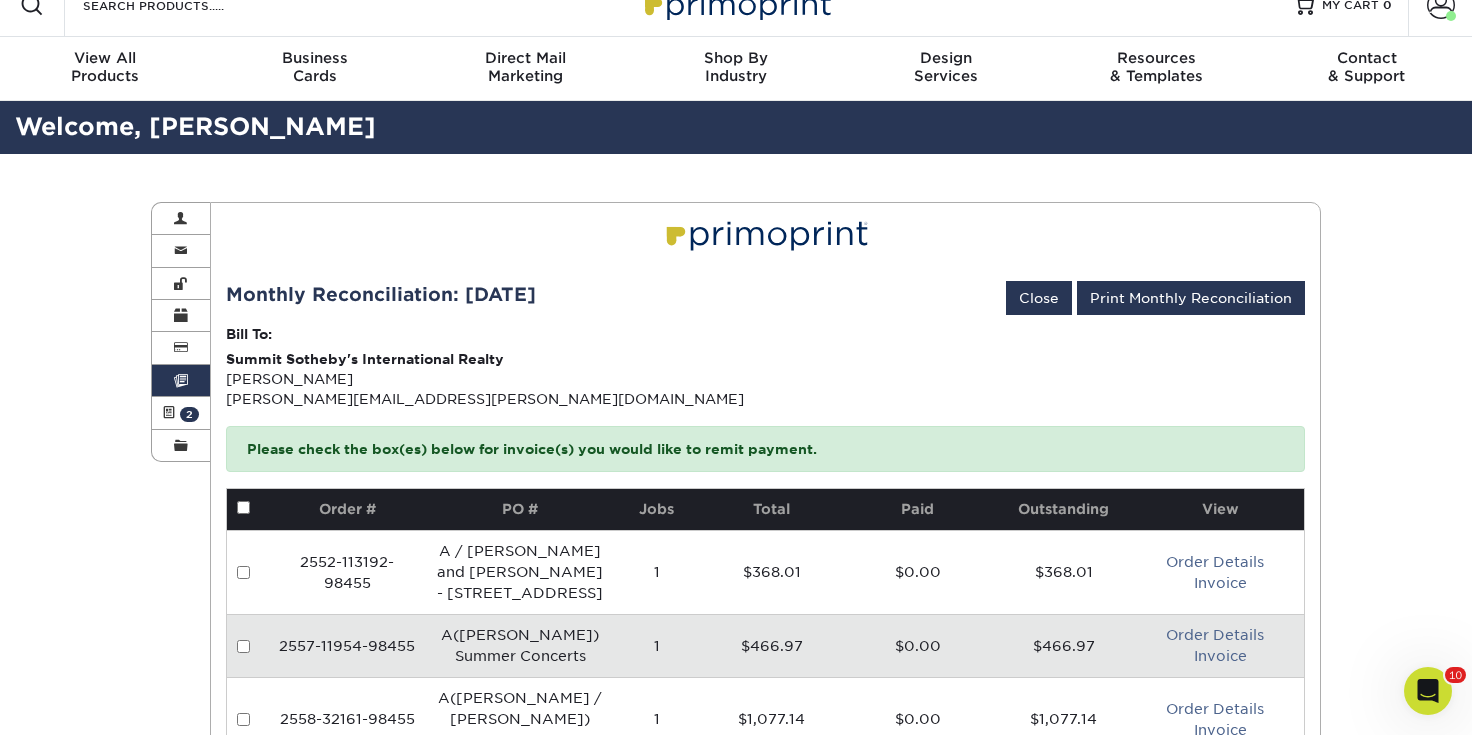 scroll, scrollTop: 97, scrollLeft: 0, axis: vertical 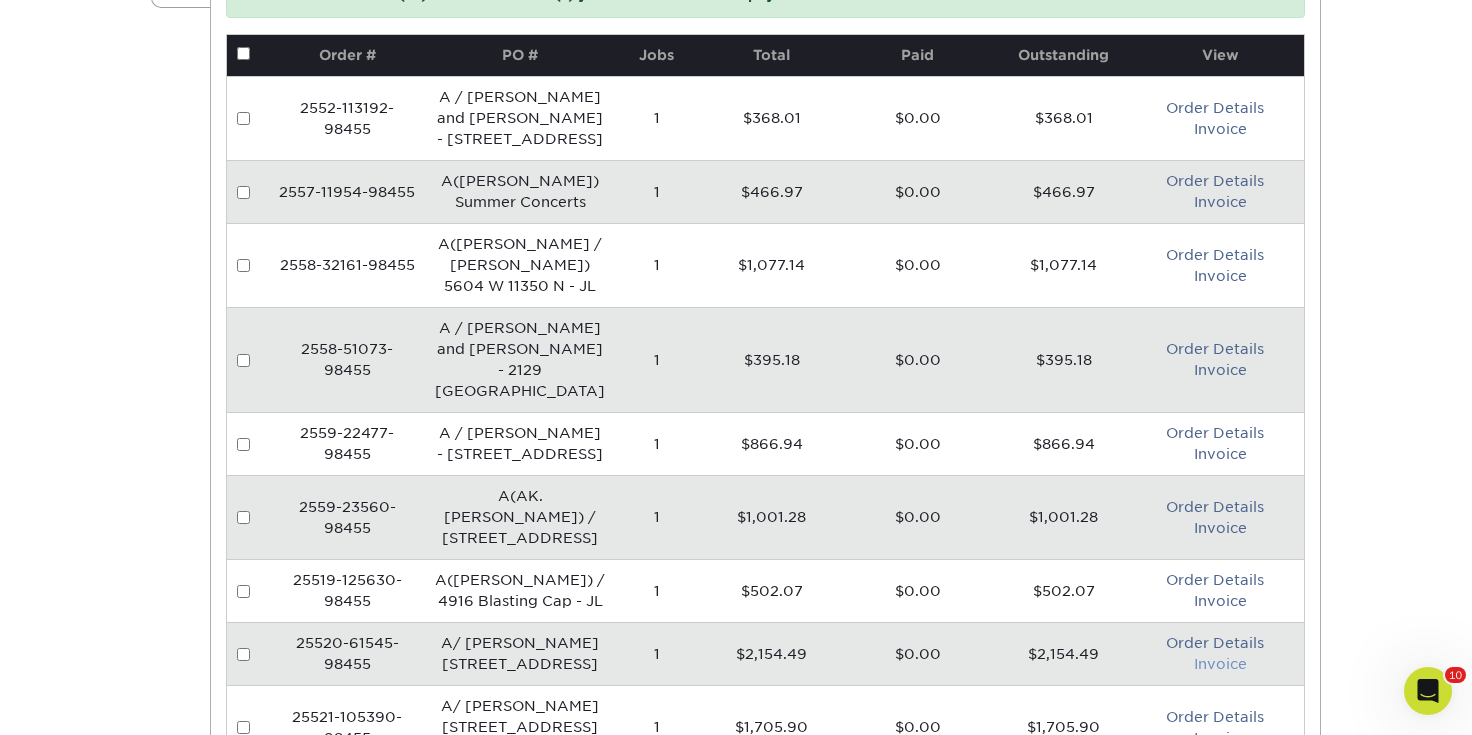click on "Invoice" at bounding box center (1220, 664) 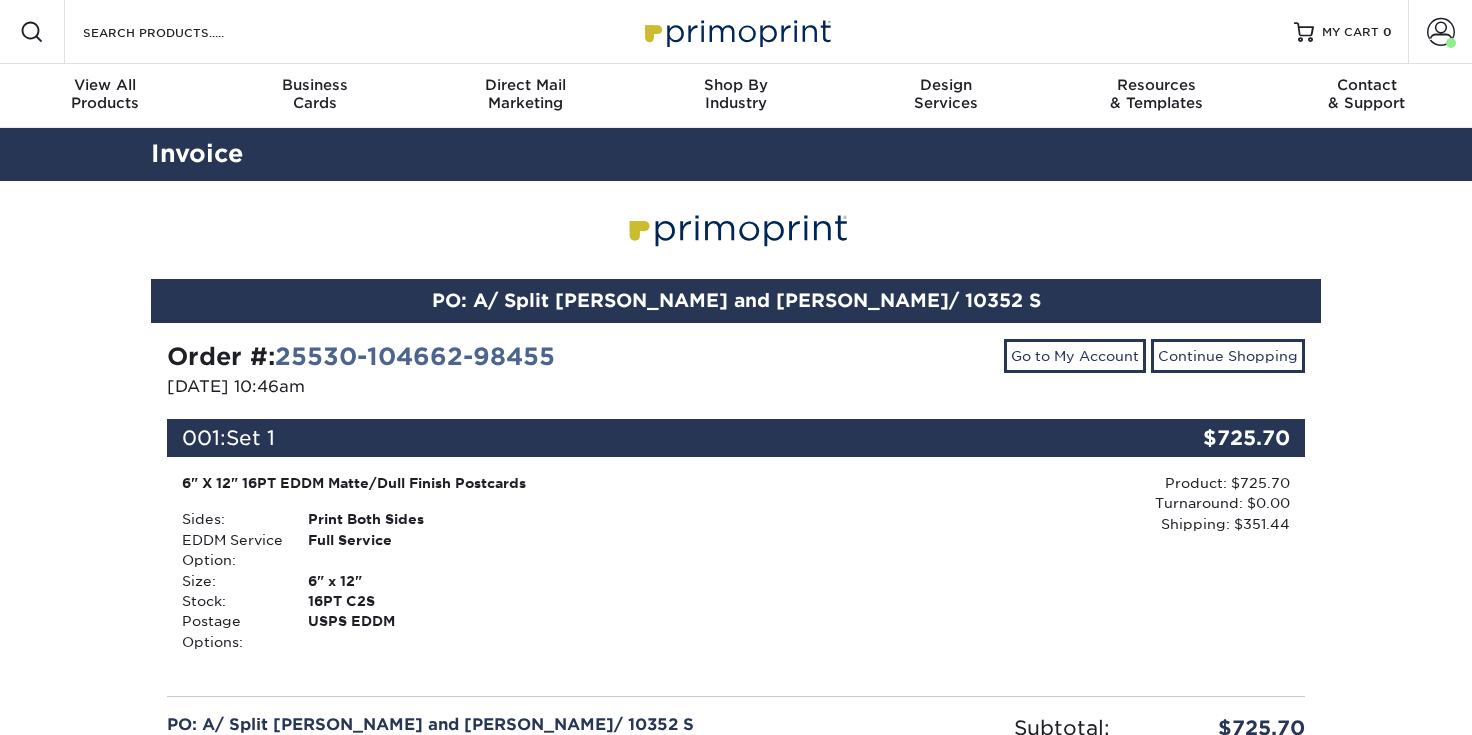 scroll, scrollTop: 0, scrollLeft: 0, axis: both 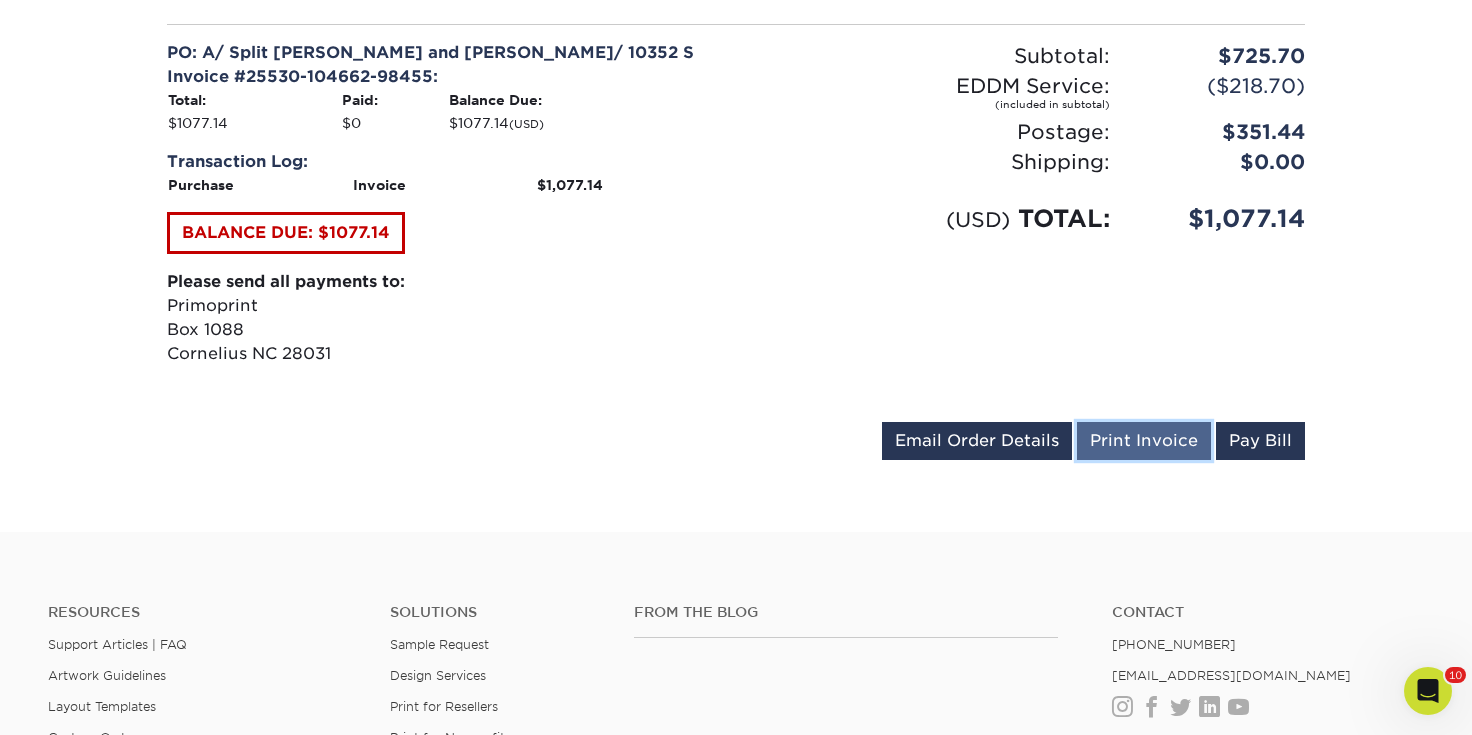 click on "Print Invoice" at bounding box center [1144, 441] 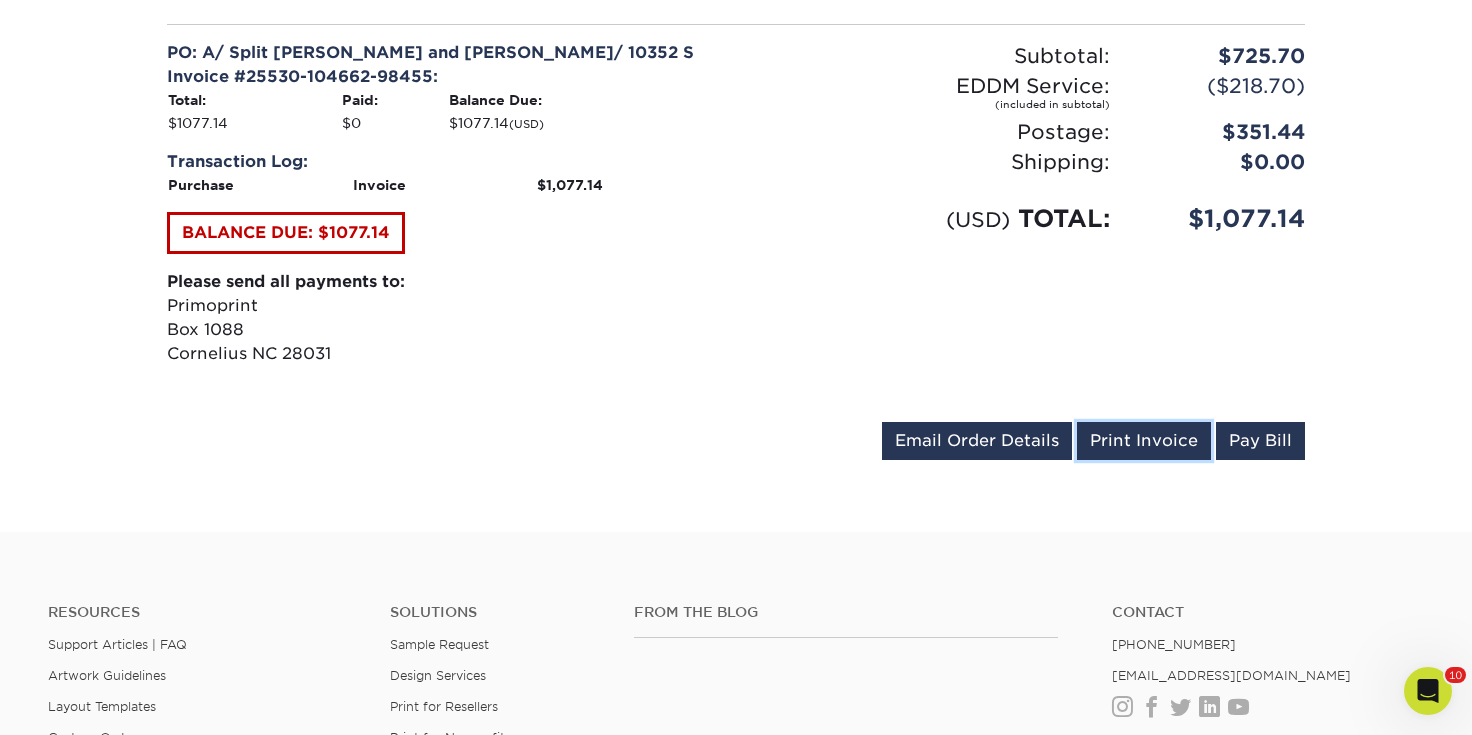 scroll, scrollTop: 673, scrollLeft: 0, axis: vertical 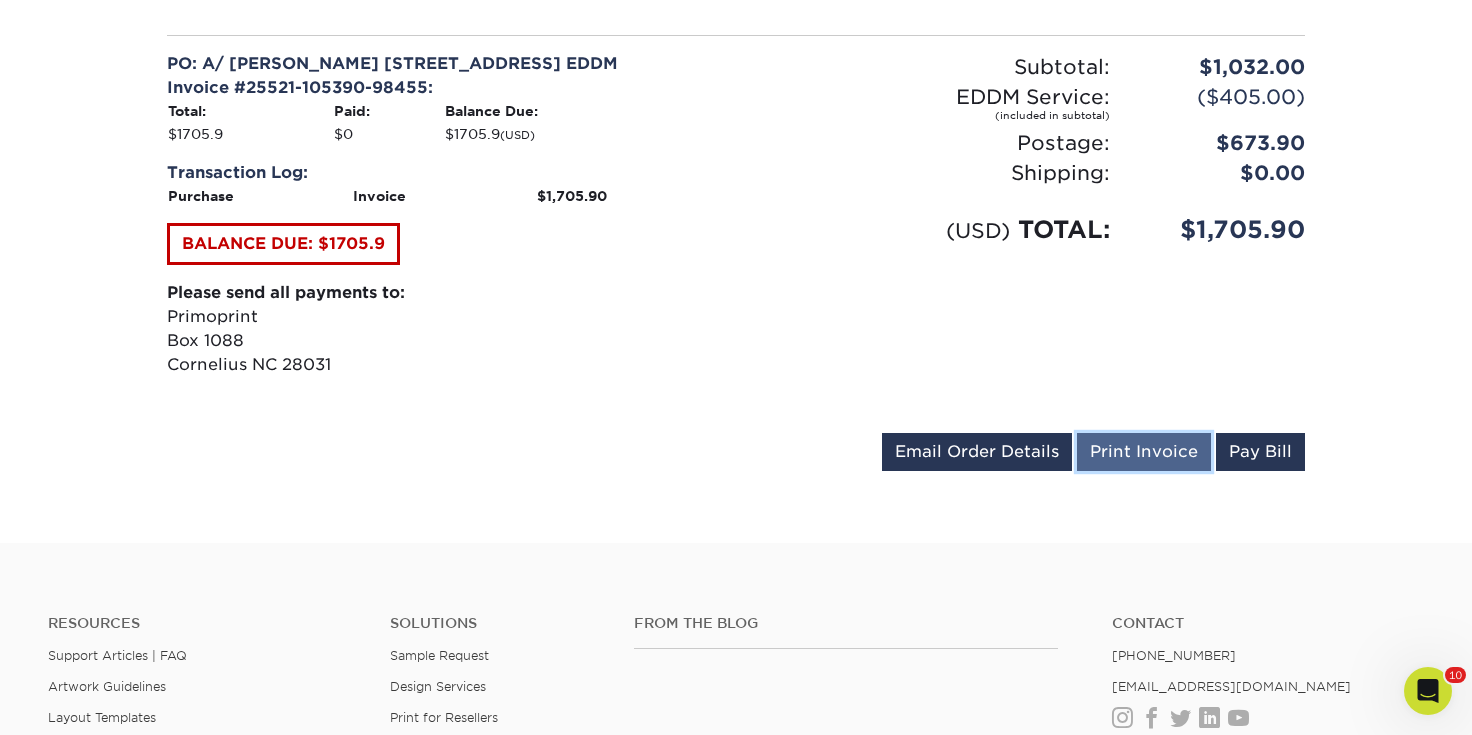 click on "Print Invoice" at bounding box center [1144, 452] 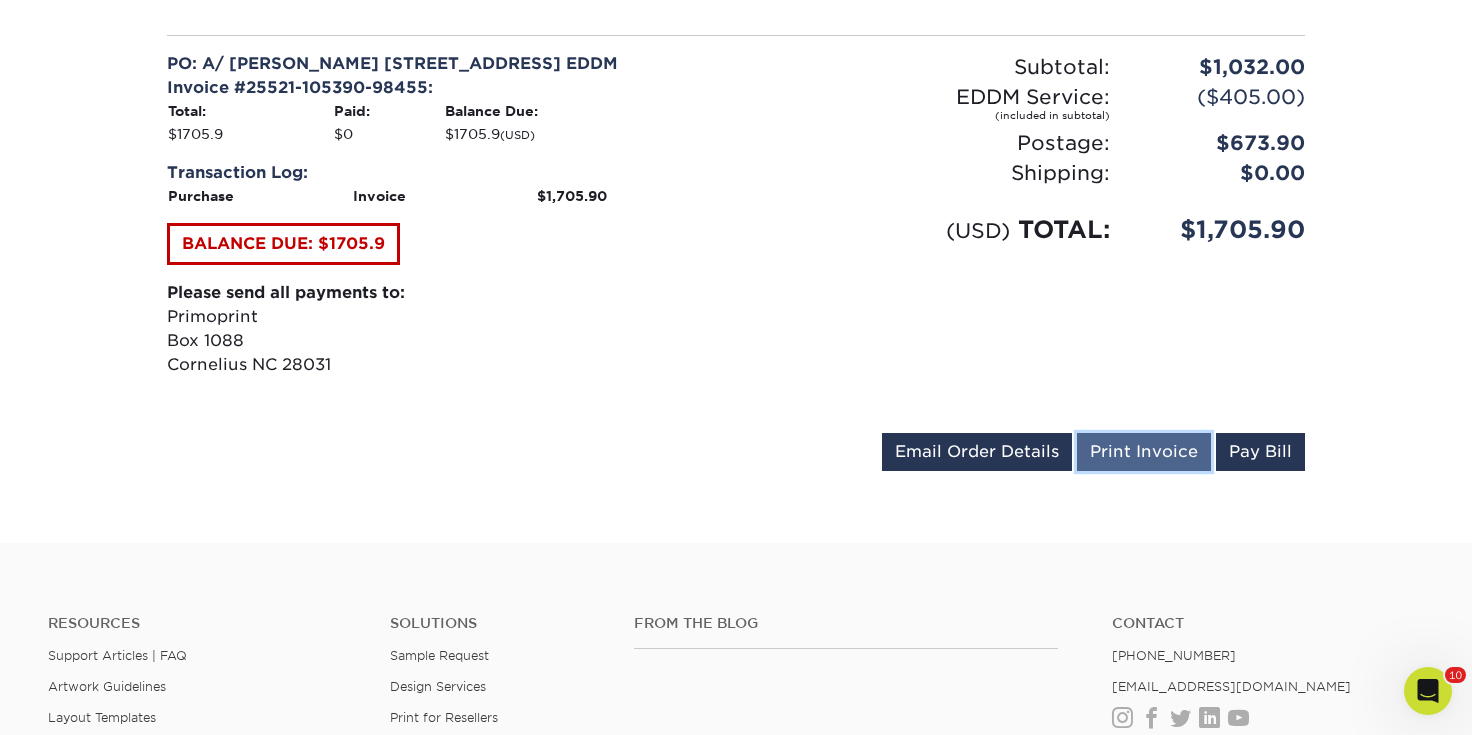 scroll, scrollTop: 662, scrollLeft: 0, axis: vertical 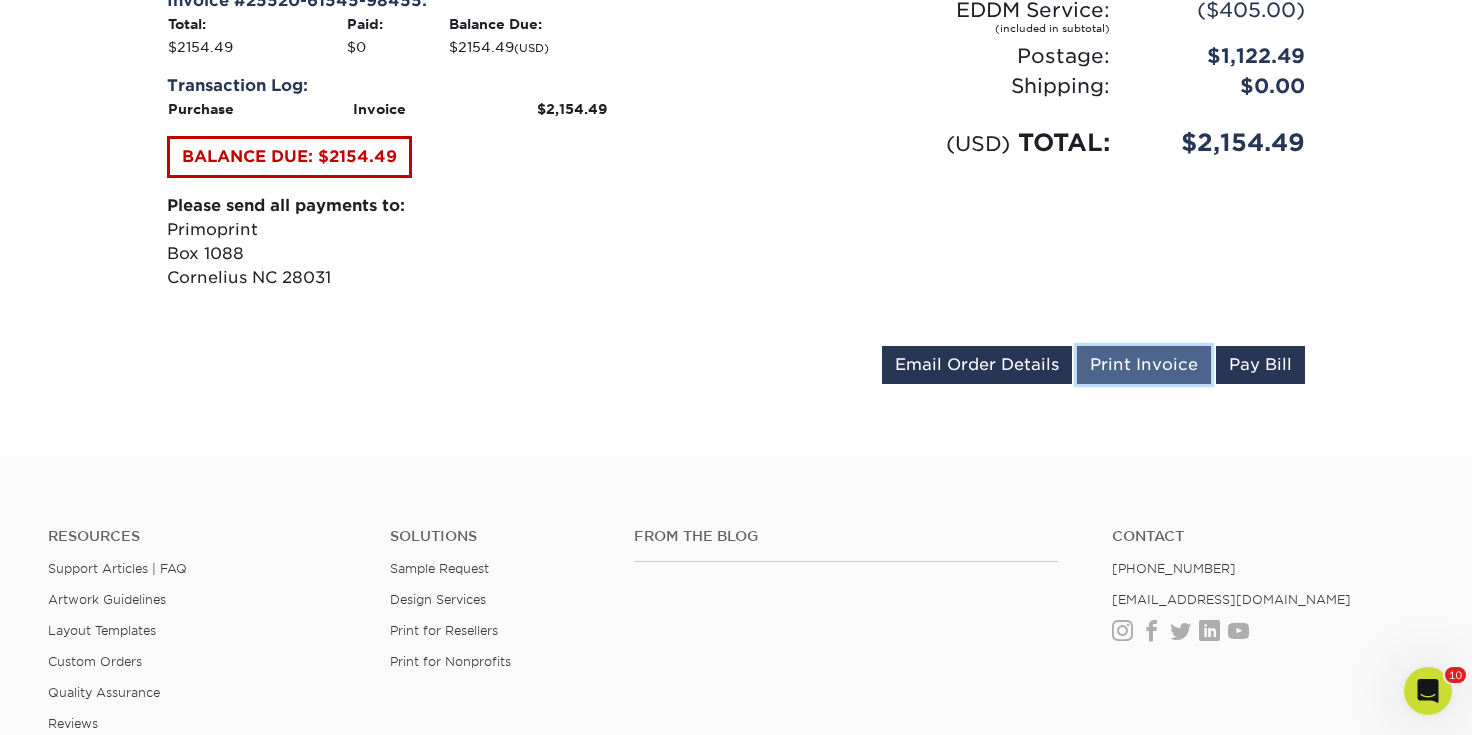 click on "Print Invoice" at bounding box center (1144, 365) 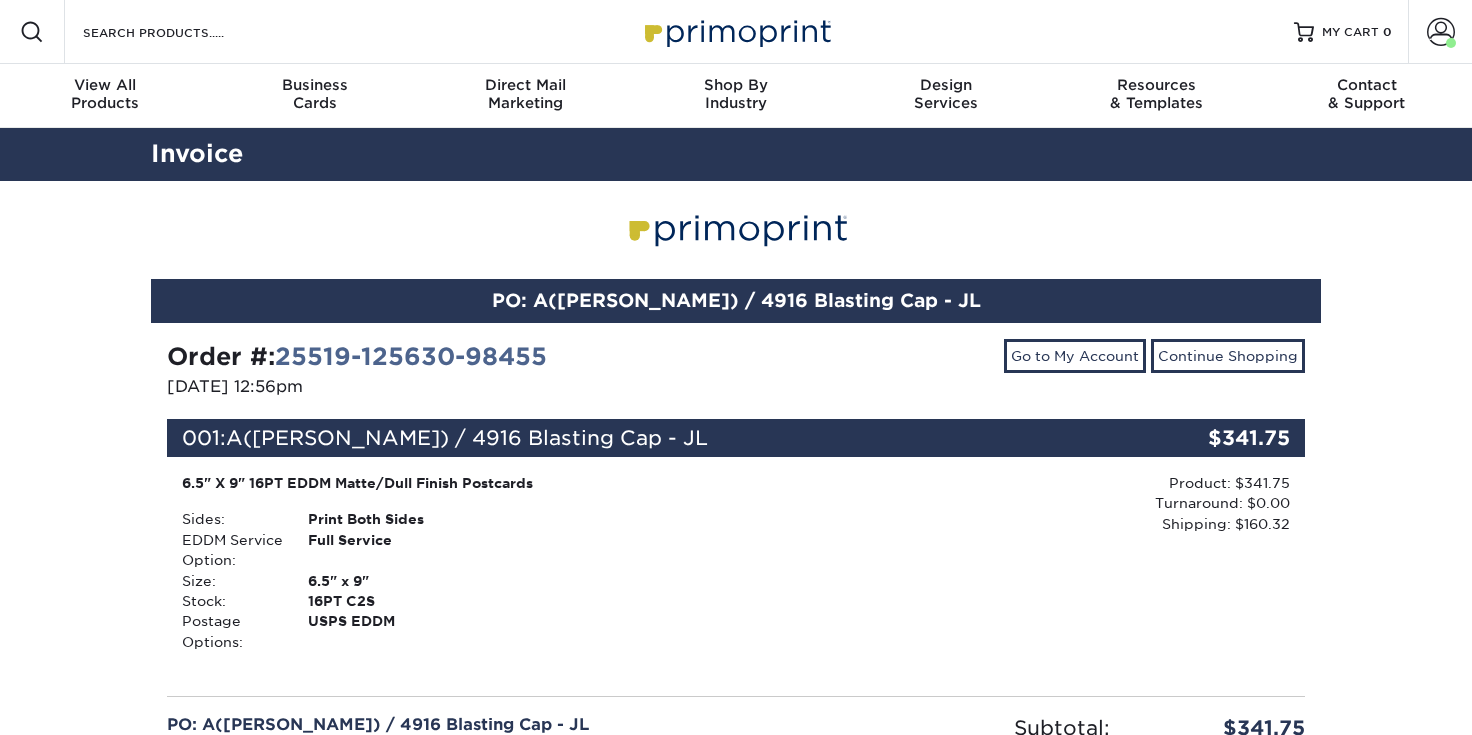 scroll, scrollTop: 0, scrollLeft: 0, axis: both 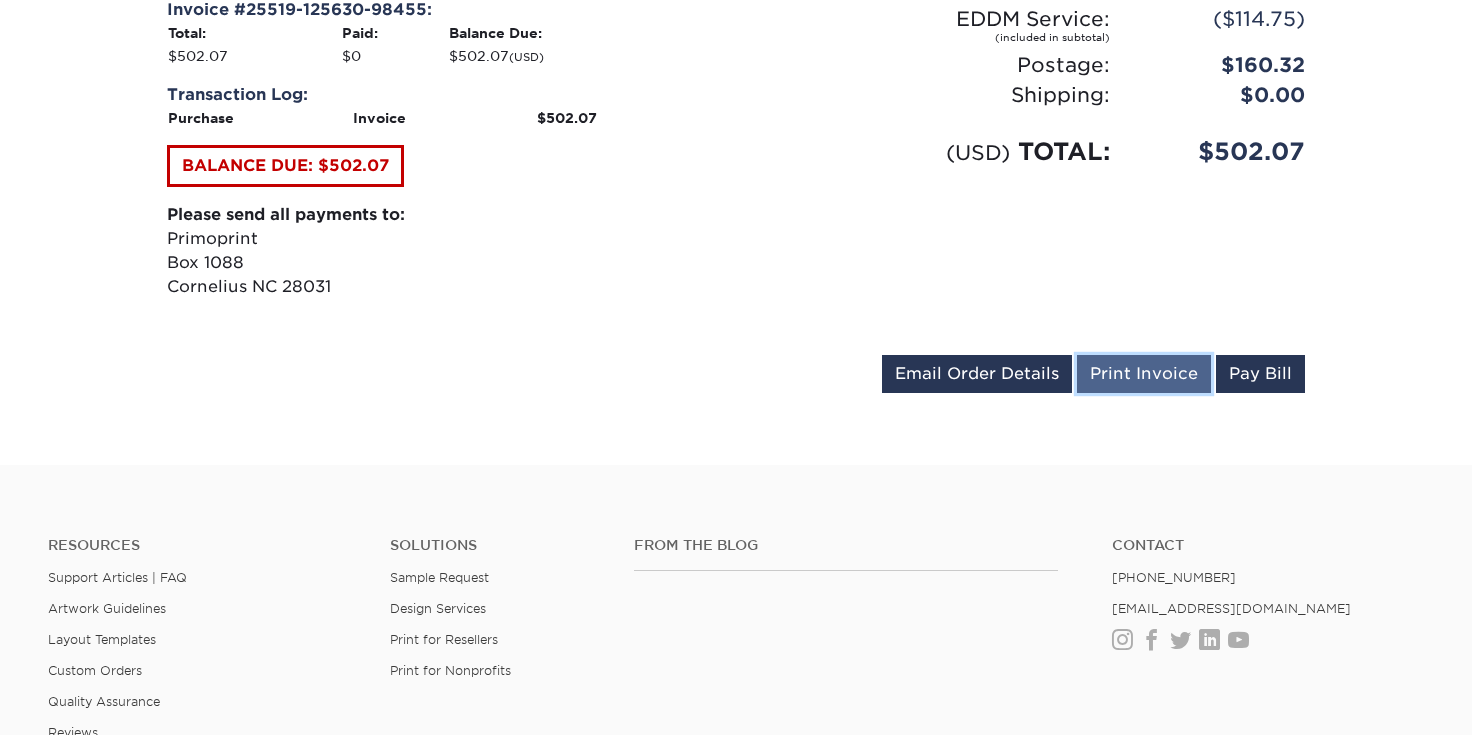 click on "Print Invoice" at bounding box center [1144, 374] 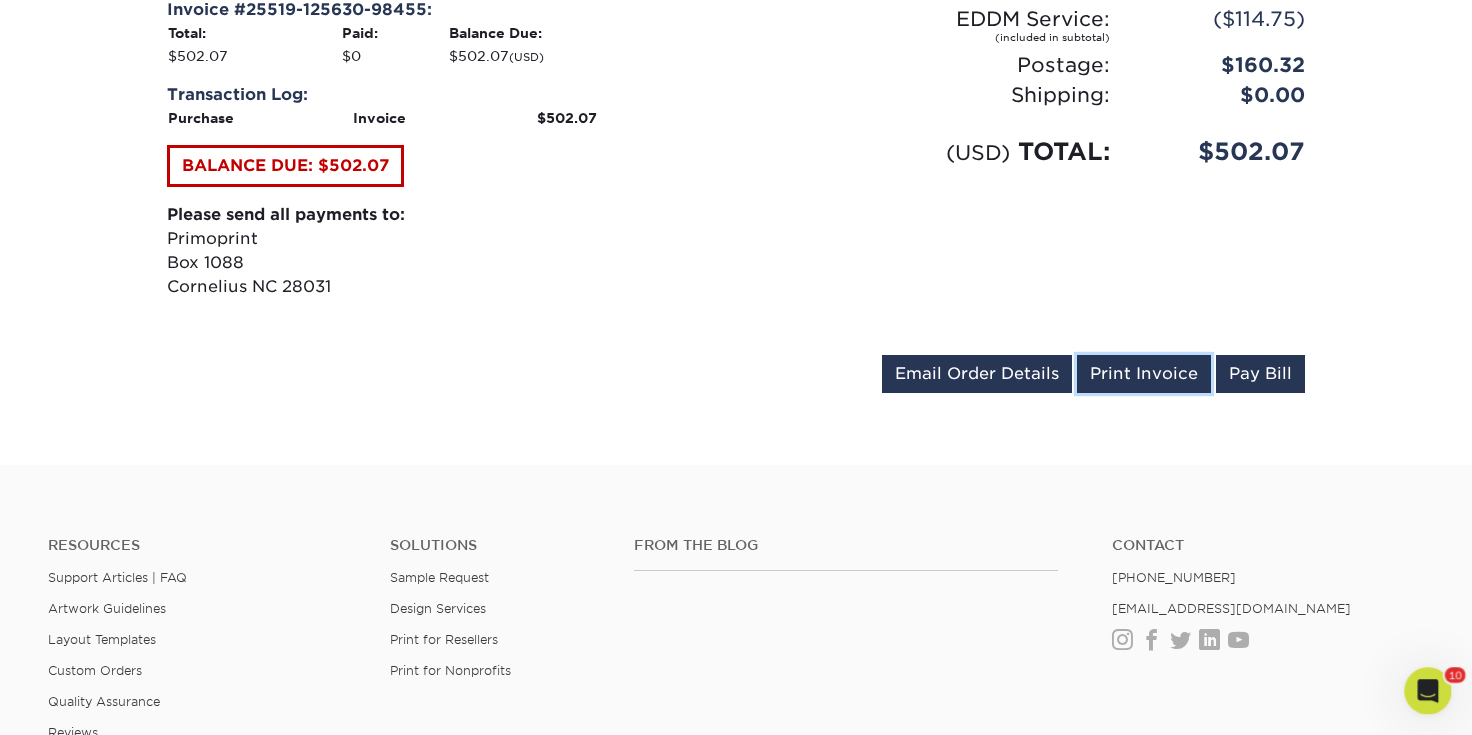 scroll, scrollTop: 0, scrollLeft: 0, axis: both 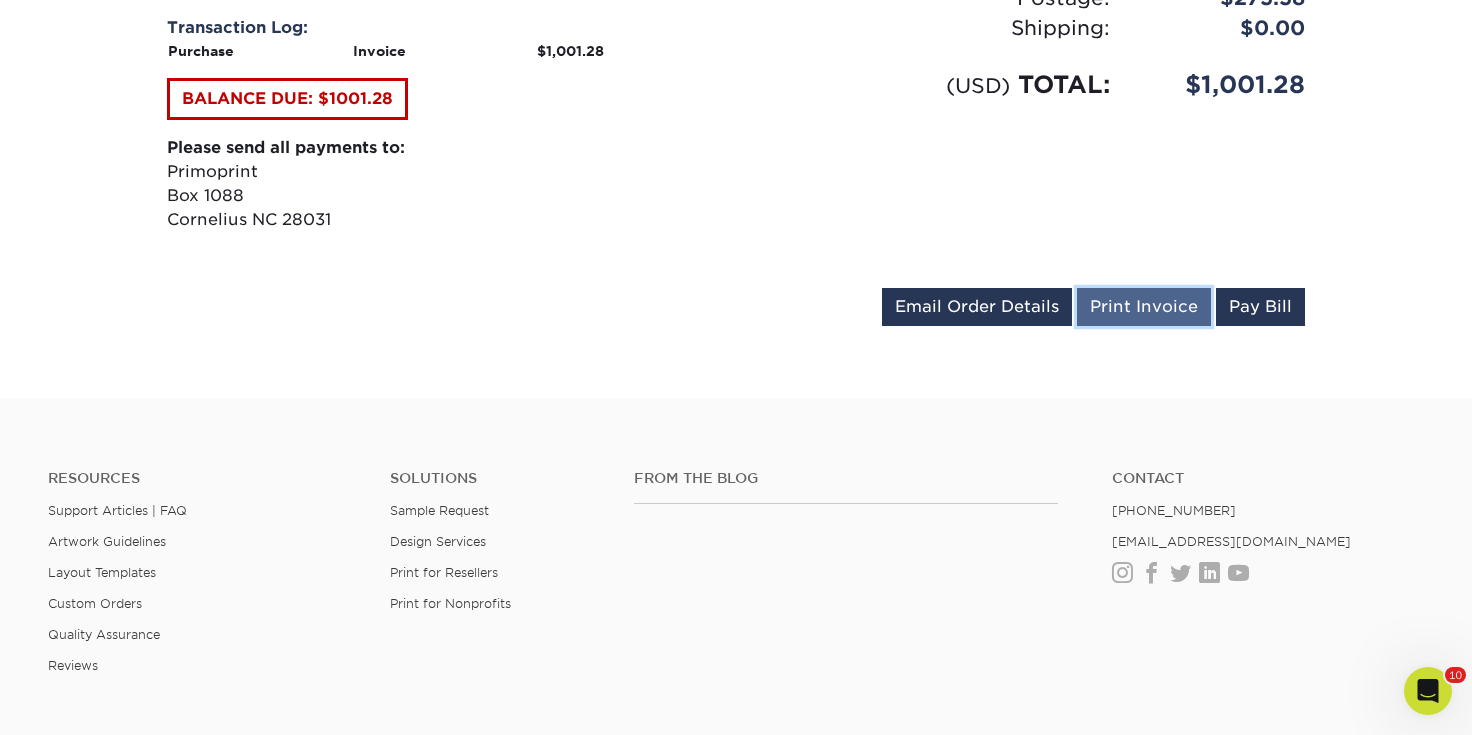 click on "Print Invoice" at bounding box center (1144, 307) 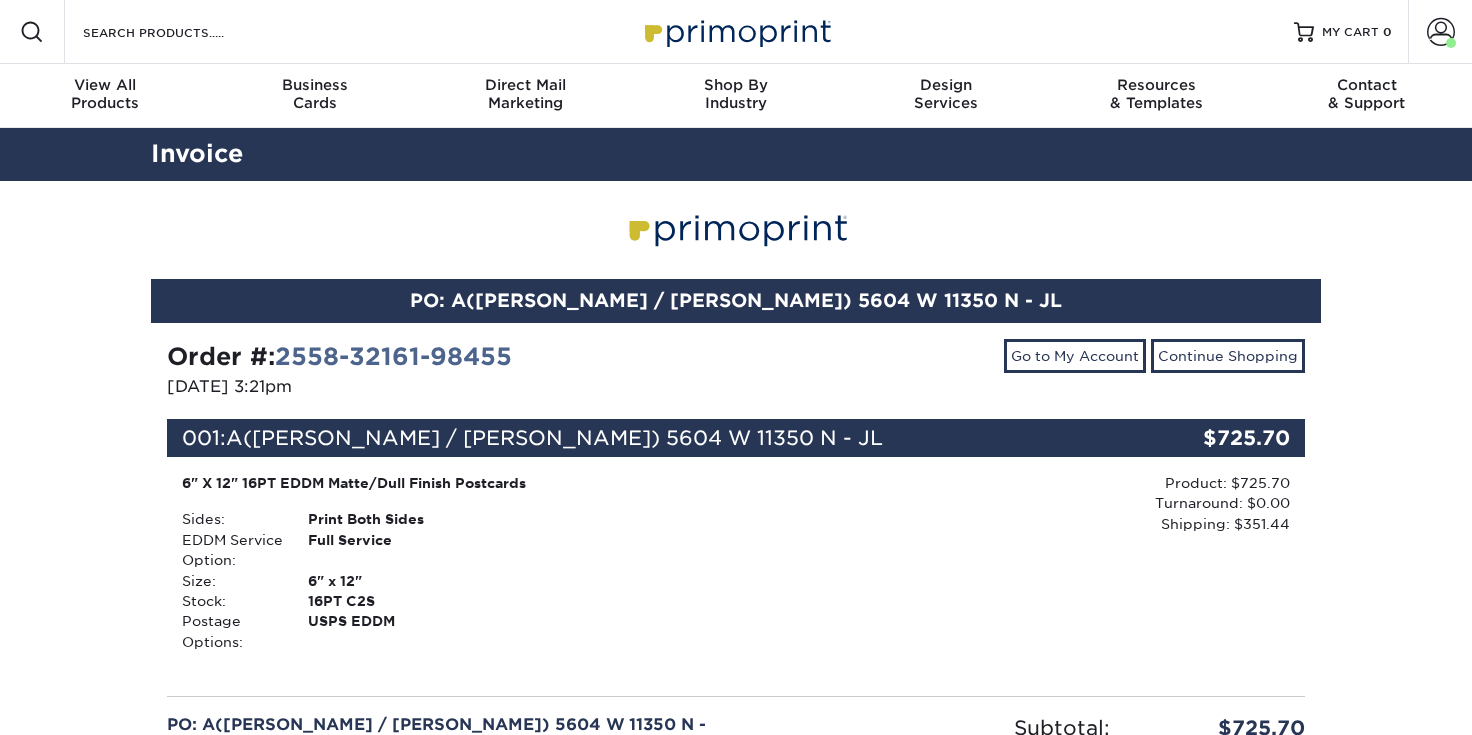 scroll, scrollTop: 0, scrollLeft: 0, axis: both 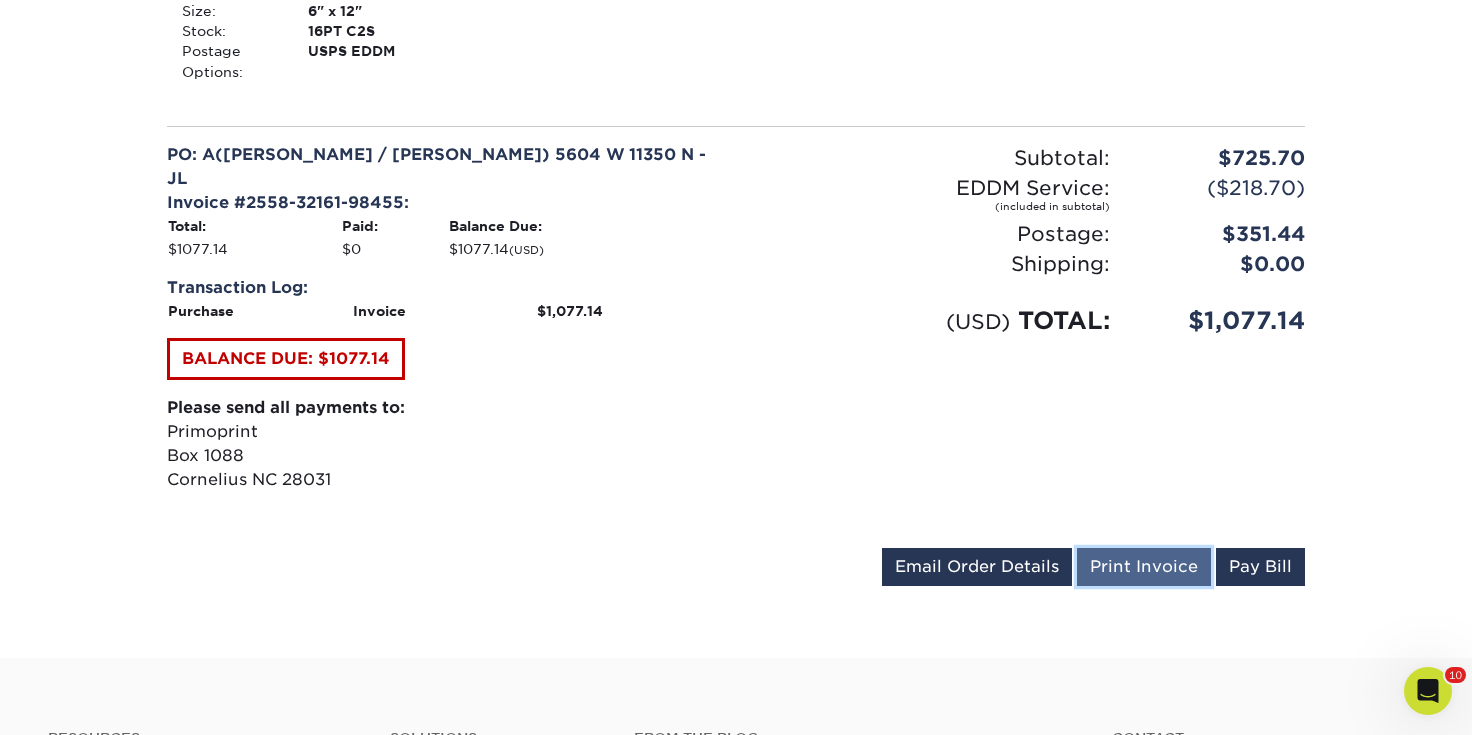 click on "Print Invoice" at bounding box center [1144, 567] 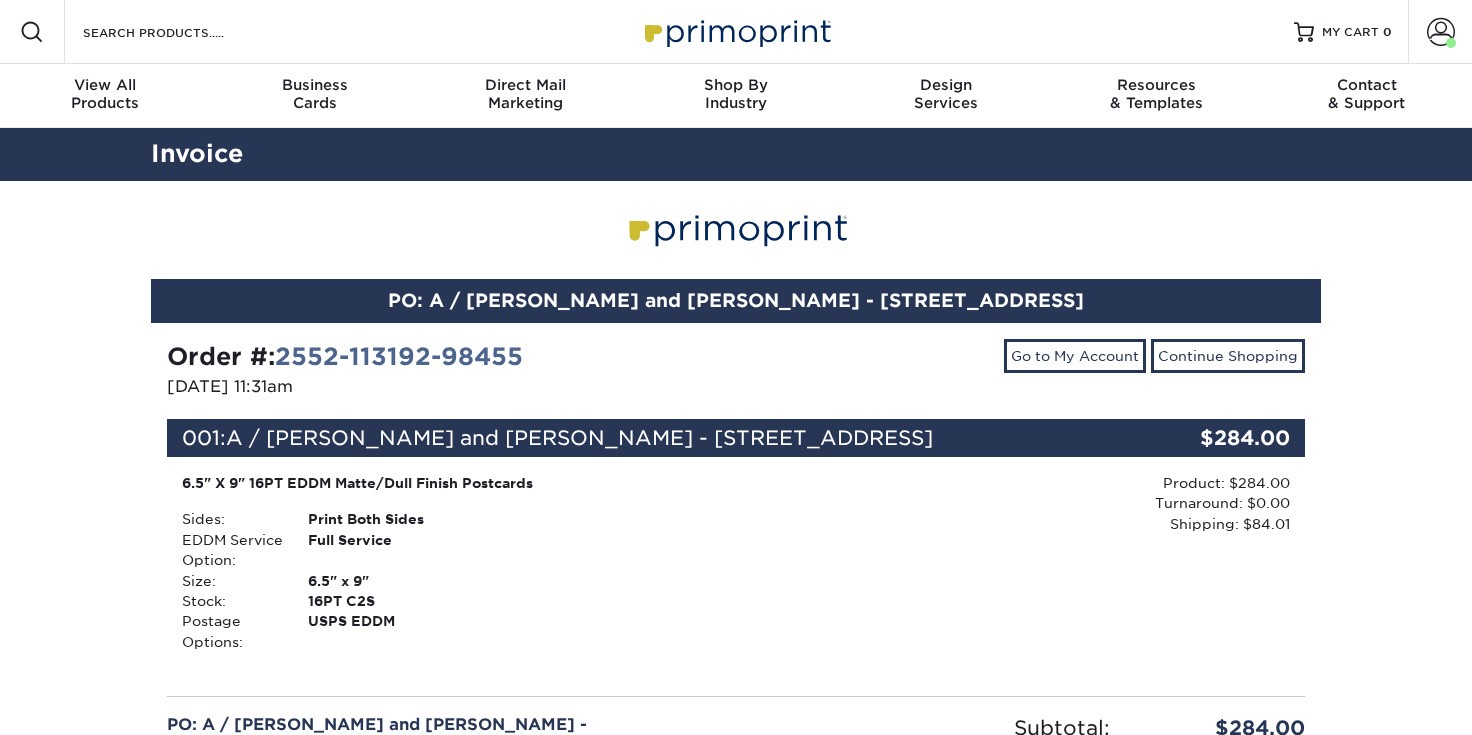 scroll, scrollTop: 0, scrollLeft: 0, axis: both 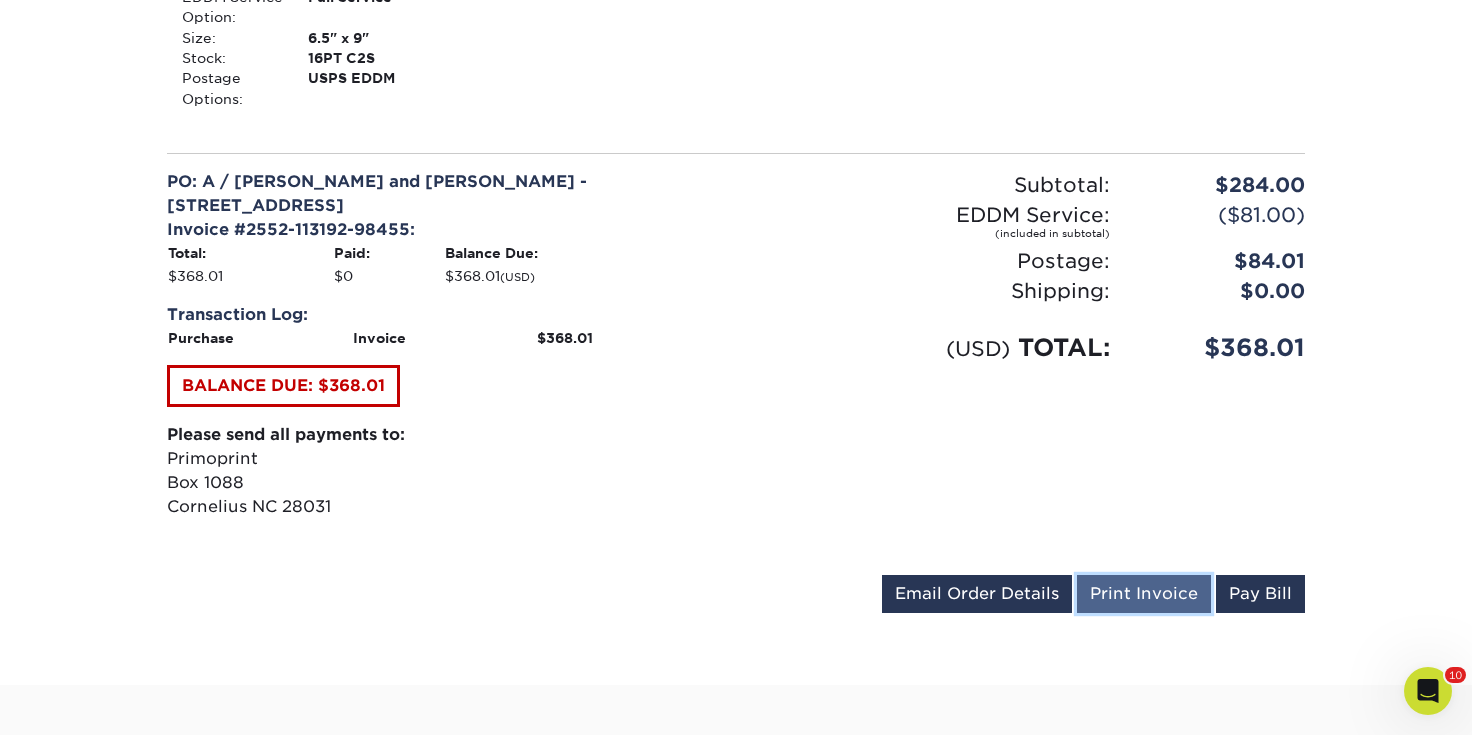 click on "Print Invoice" at bounding box center [1144, 594] 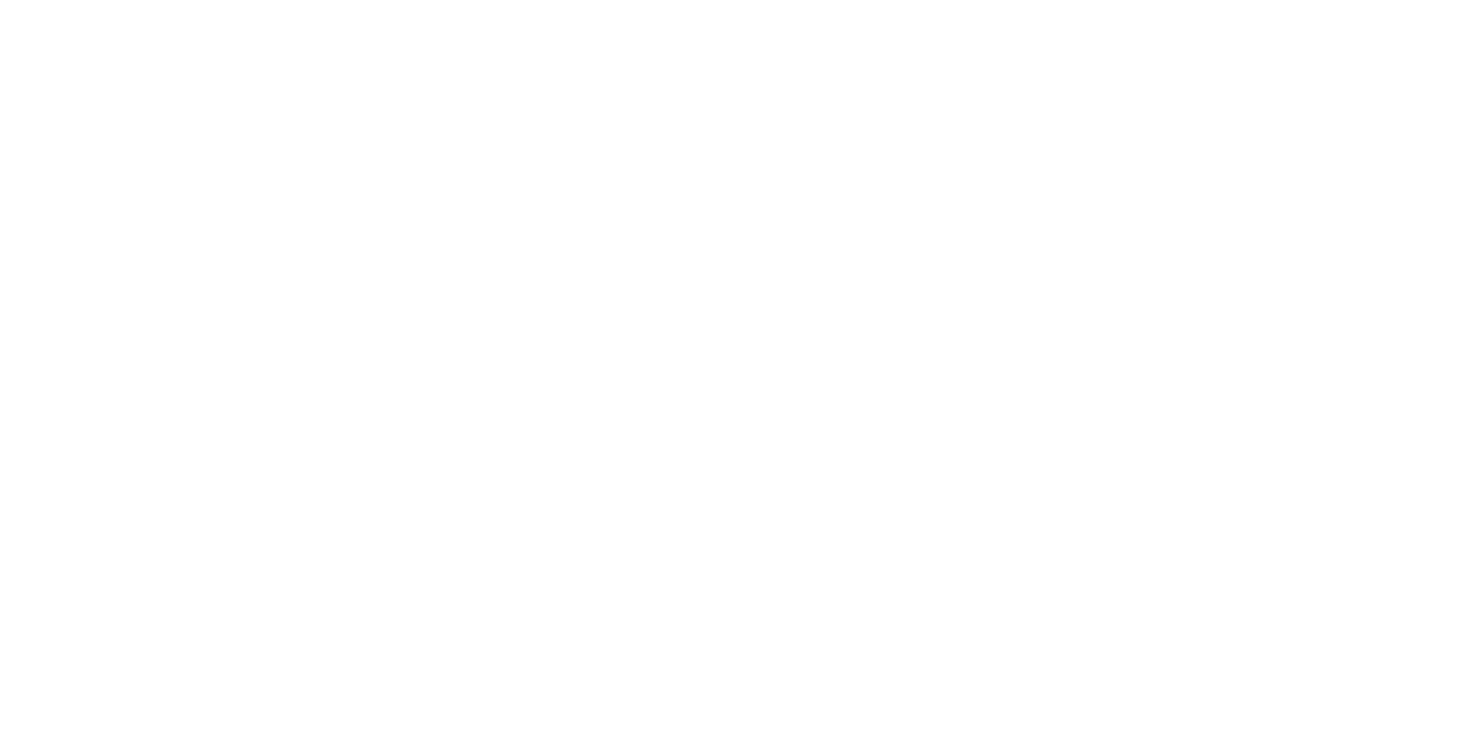 scroll, scrollTop: 0, scrollLeft: 0, axis: both 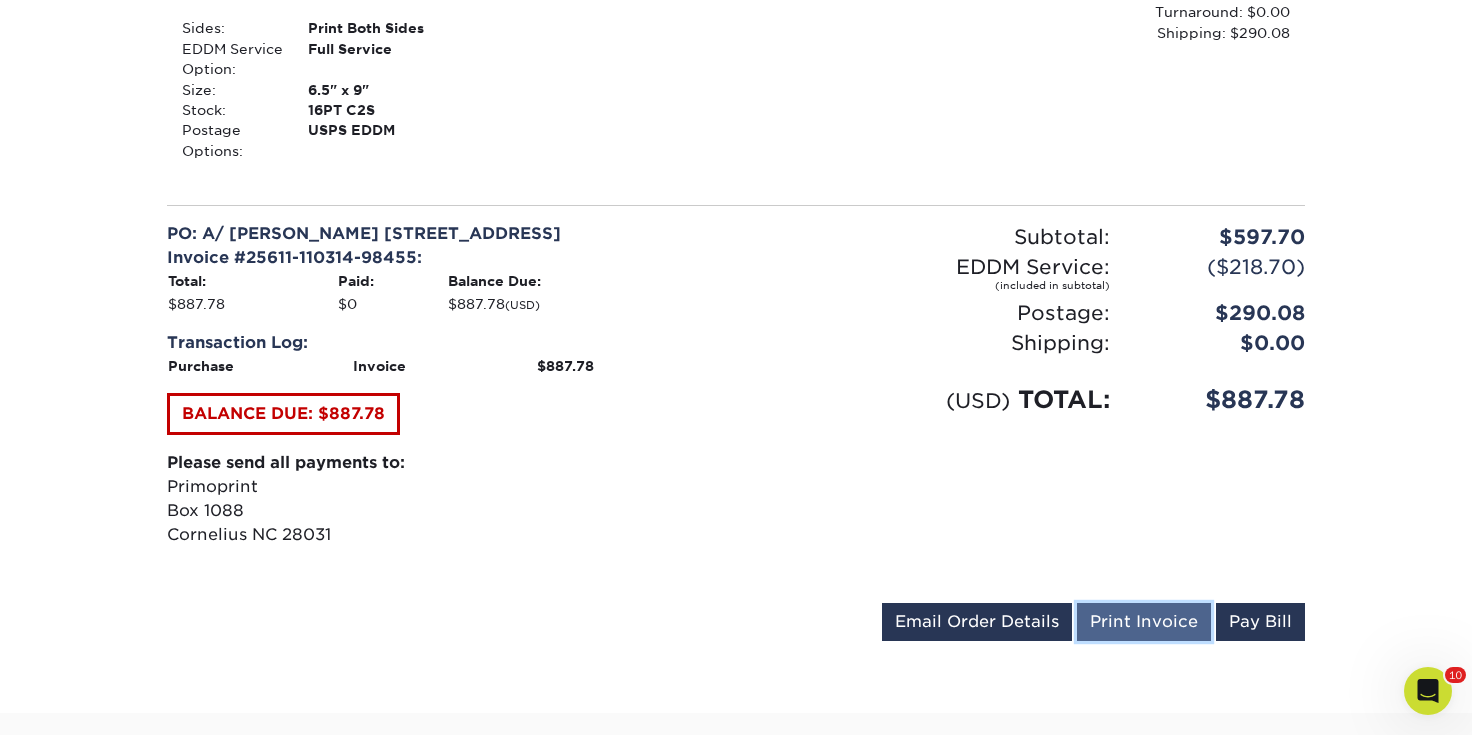 click on "Print Invoice" at bounding box center (1144, 622) 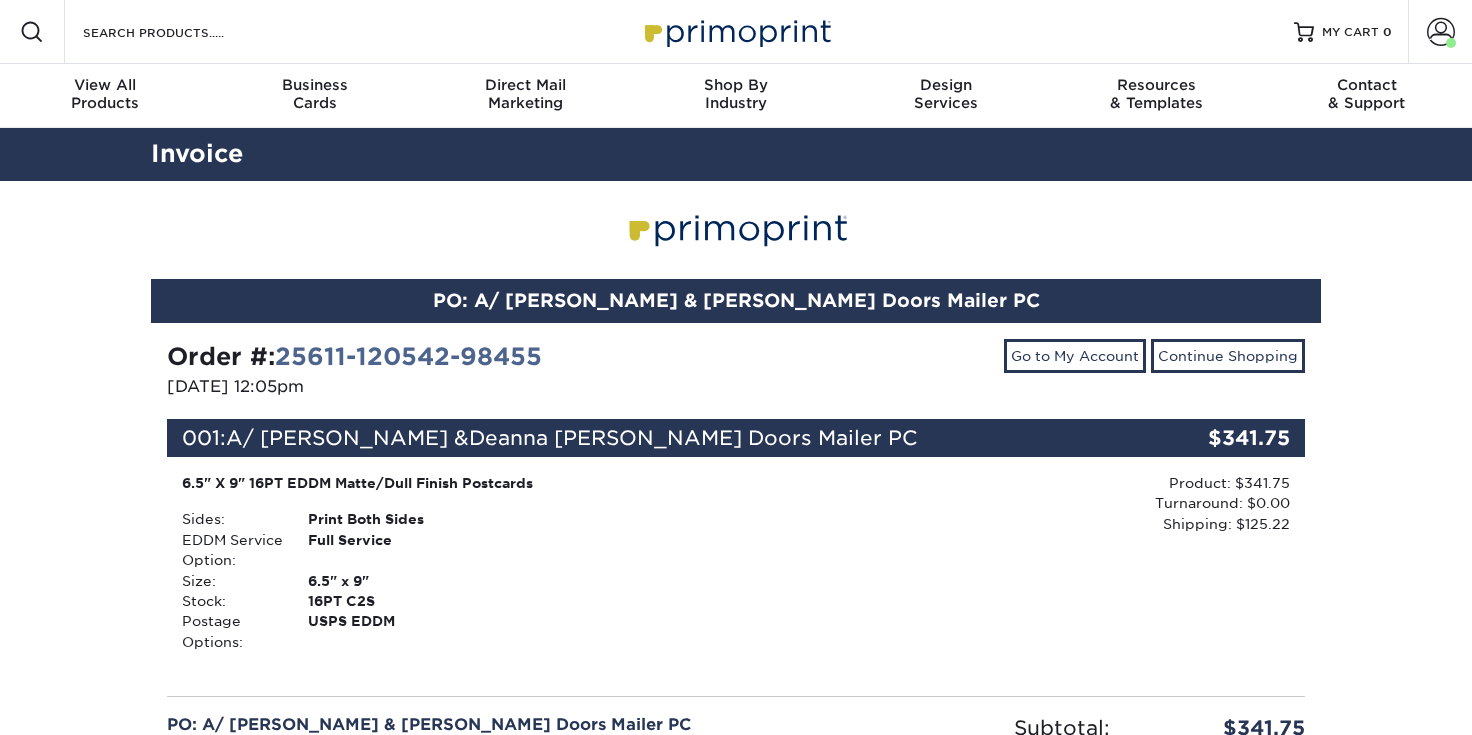 scroll, scrollTop: 0, scrollLeft: 0, axis: both 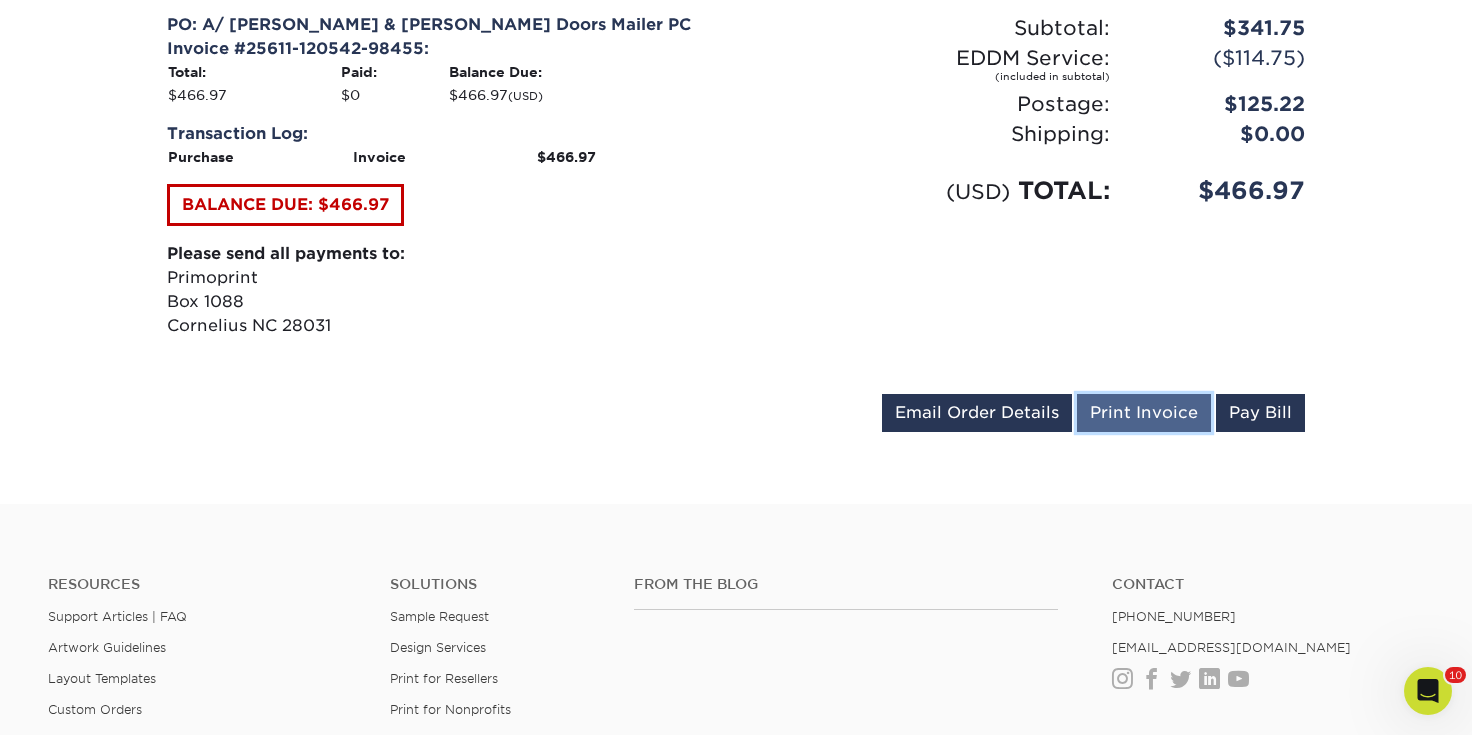click on "Print Invoice" at bounding box center (1144, 413) 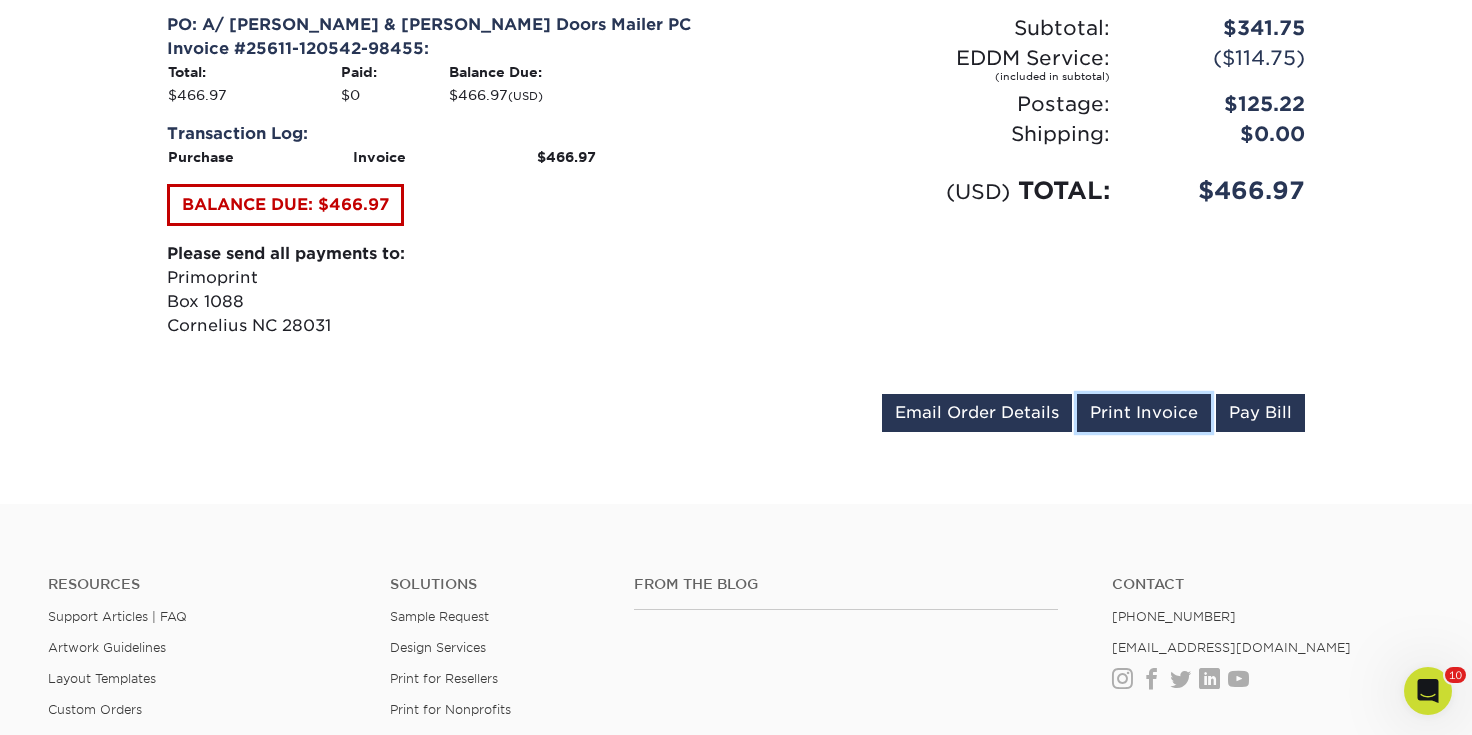 scroll, scrollTop: 701, scrollLeft: 0, axis: vertical 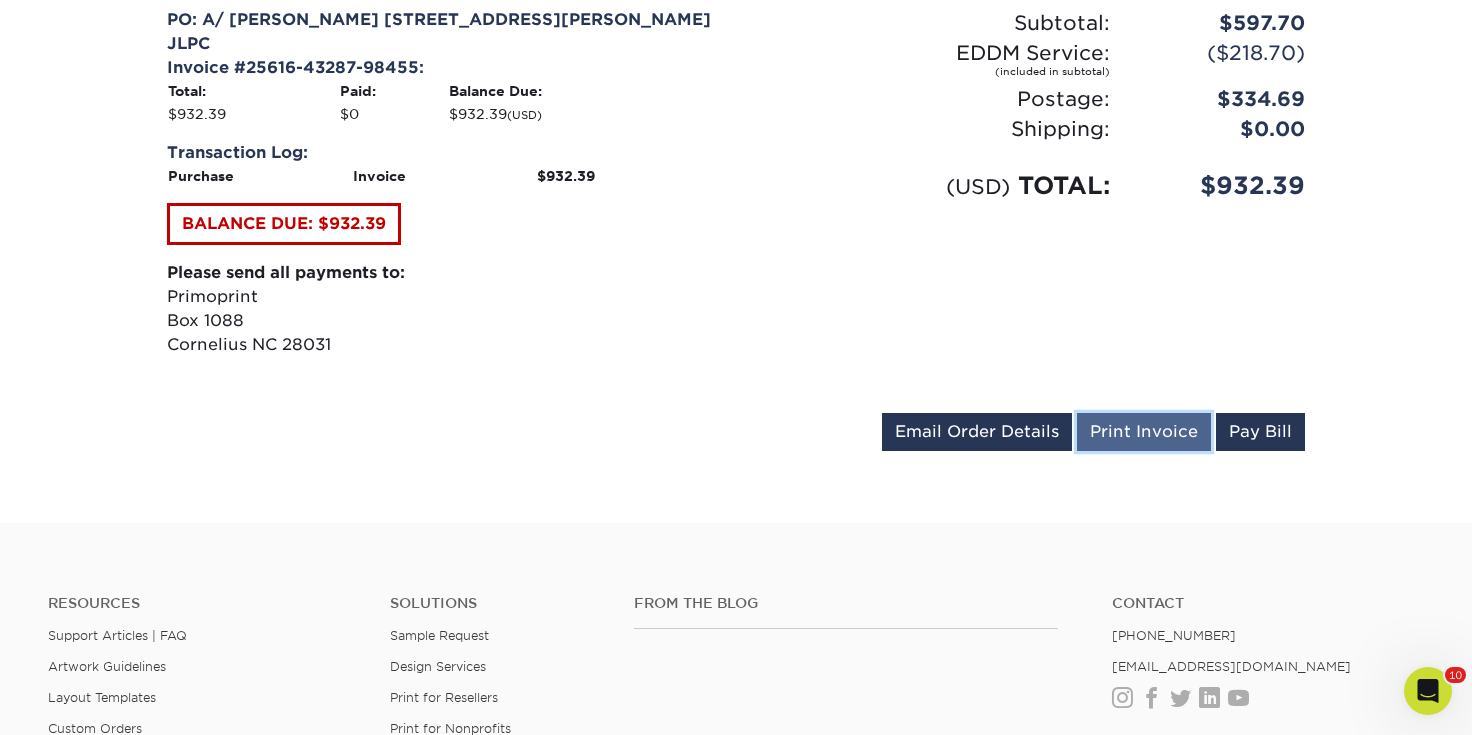 click on "Print Invoice" at bounding box center [1144, 432] 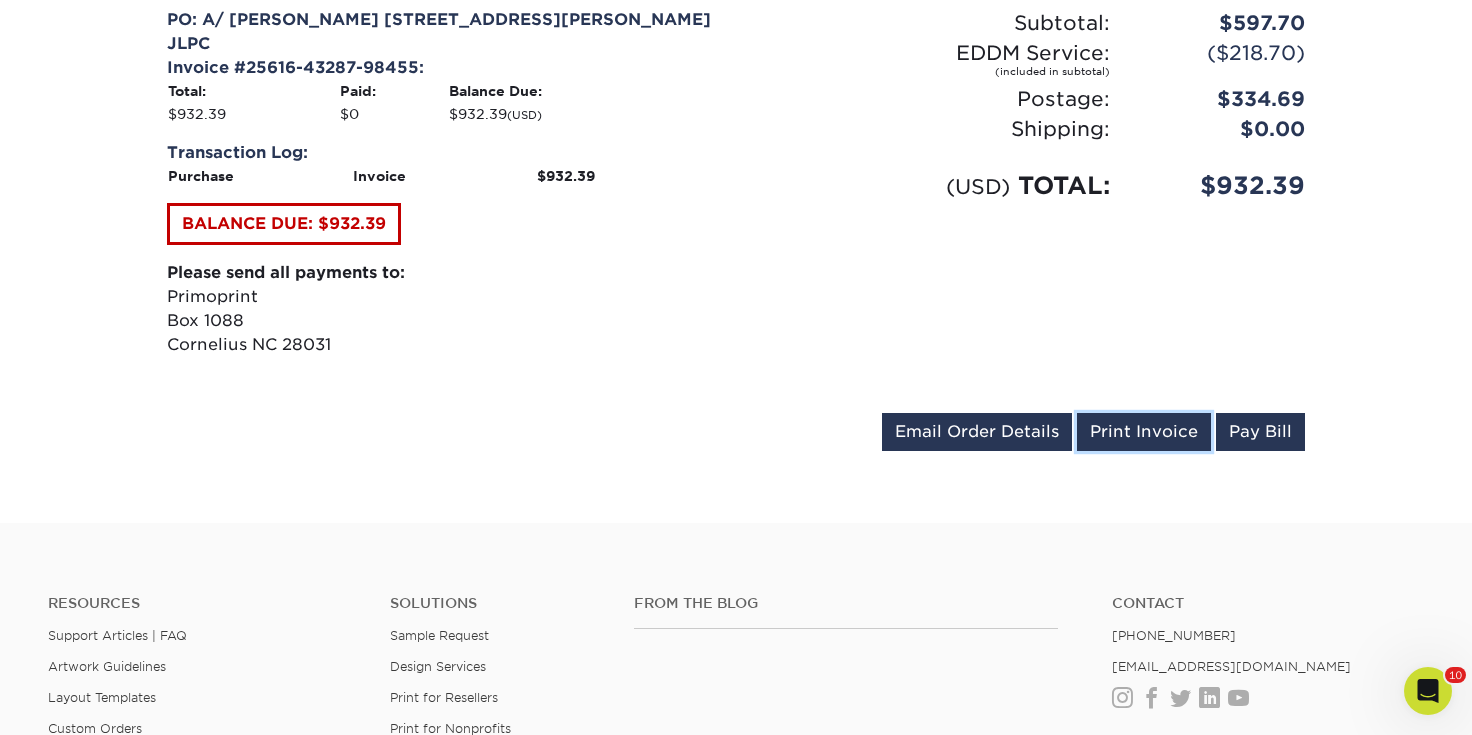 scroll, scrollTop: 706, scrollLeft: 0, axis: vertical 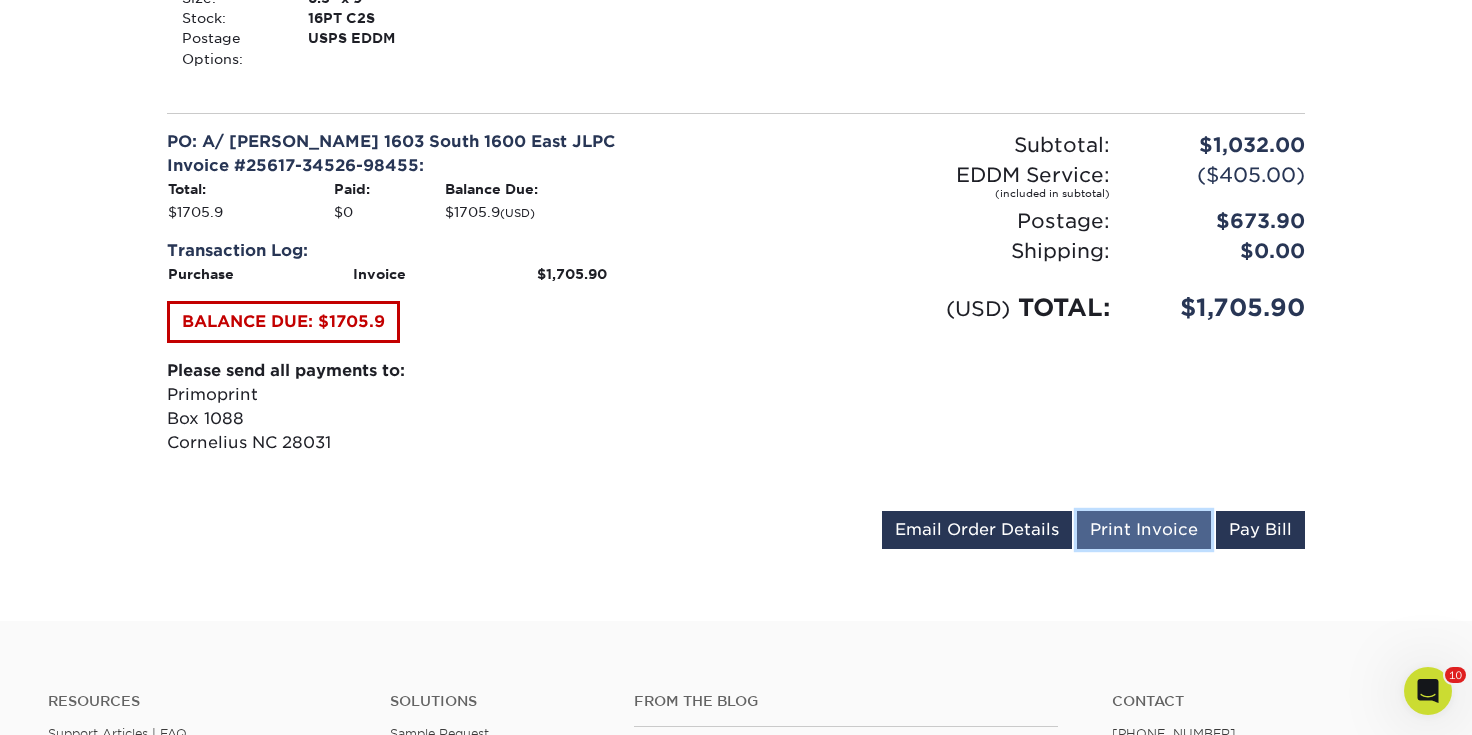 click on "Print Invoice" at bounding box center (1144, 530) 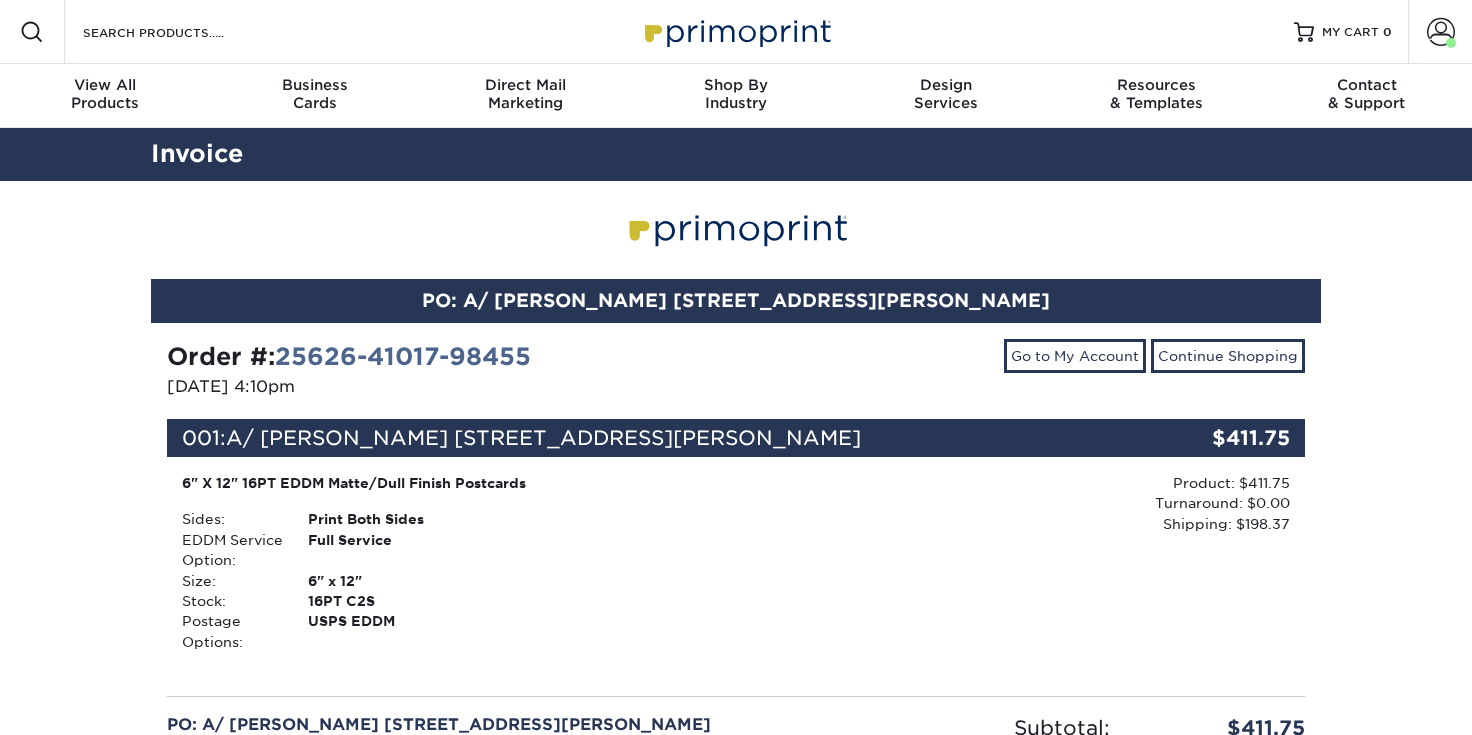 scroll, scrollTop: 0, scrollLeft: 0, axis: both 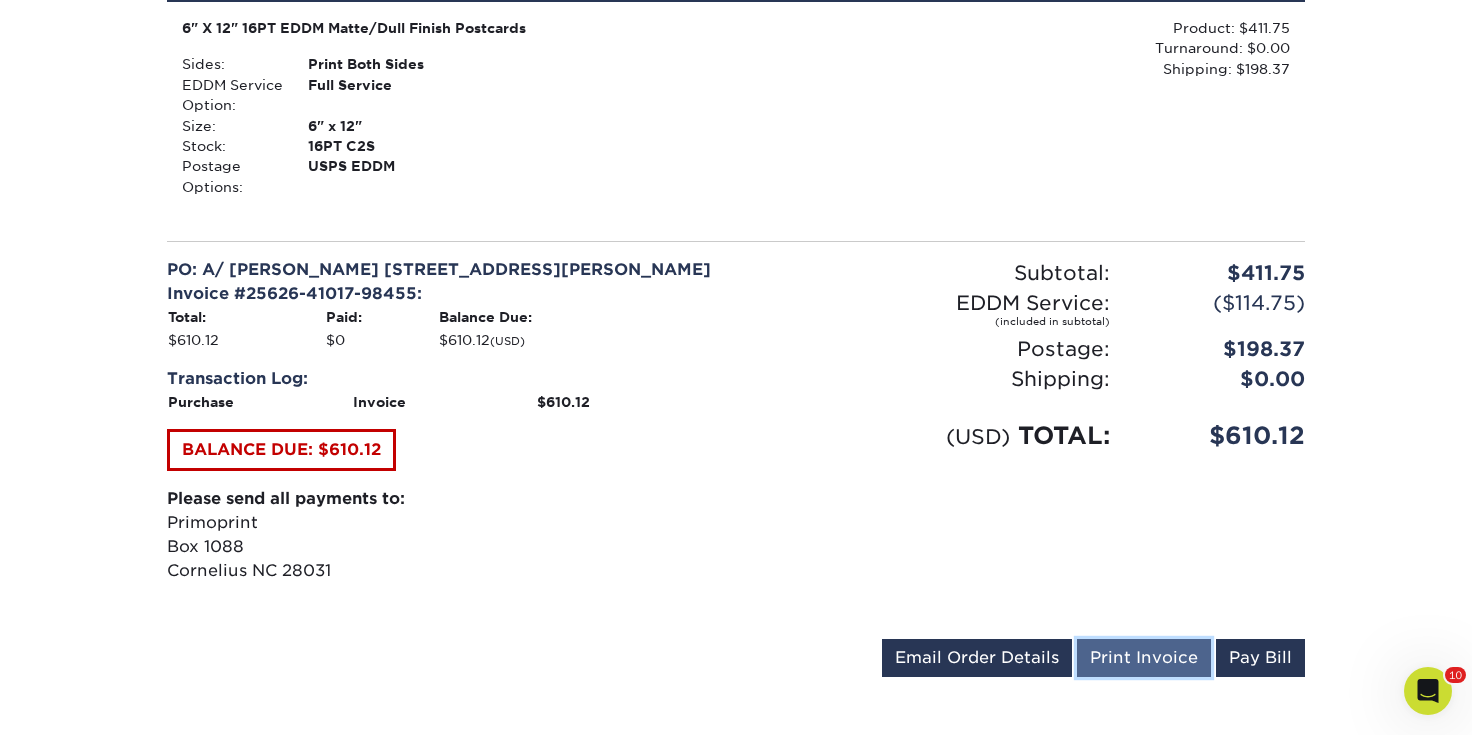click on "Print Invoice" at bounding box center (1144, 658) 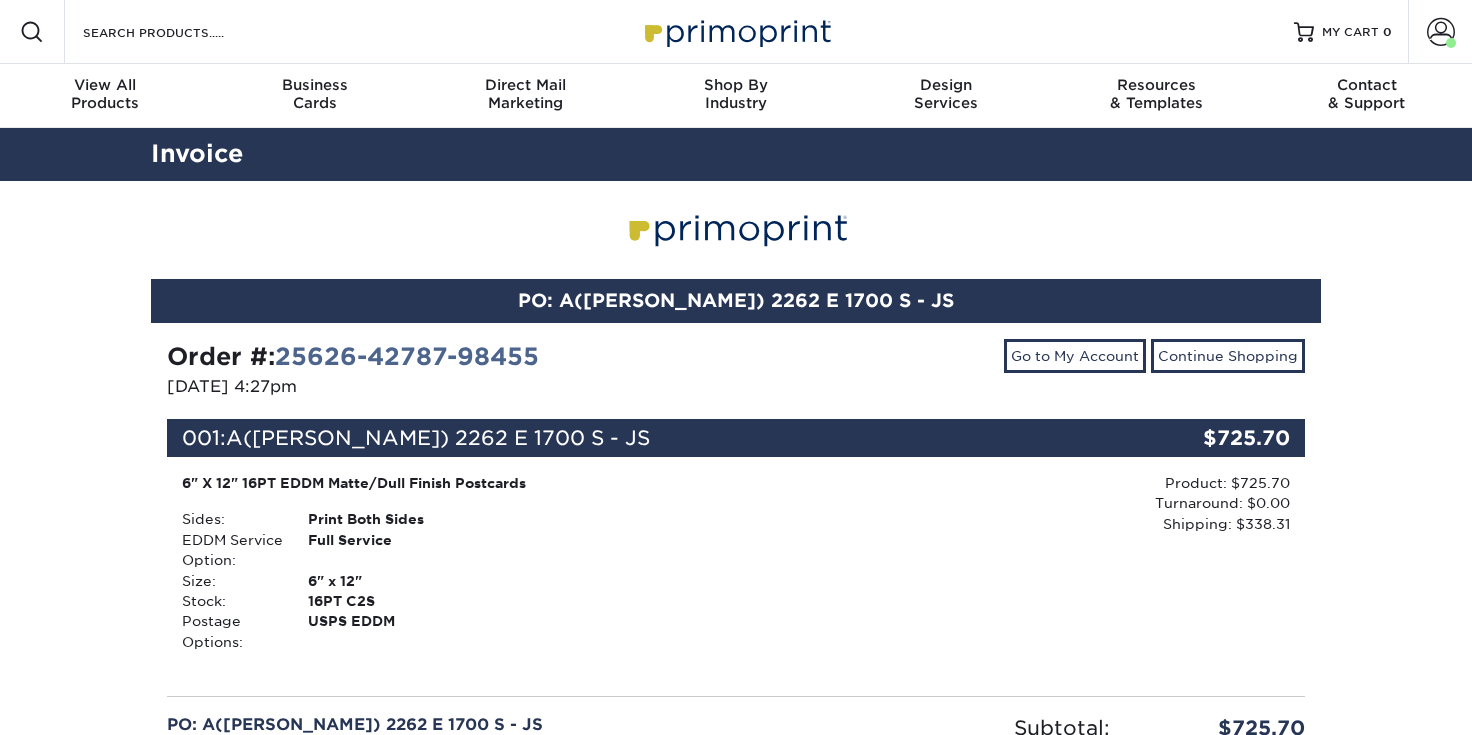 scroll, scrollTop: 0, scrollLeft: 0, axis: both 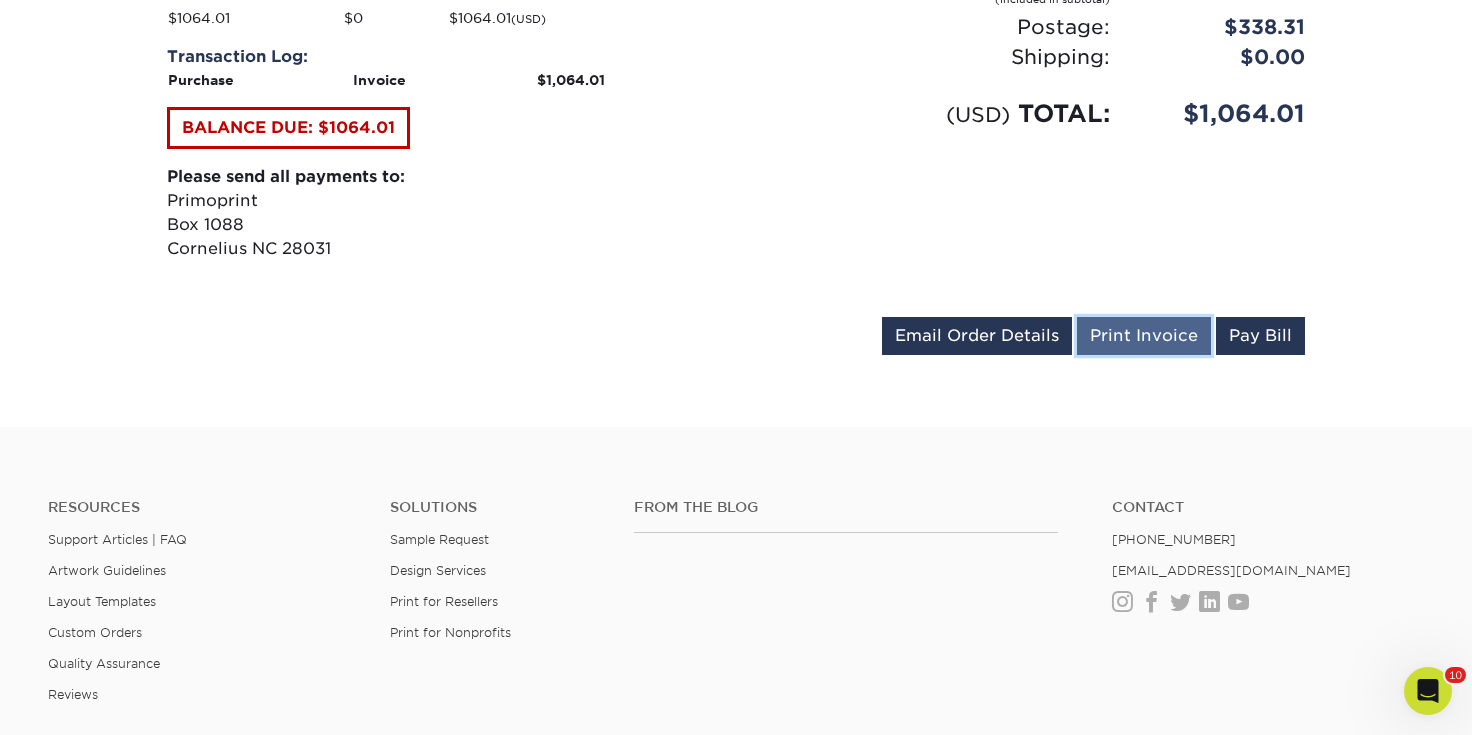 click on "Print Invoice" at bounding box center [1144, 336] 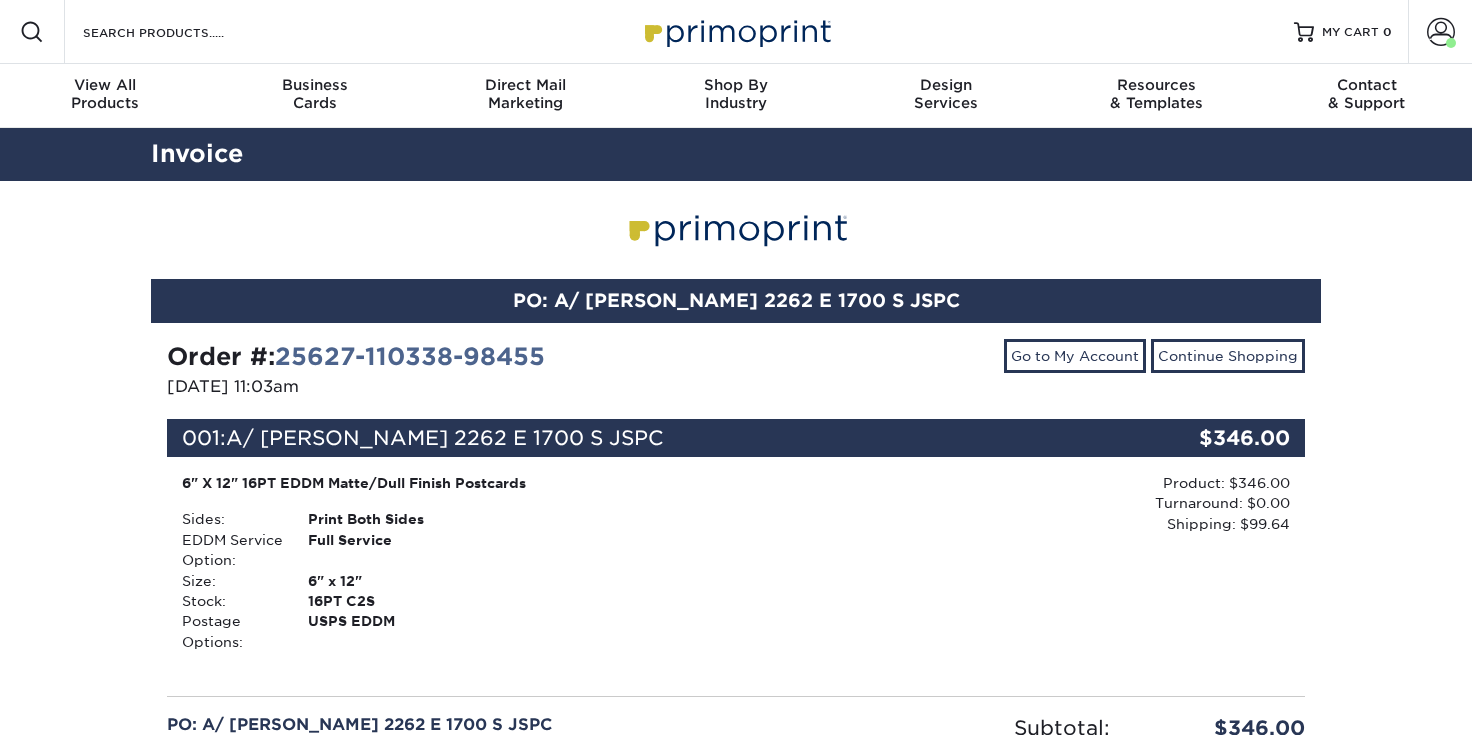 scroll, scrollTop: 0, scrollLeft: 0, axis: both 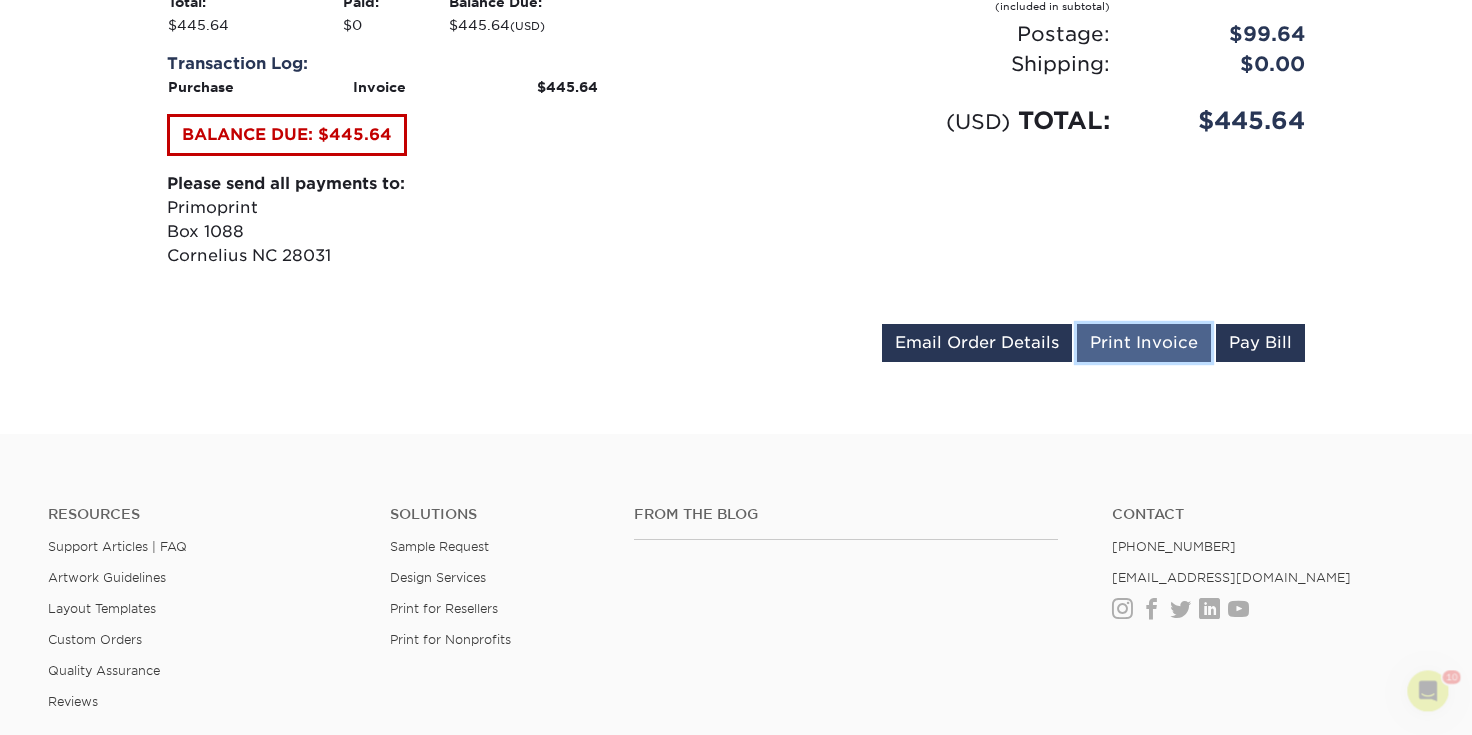 click on "Print Invoice" at bounding box center [1144, 343] 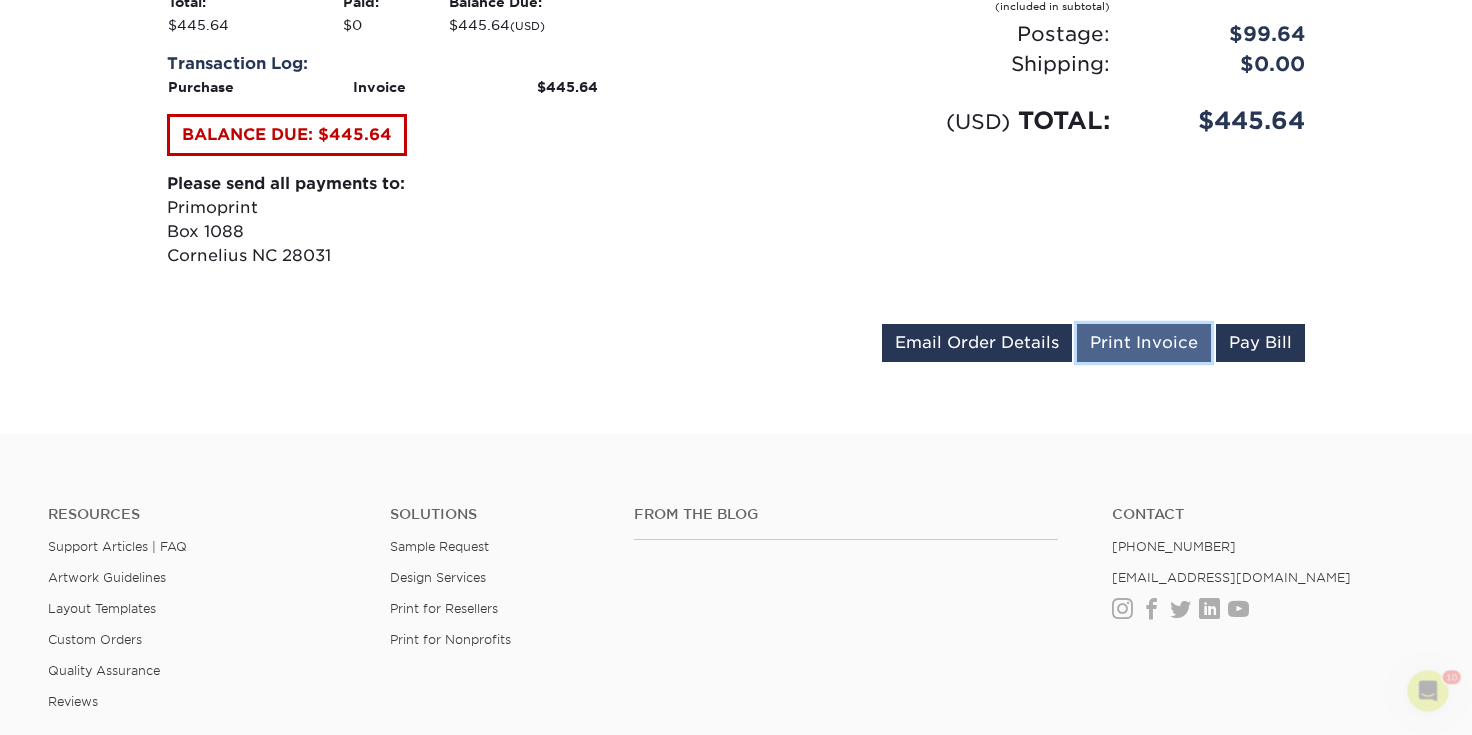 scroll, scrollTop: 771, scrollLeft: 0, axis: vertical 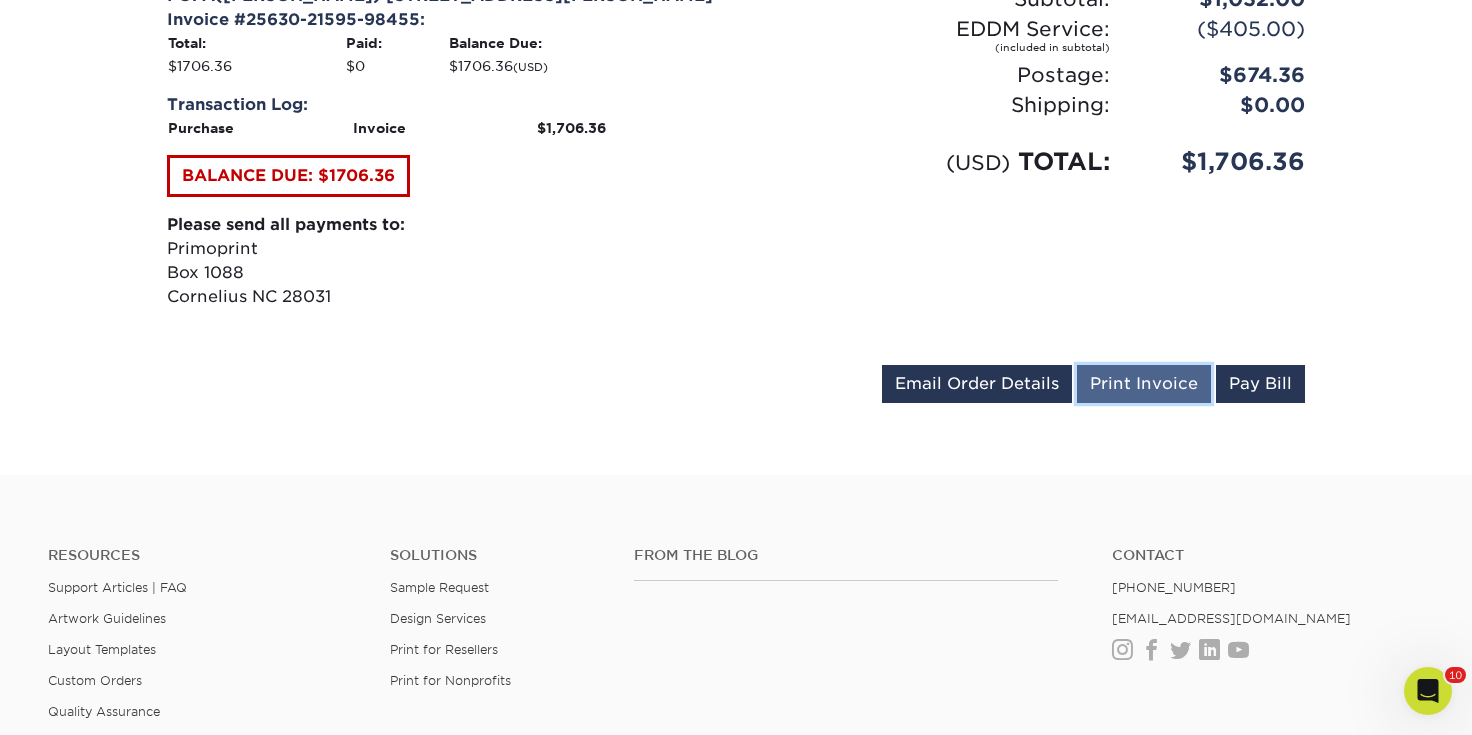 click on "Print Invoice" at bounding box center [1144, 384] 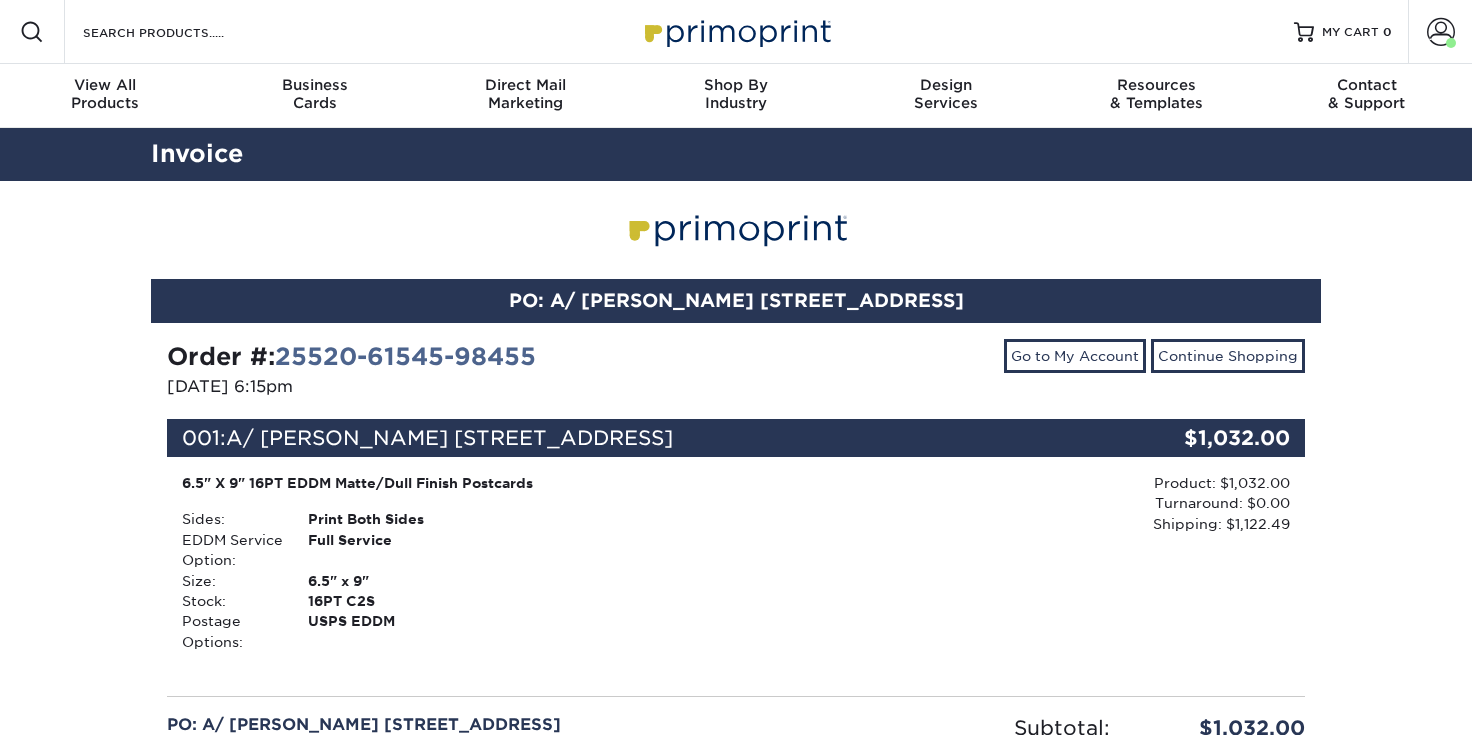scroll, scrollTop: 0, scrollLeft: 0, axis: both 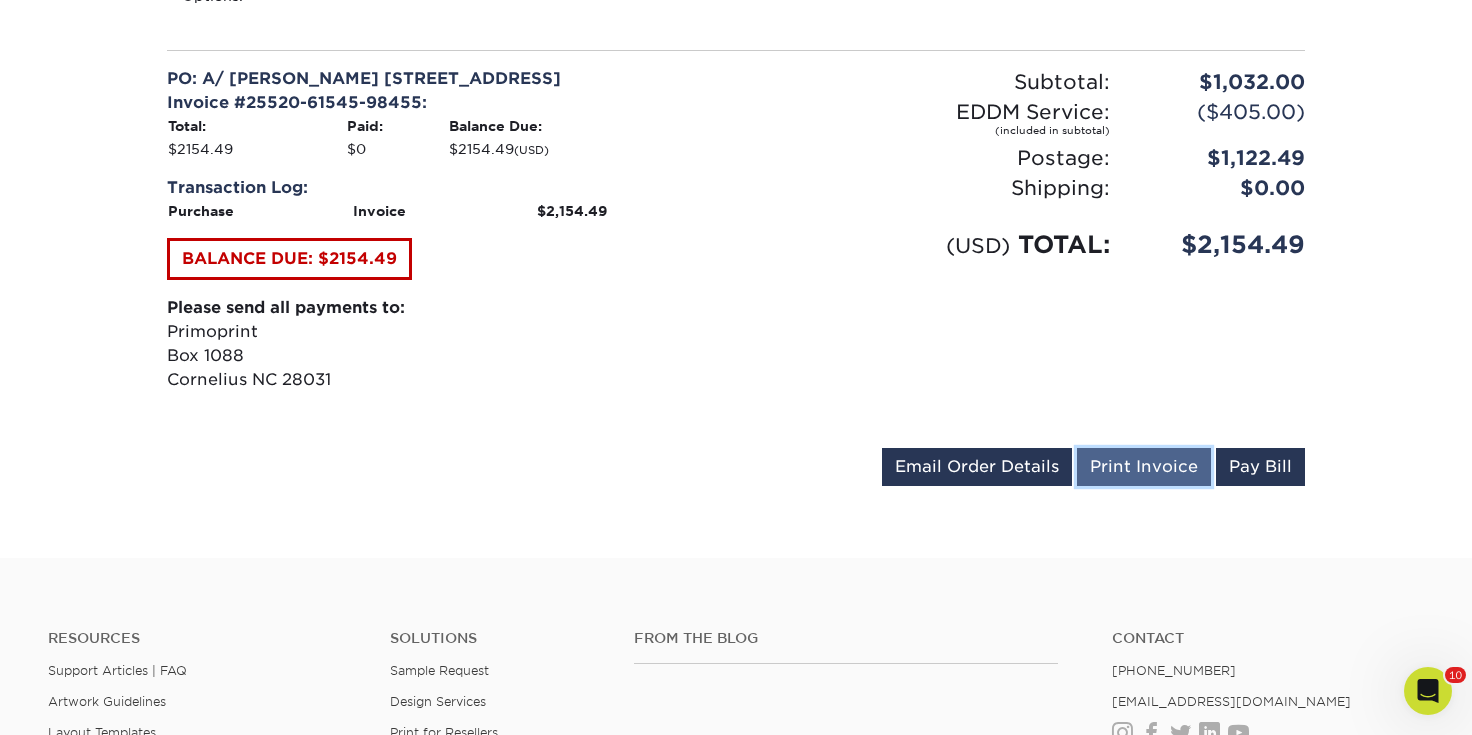 click on "Print Invoice" at bounding box center [1144, 467] 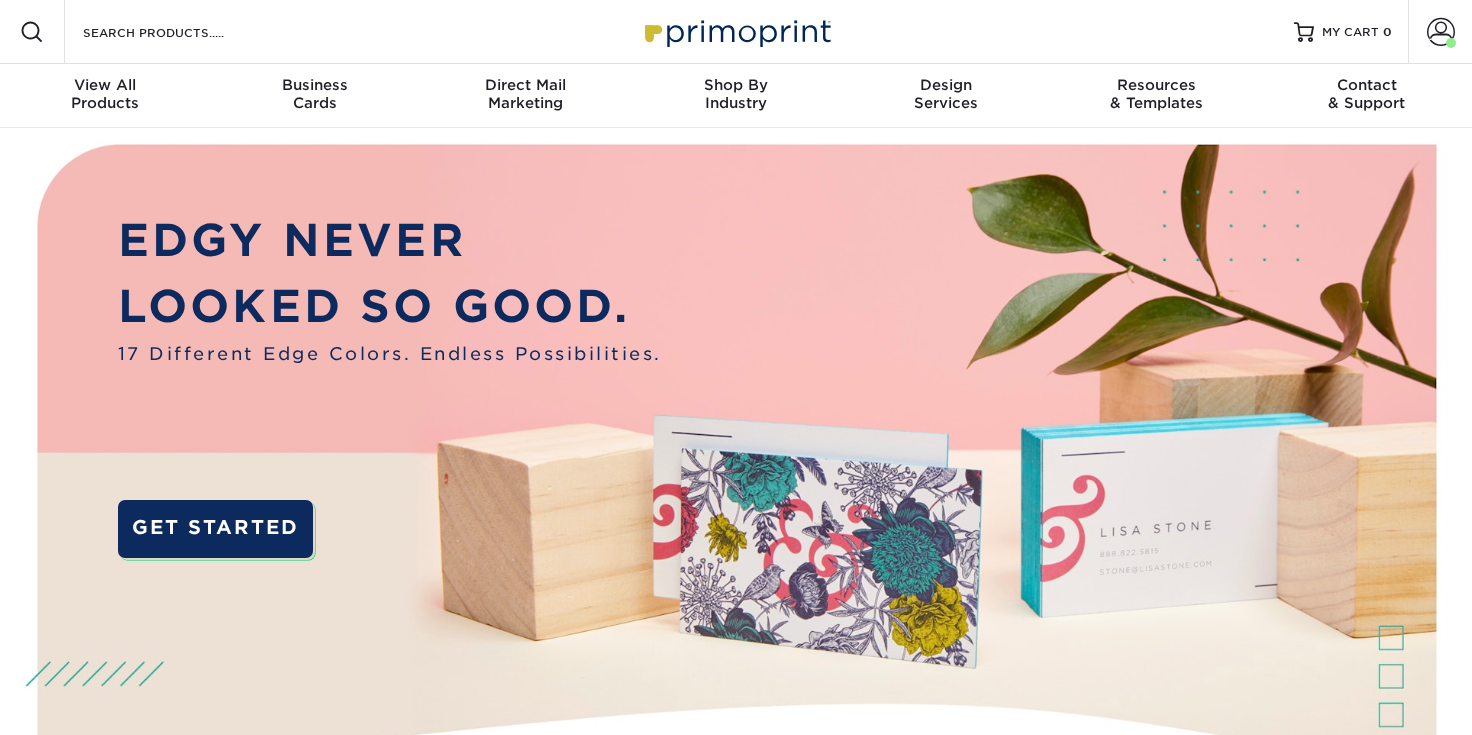 scroll, scrollTop: 0, scrollLeft: 0, axis: both 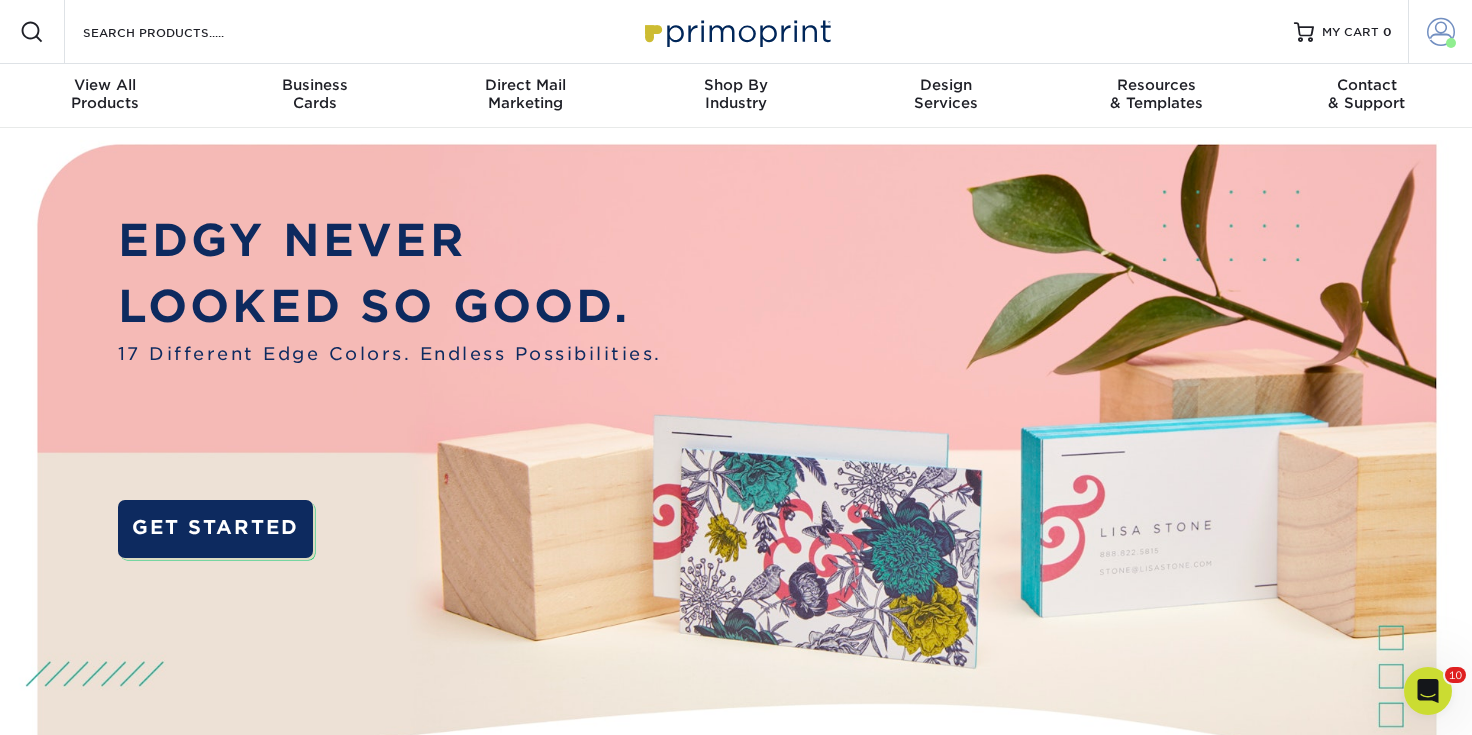 click at bounding box center (1441, 32) 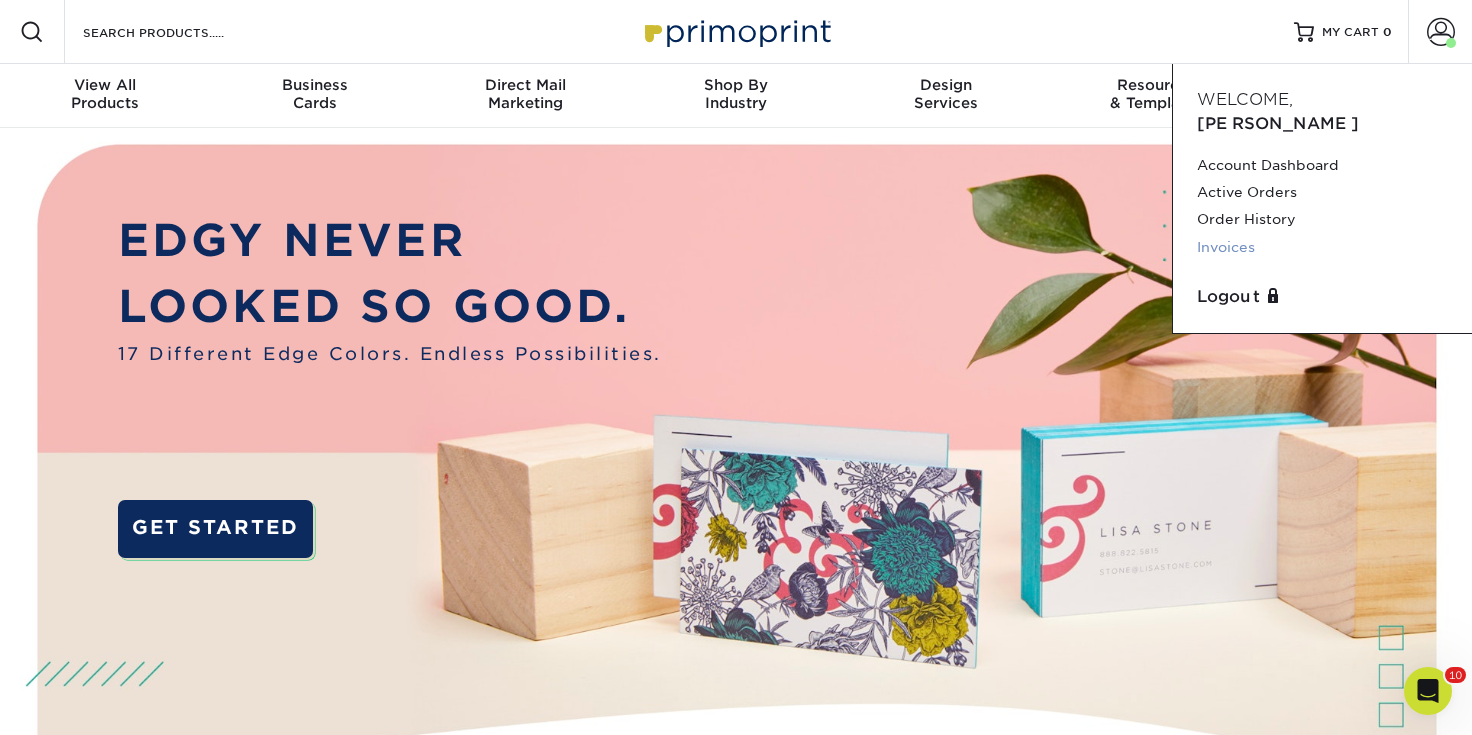 click on "Invoices" at bounding box center [1322, 247] 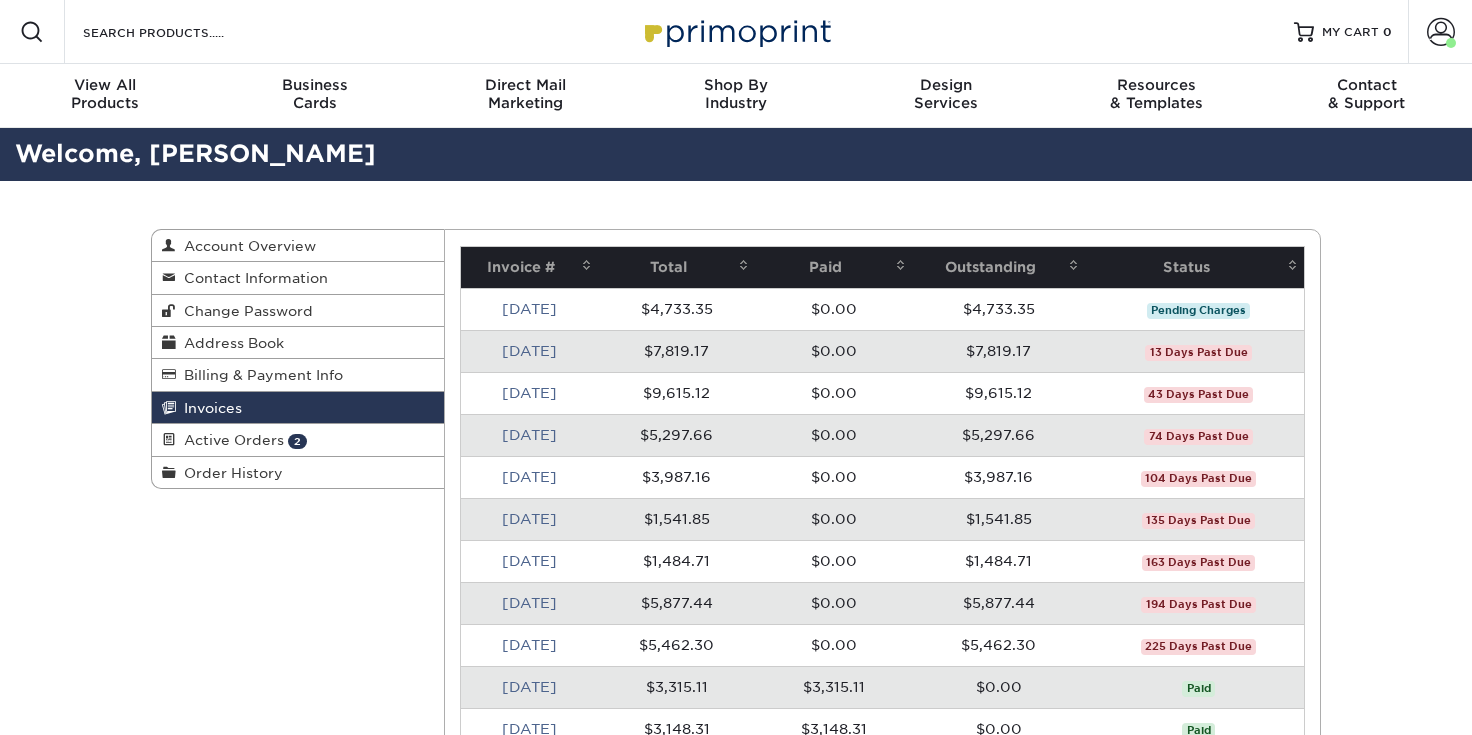 scroll, scrollTop: 0, scrollLeft: 0, axis: both 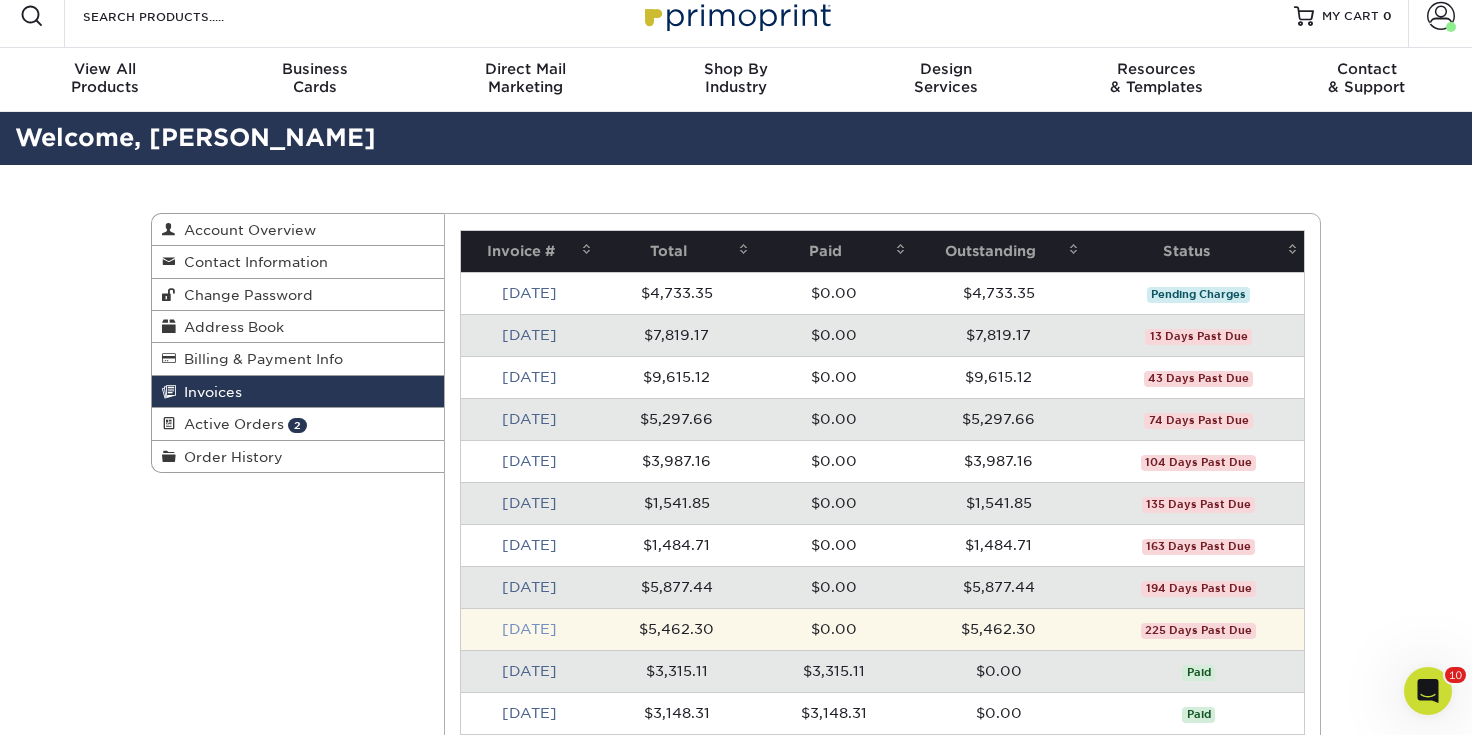 click on "Nov 2024" at bounding box center [529, 629] 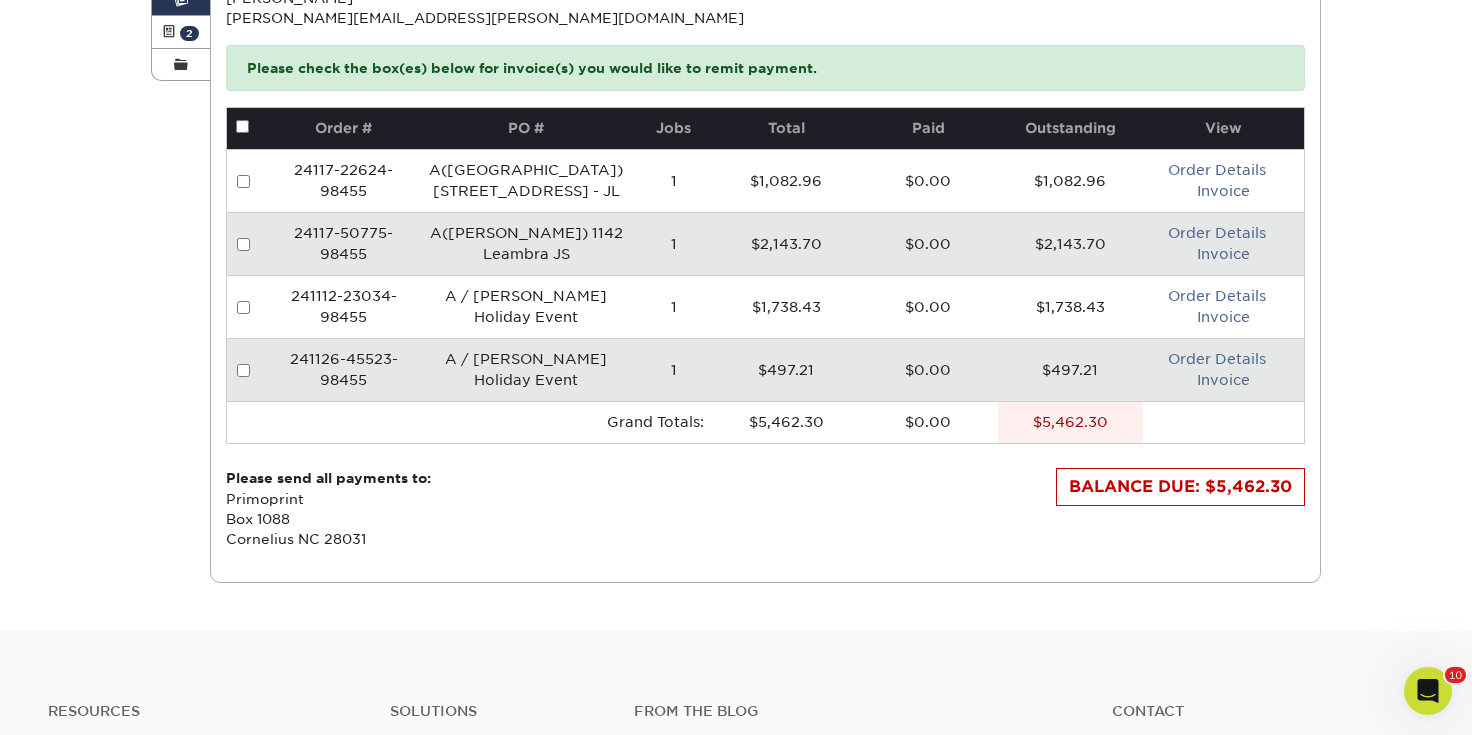 scroll, scrollTop: 450, scrollLeft: 0, axis: vertical 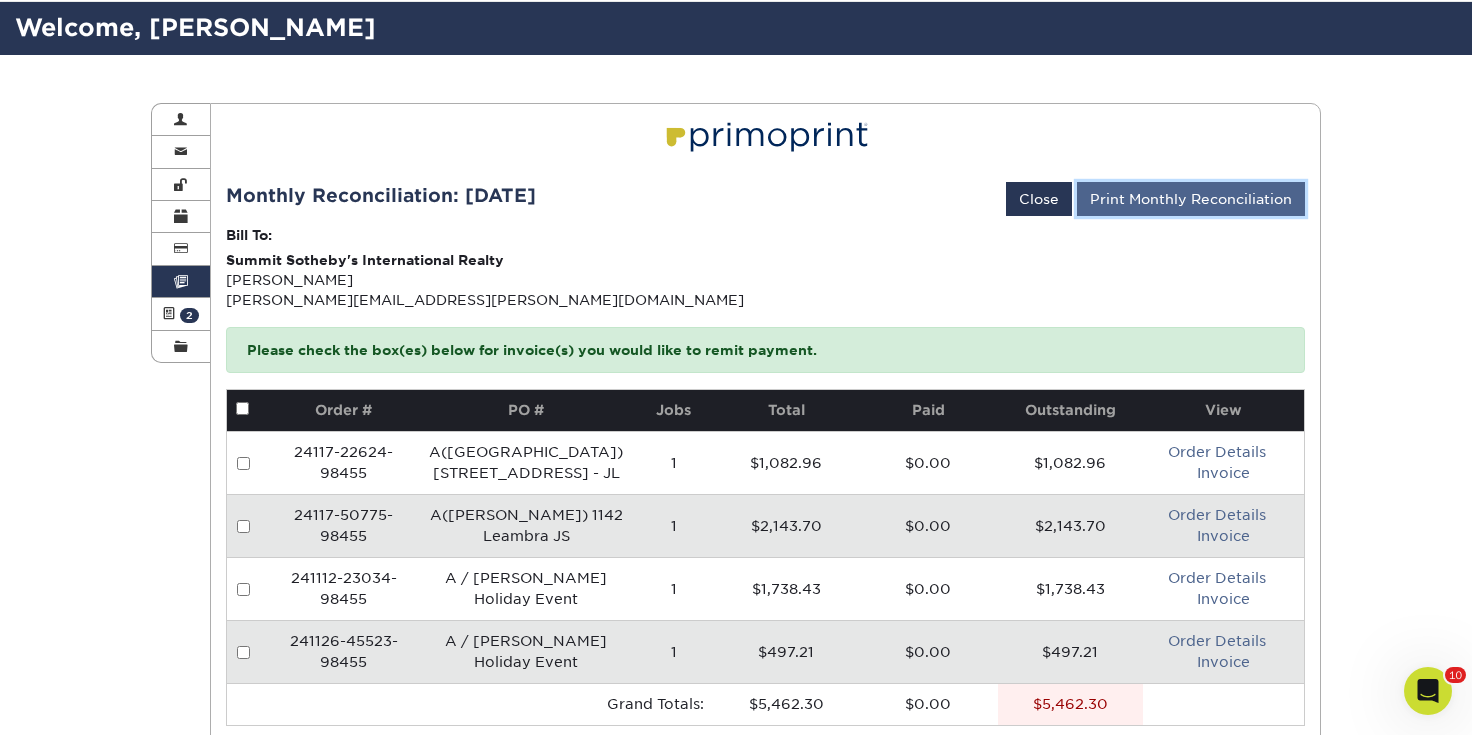 click on "Print Monthly Reconciliation" at bounding box center [1191, 199] 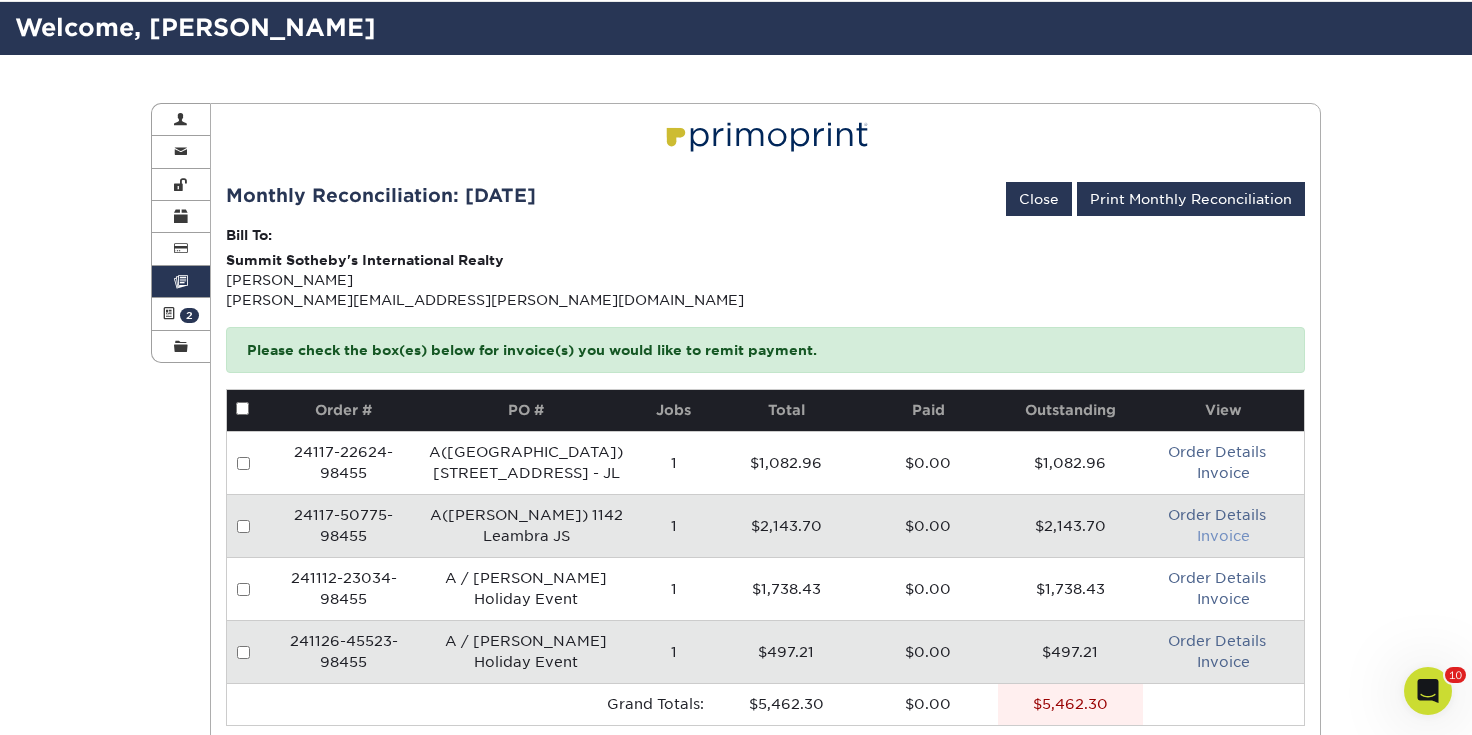 click on "Invoice" at bounding box center [1223, 536] 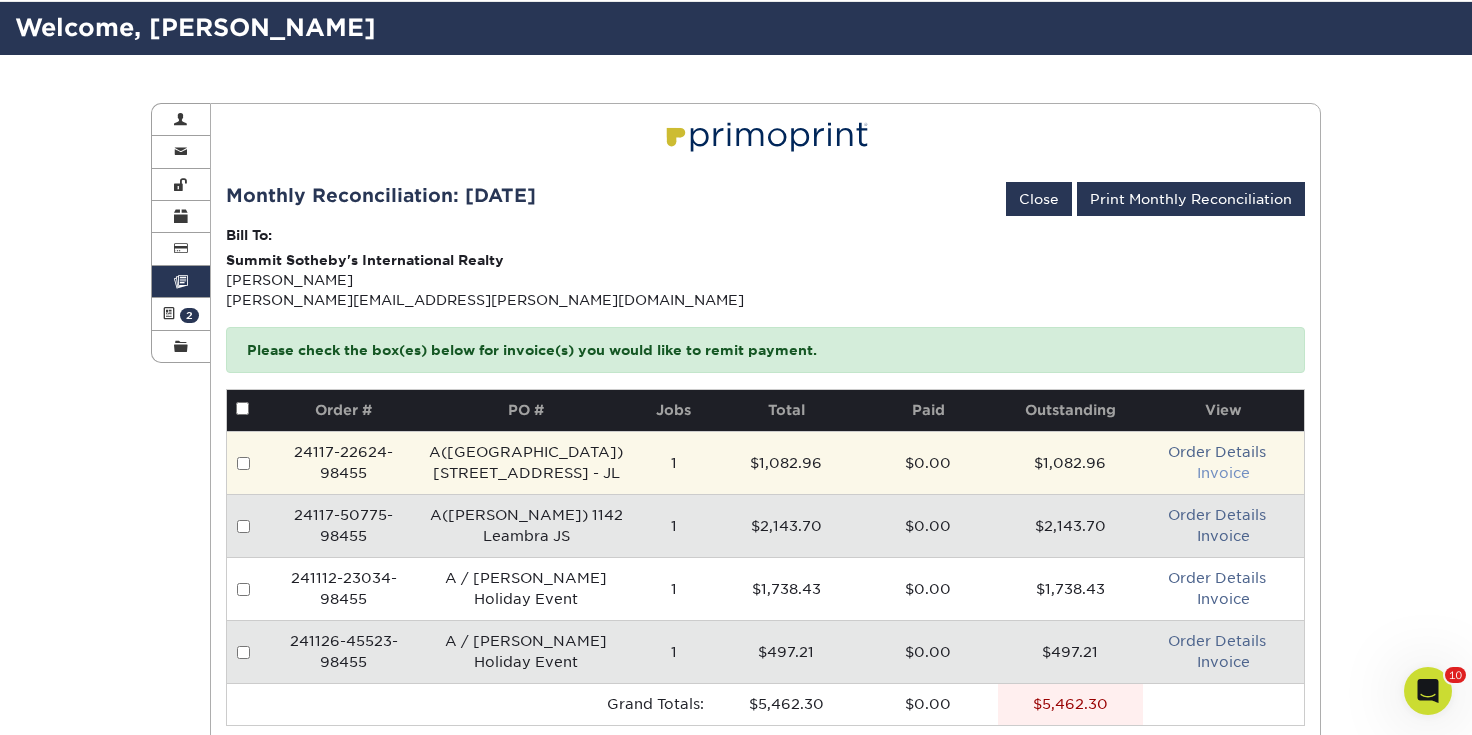 click on "Invoice" at bounding box center (1223, 473) 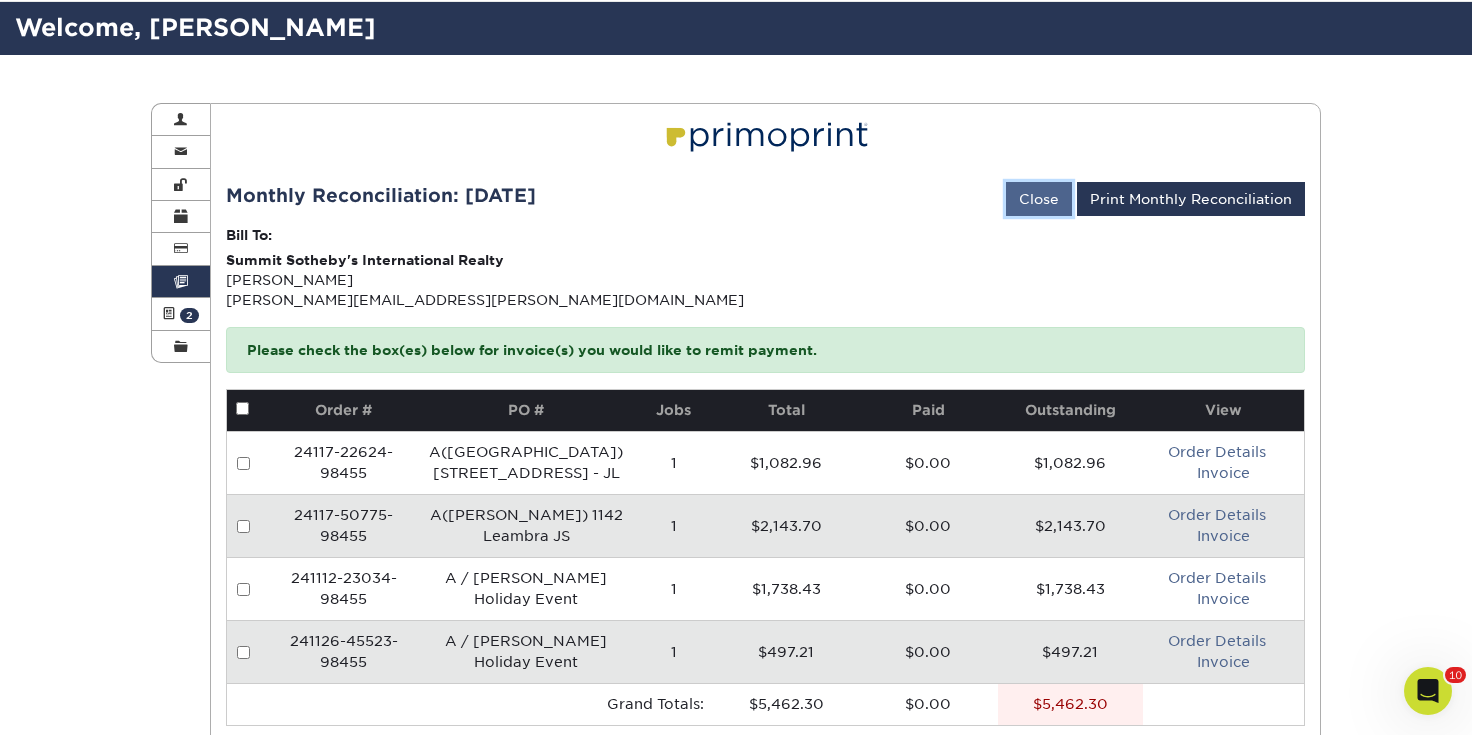 click on "Close" at bounding box center [1039, 199] 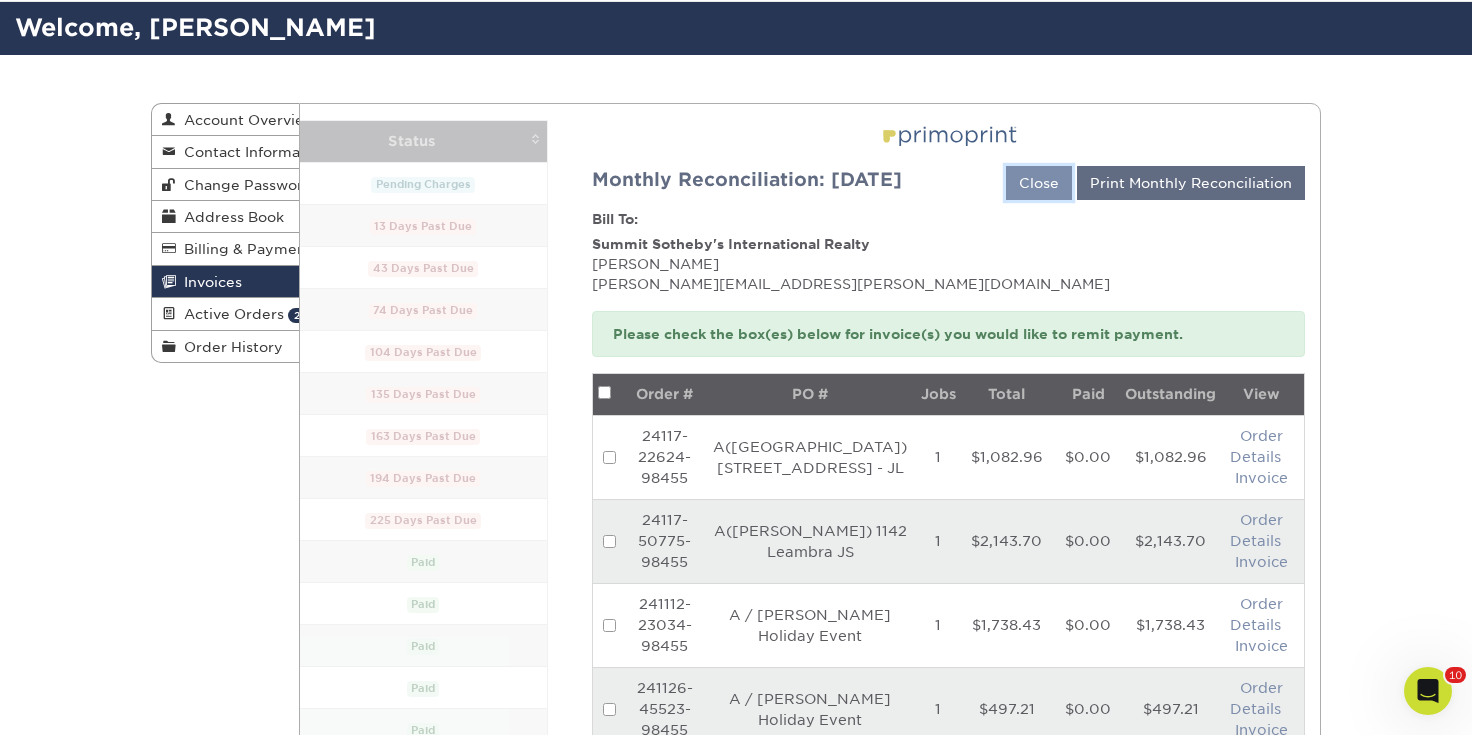 scroll, scrollTop: 0, scrollLeft: 0, axis: both 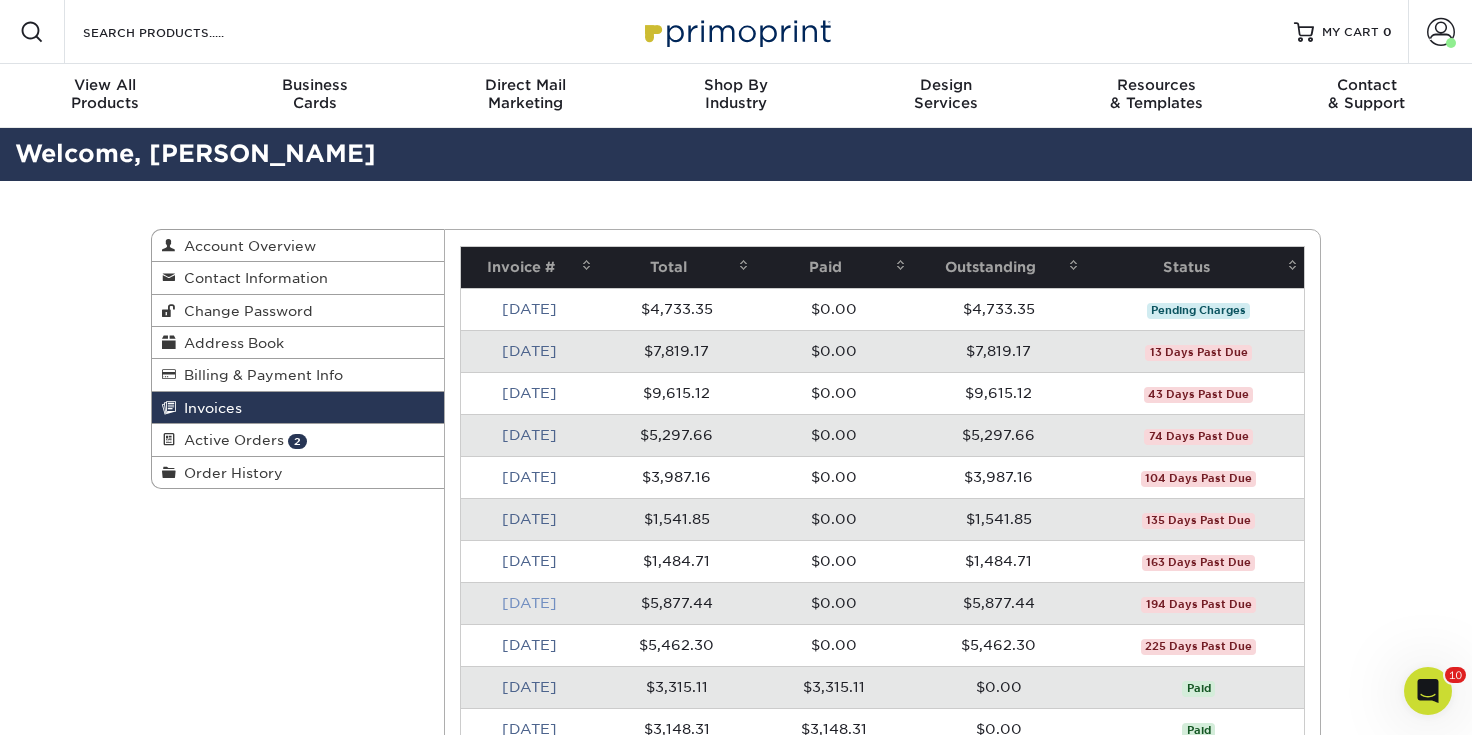 click on "Dec 2024" at bounding box center (529, 603) 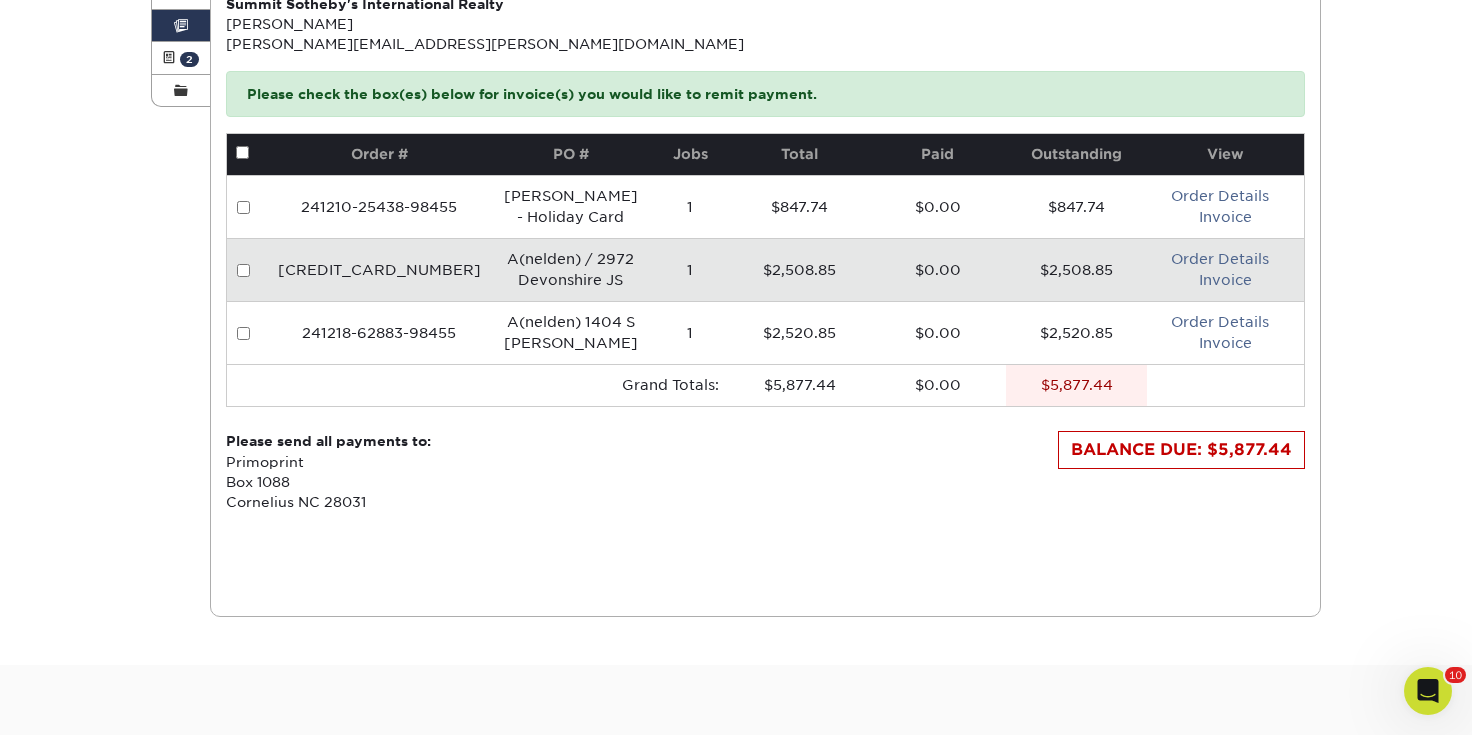 scroll, scrollTop: 341, scrollLeft: 0, axis: vertical 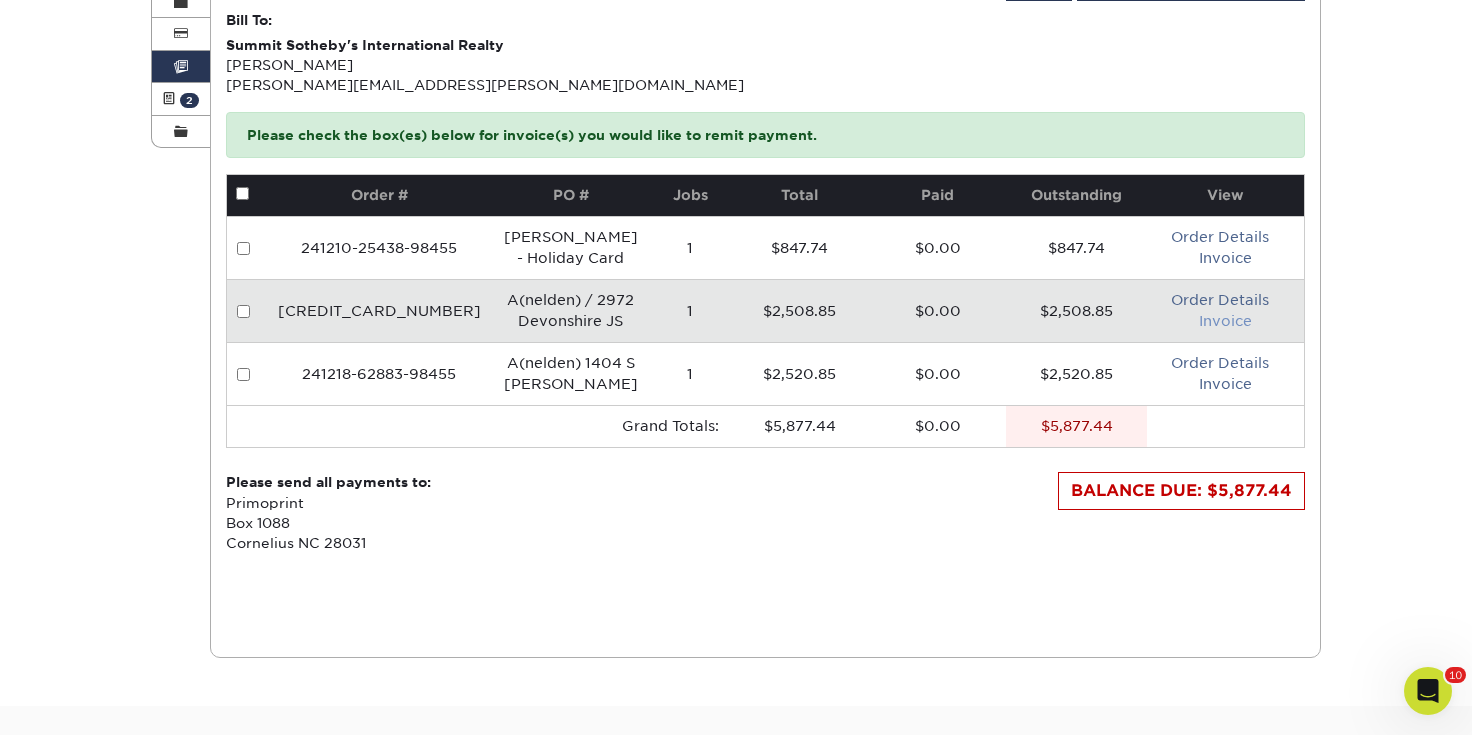 click on "Invoice" at bounding box center (1225, 321) 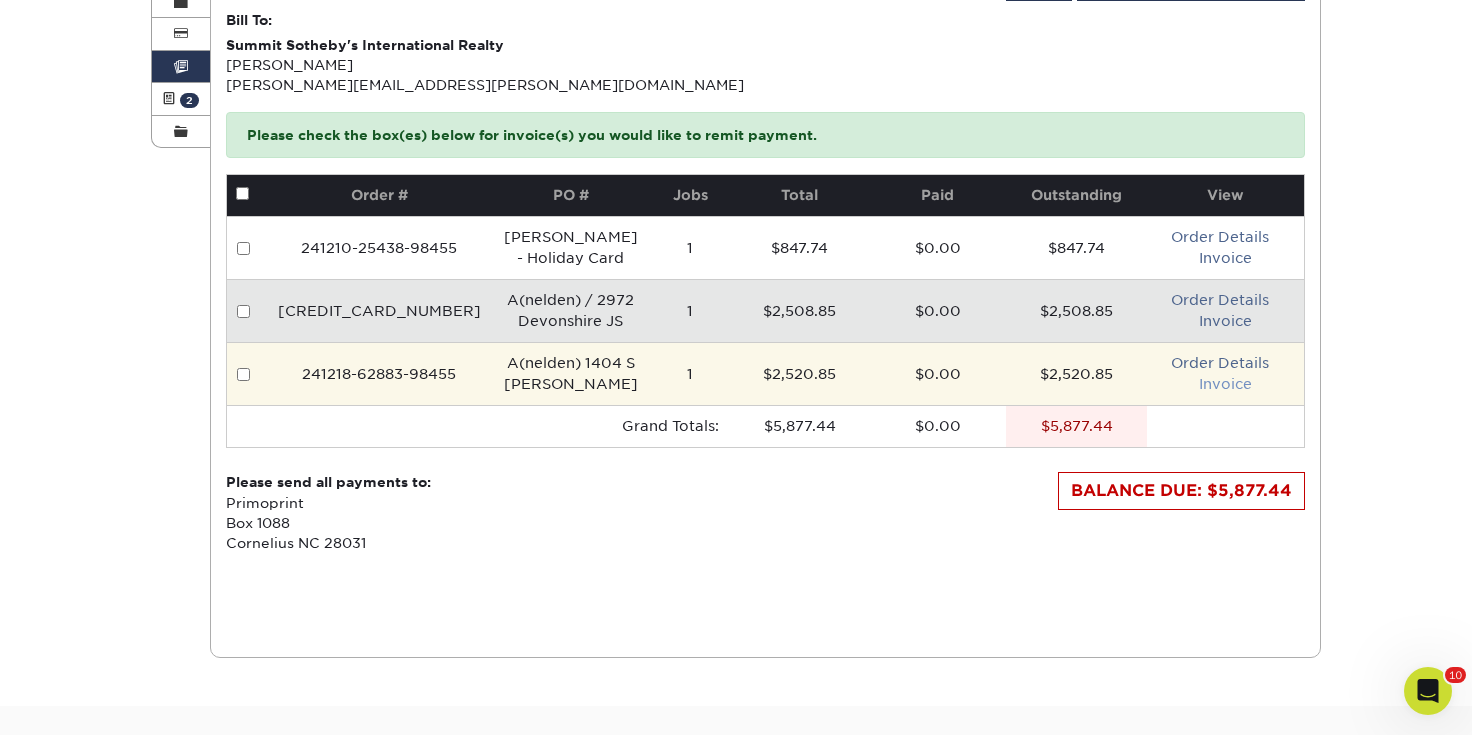 click on "Invoice" at bounding box center (1225, 384) 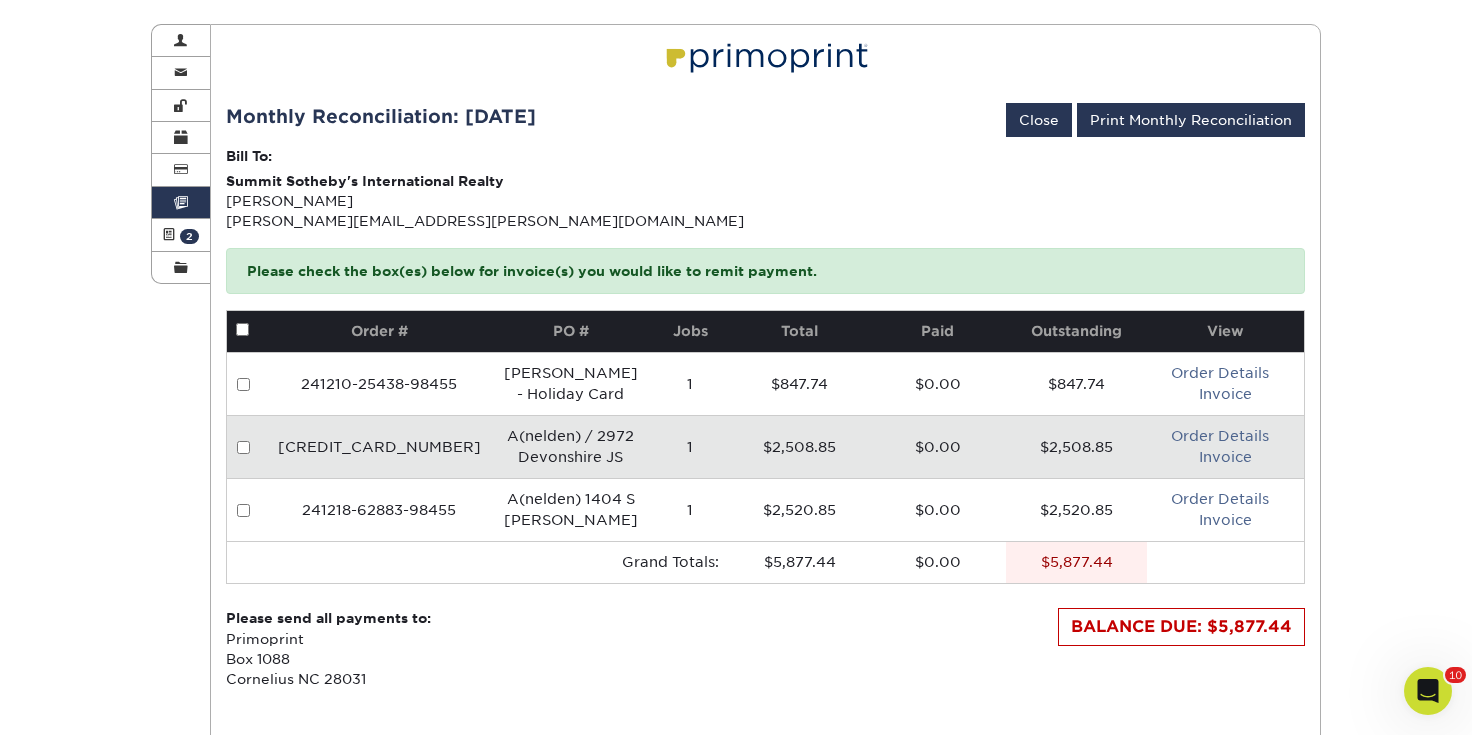scroll, scrollTop: 0, scrollLeft: 0, axis: both 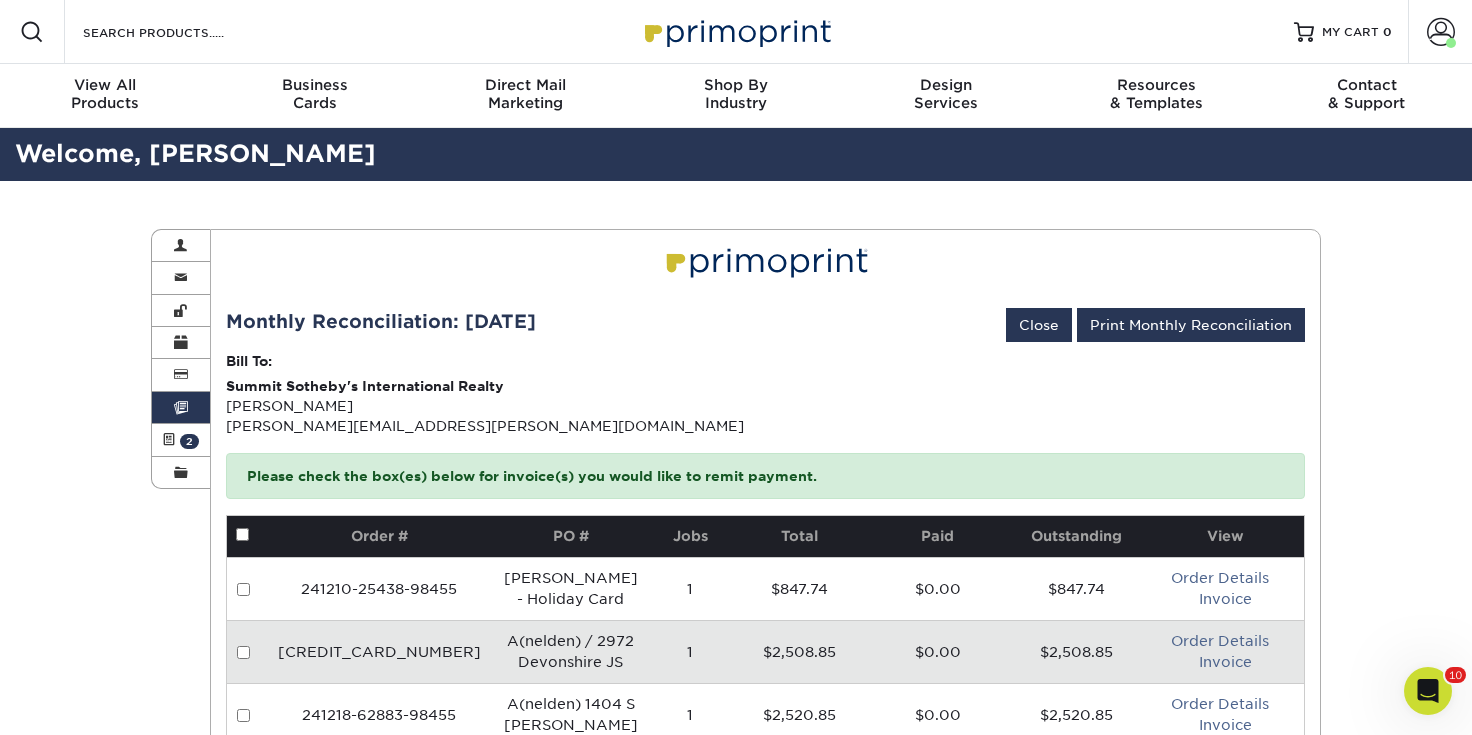 click on "Monthly Reconciliation: December 1st, 2024
Close
Pay Invoices
Print Monthly Reconciliation
Bill To:
Summit Sotheby's International Realty     Jason Gillespie     jason.gillespie@summitsothebysrealty.com
Please check the box(es) below for invoice(s) you would like to remit payment.
Order #
PO #
Jobs
Total
Paid
Outstanding
View
241210-25438-98455
Merrilee Morgan - Holiday Card
1
$847.74
$0.00
$847.74
Order Details
Invoice
241211-45932-98455
A(nelden) / 2972 Devonshire JS
1
$2,508.85
$0.00
$2,508.85
Order Details
Invoice
1" at bounding box center (766, 586) 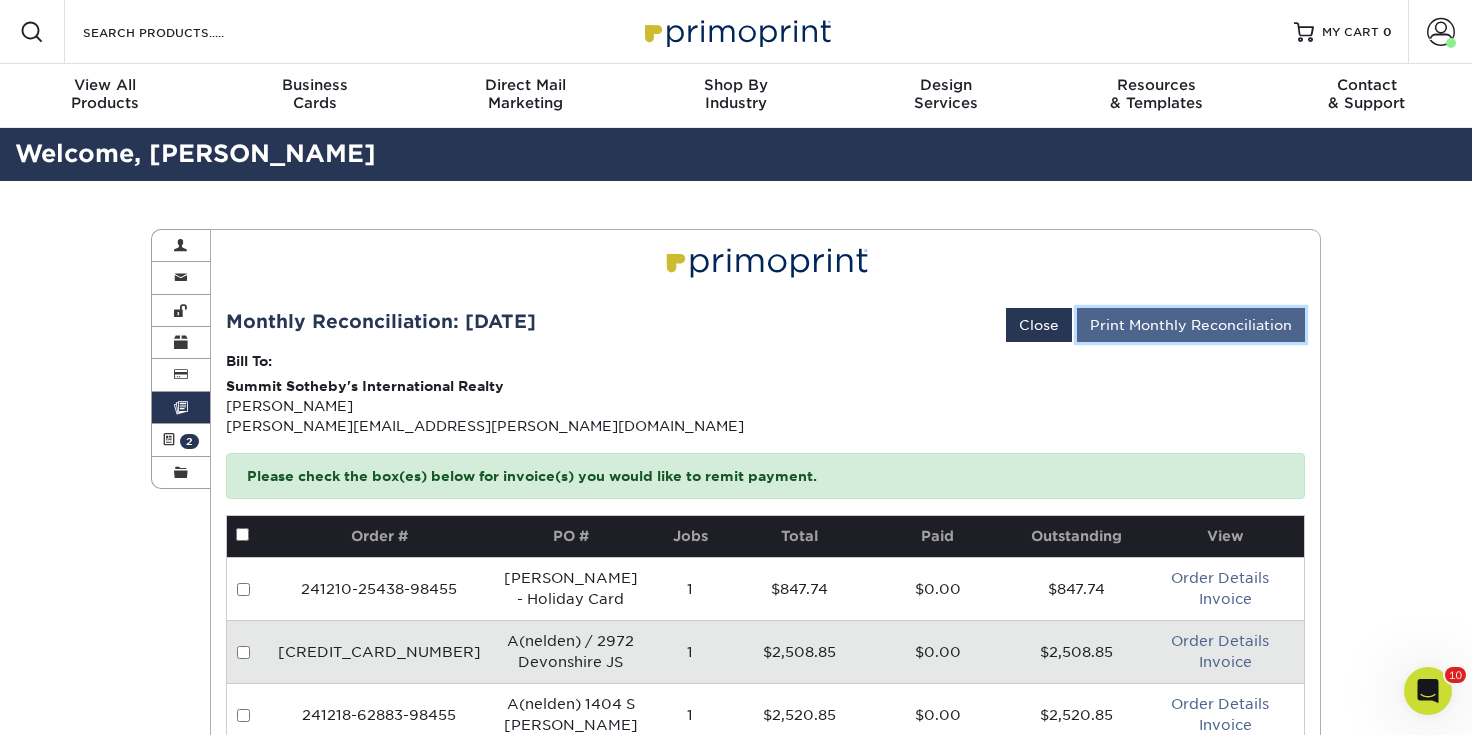 click on "Print Monthly Reconciliation" at bounding box center [1191, 325] 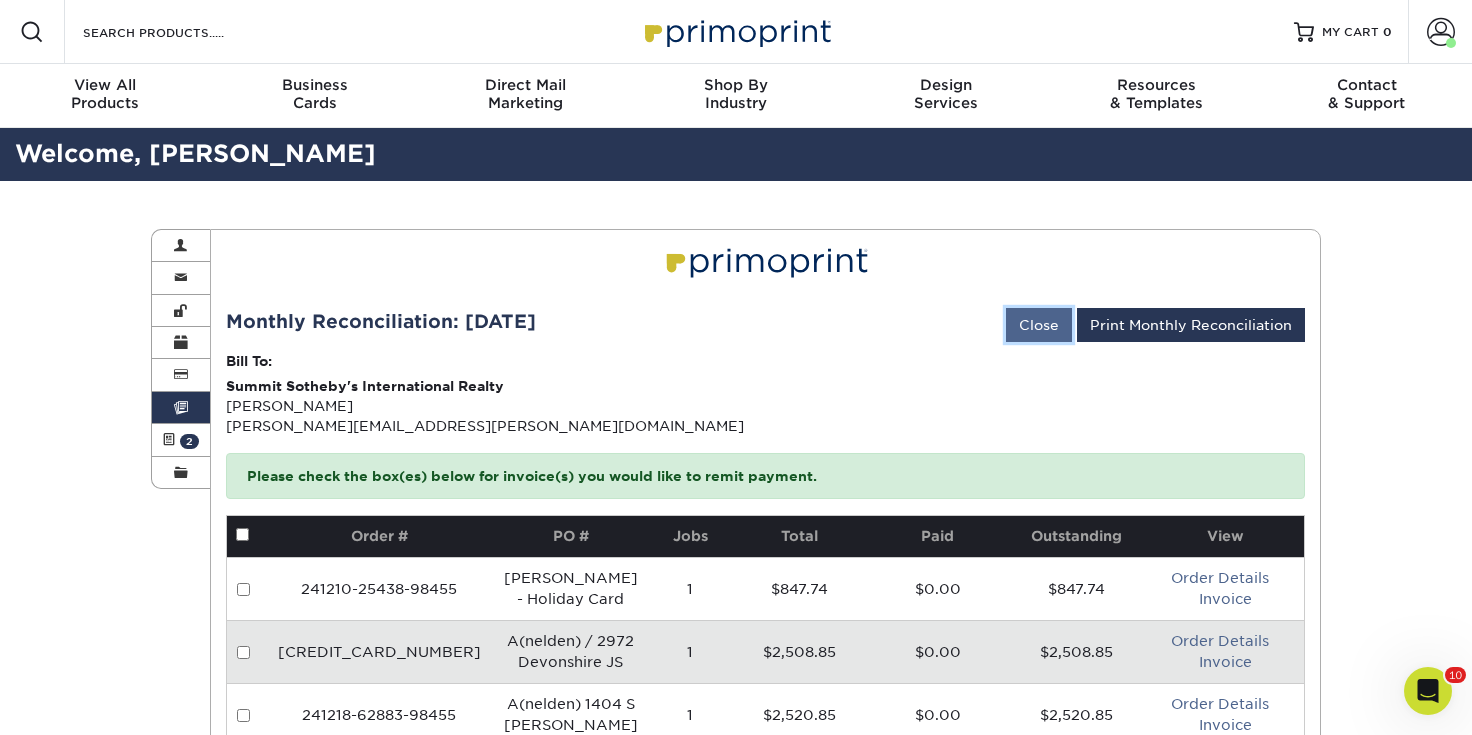 click on "Close" at bounding box center (1039, 325) 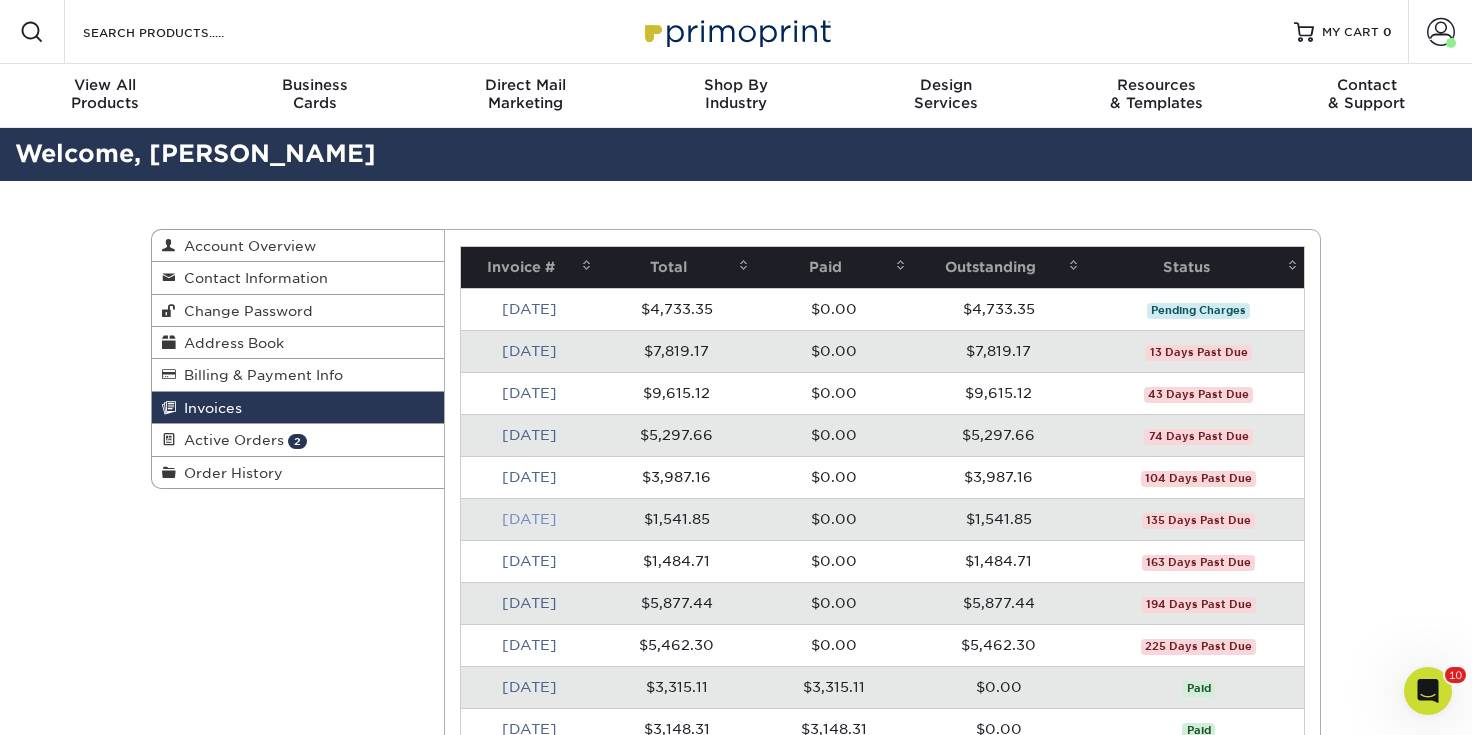 click on "Feb 2025" at bounding box center (529, 519) 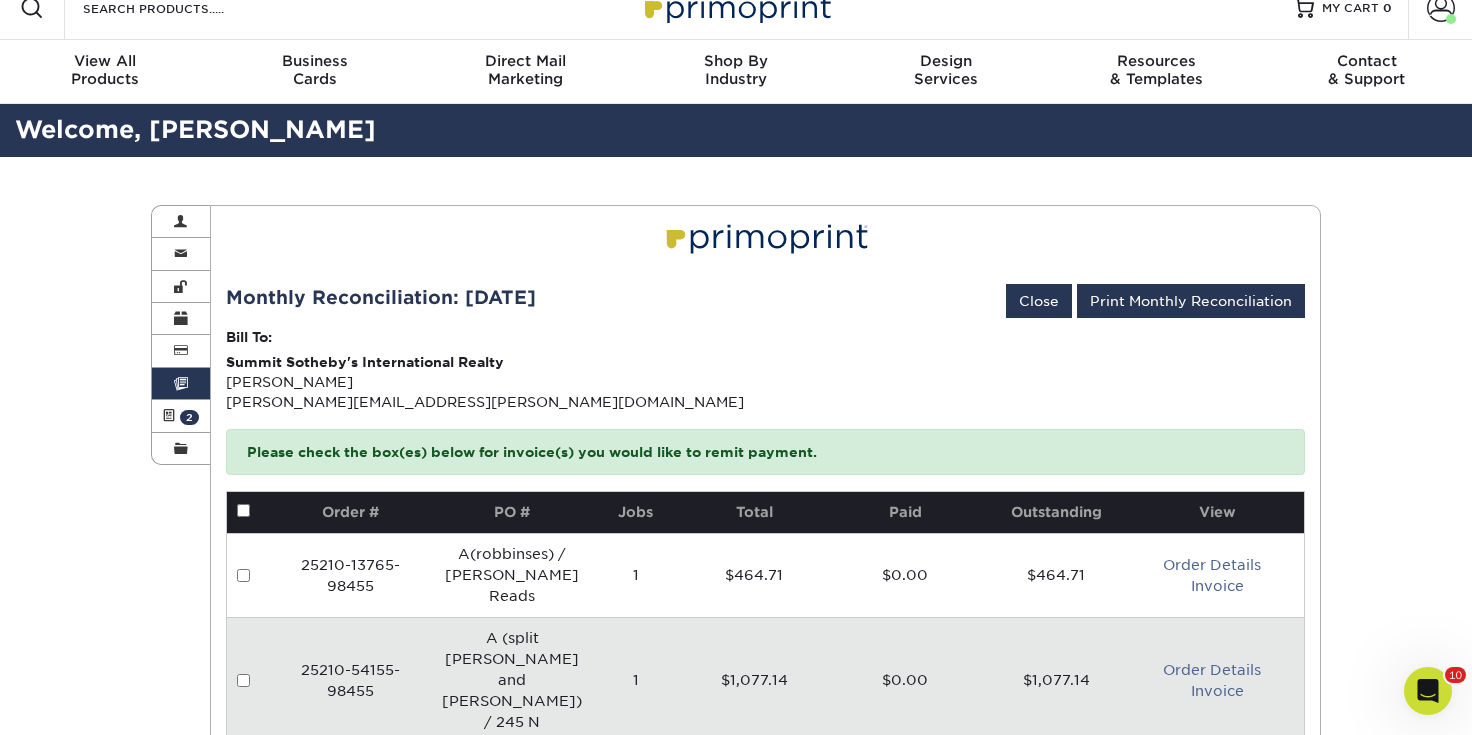 scroll, scrollTop: 185, scrollLeft: 0, axis: vertical 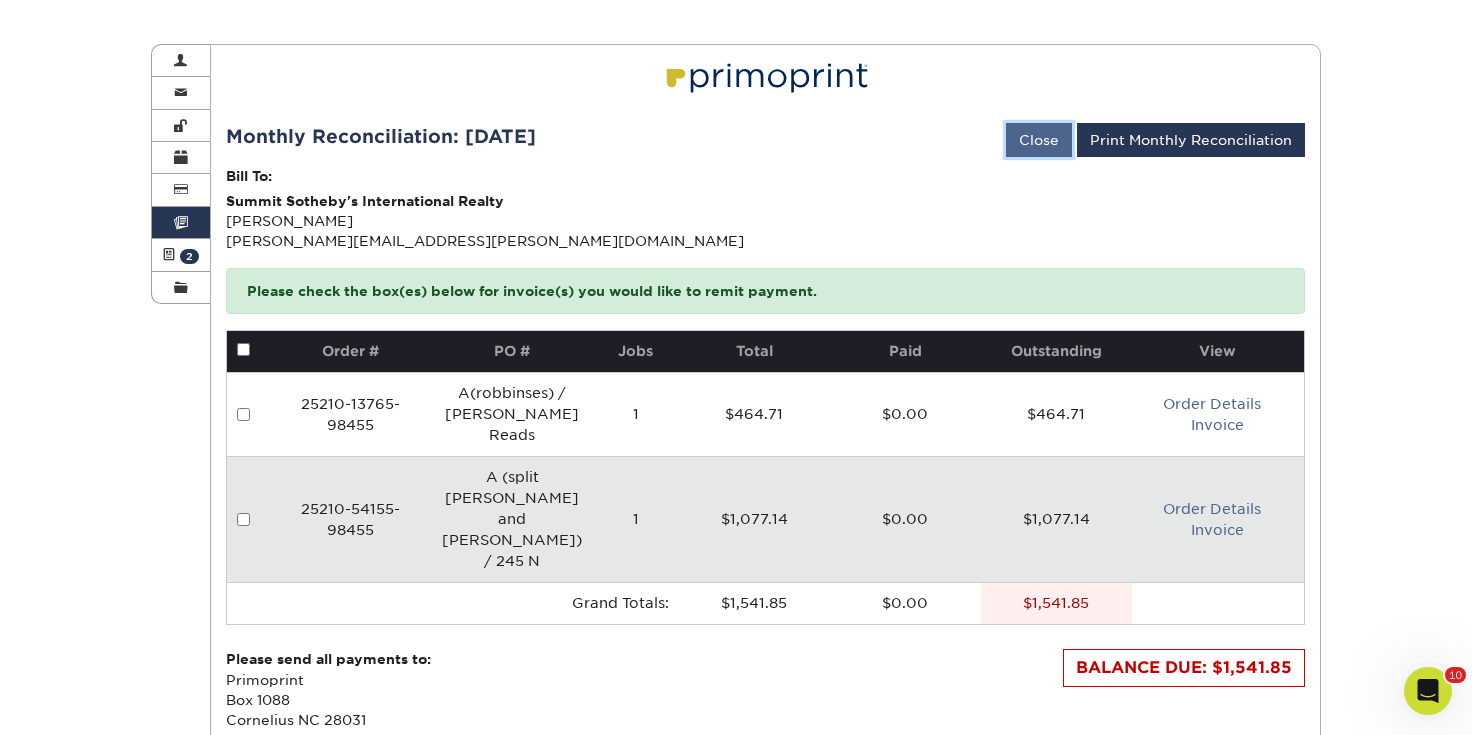 click on "Close" at bounding box center (1039, 140) 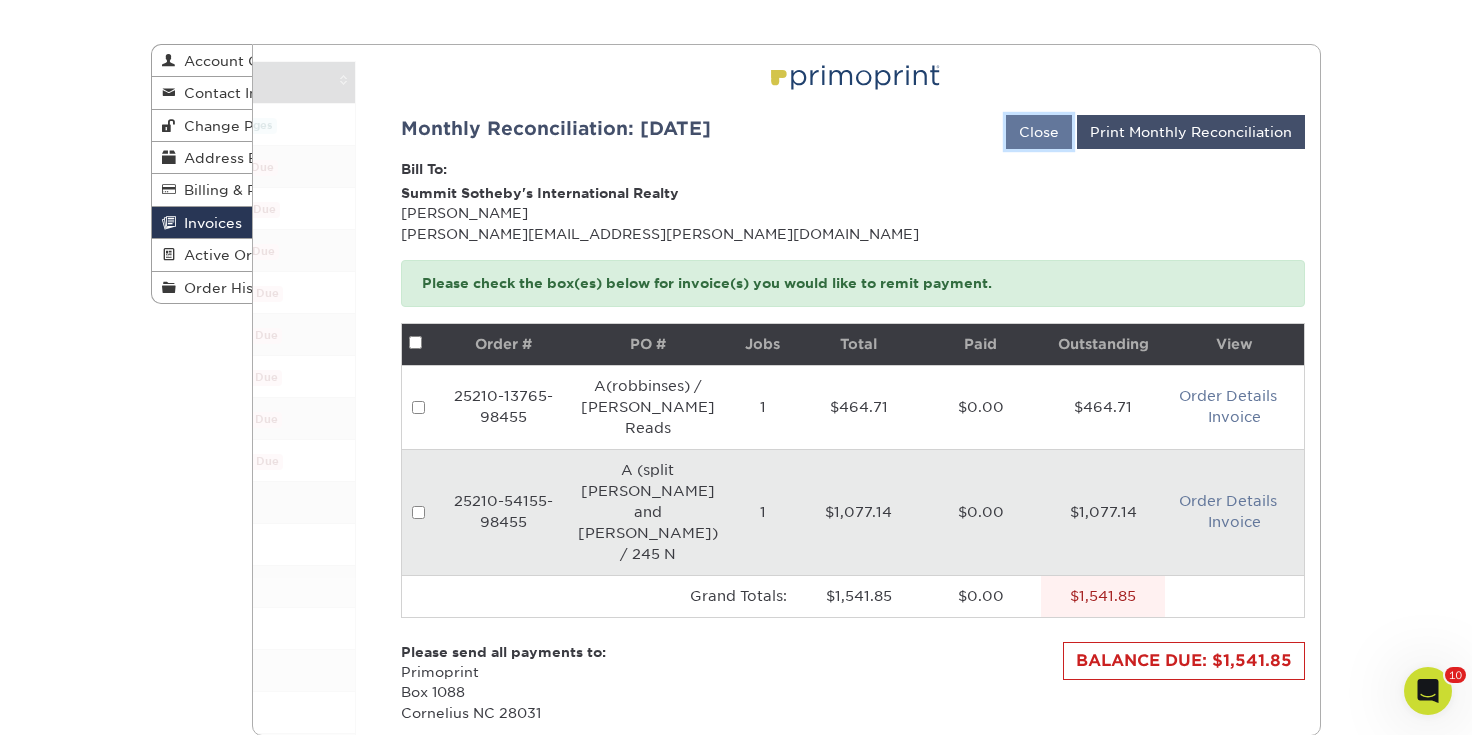 scroll, scrollTop: 0, scrollLeft: 0, axis: both 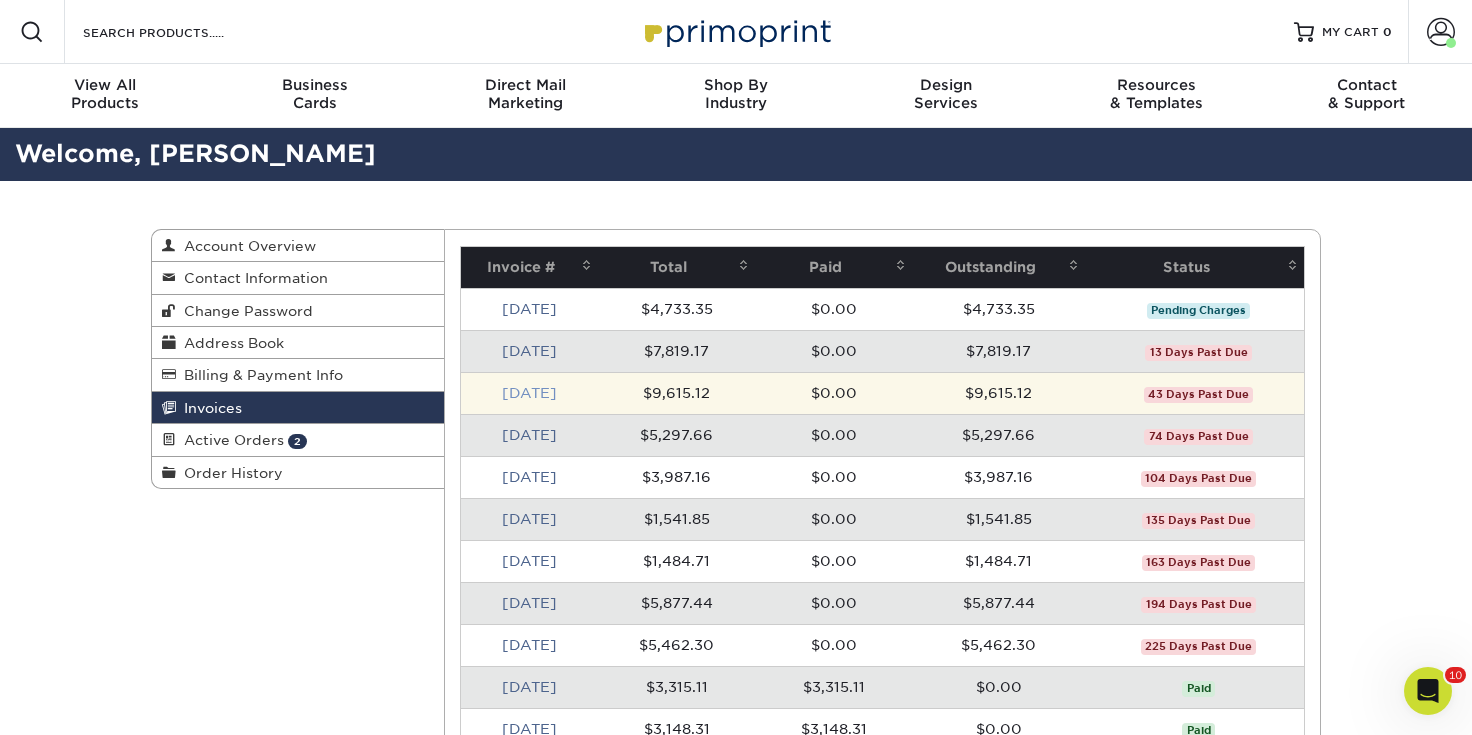 click on "May 2025" at bounding box center [529, 393] 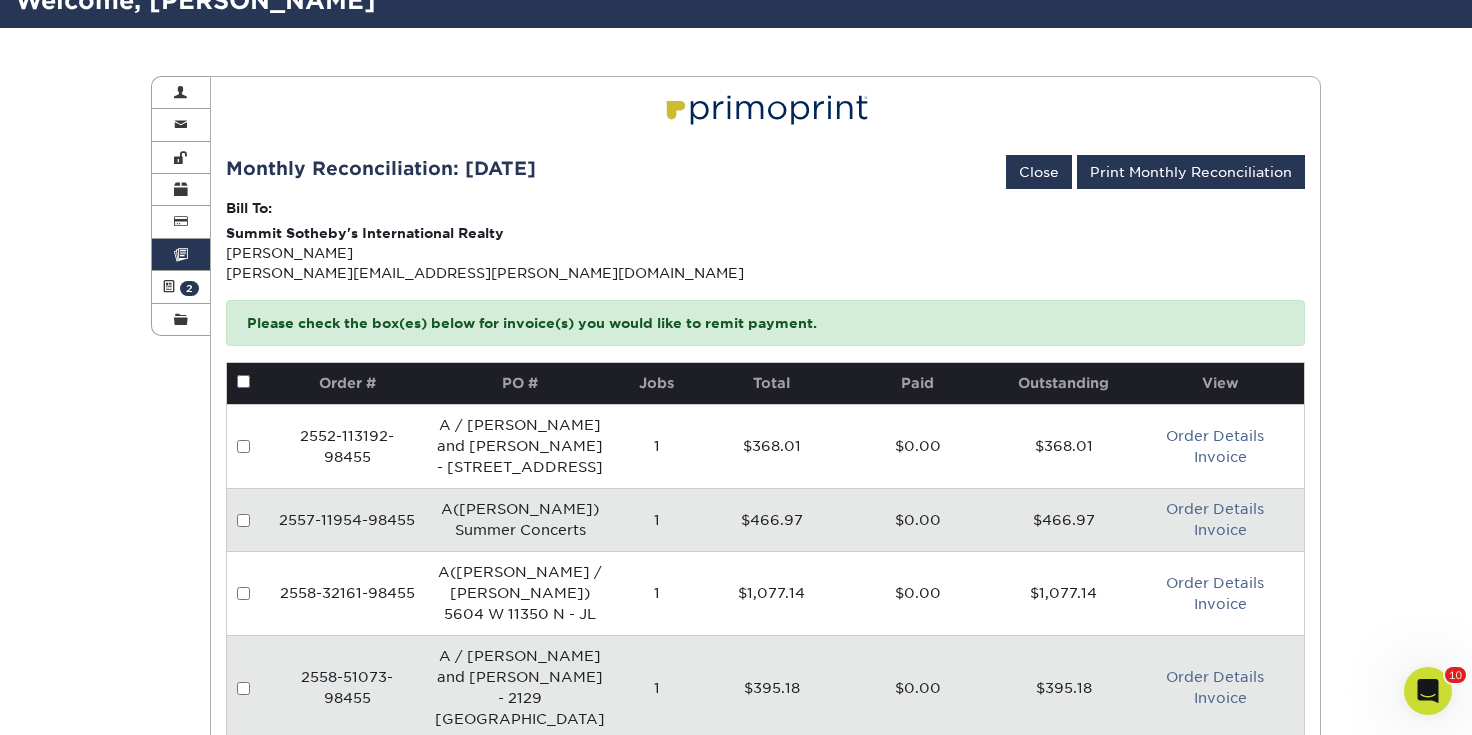 scroll, scrollTop: 155, scrollLeft: 0, axis: vertical 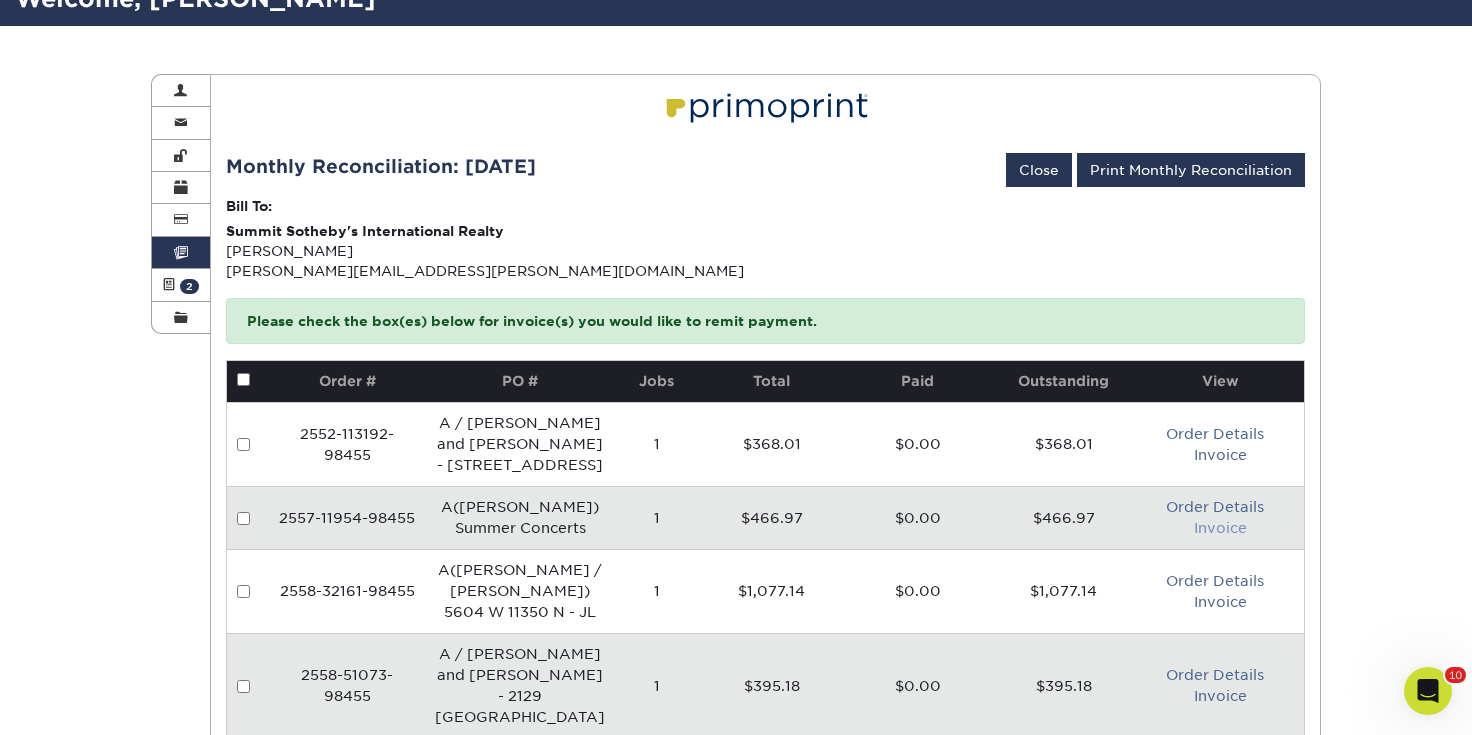 click on "Invoice" at bounding box center (1220, 528) 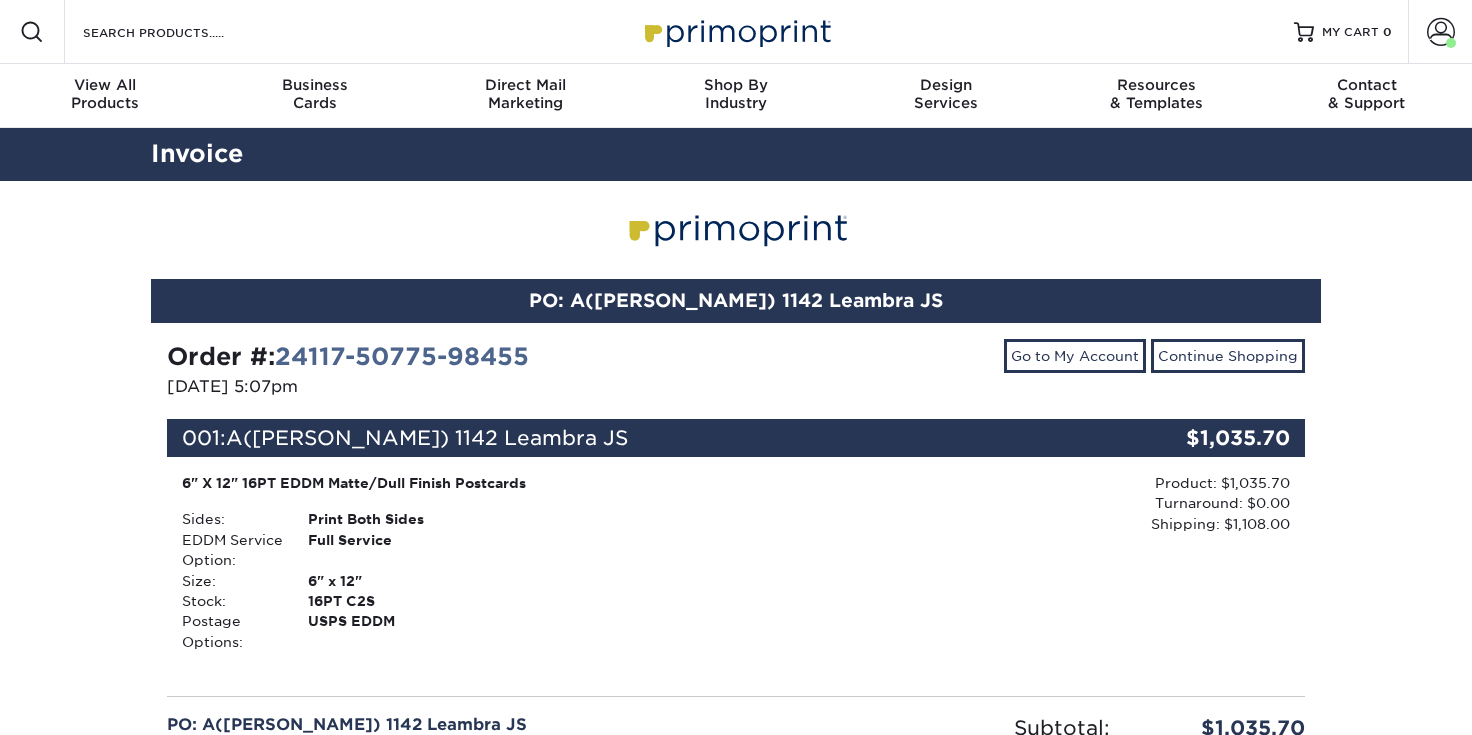 scroll, scrollTop: 0, scrollLeft: 0, axis: both 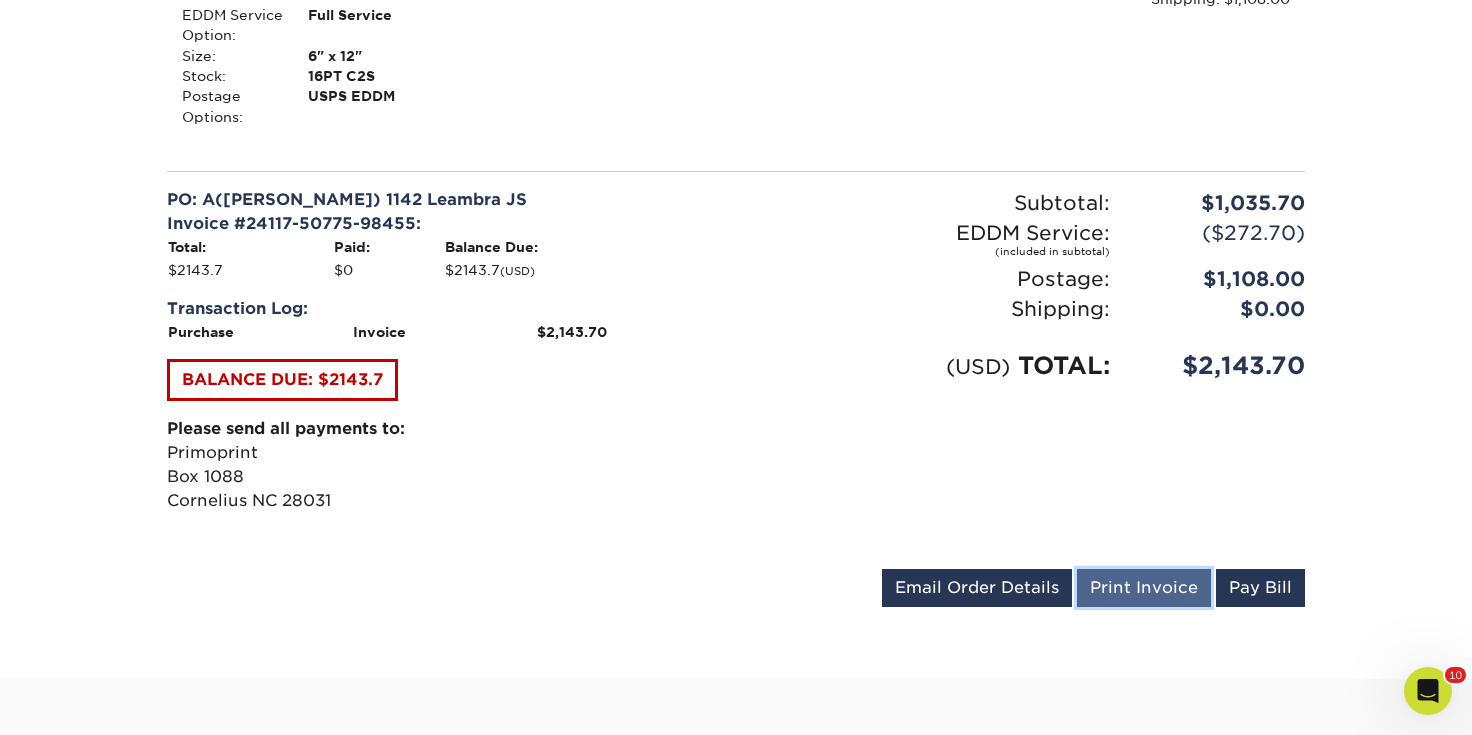 click on "Print Invoice" at bounding box center (1144, 588) 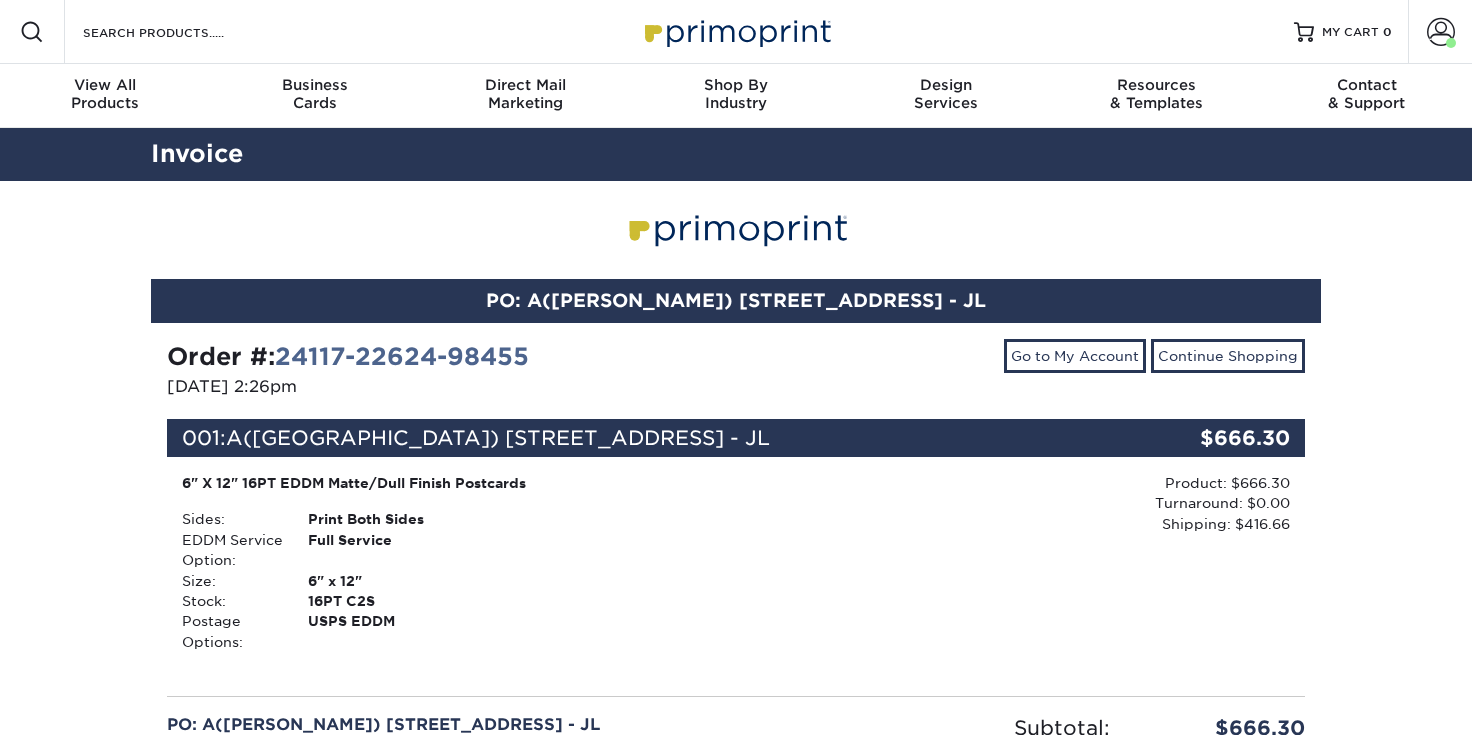 scroll, scrollTop: 0, scrollLeft: 0, axis: both 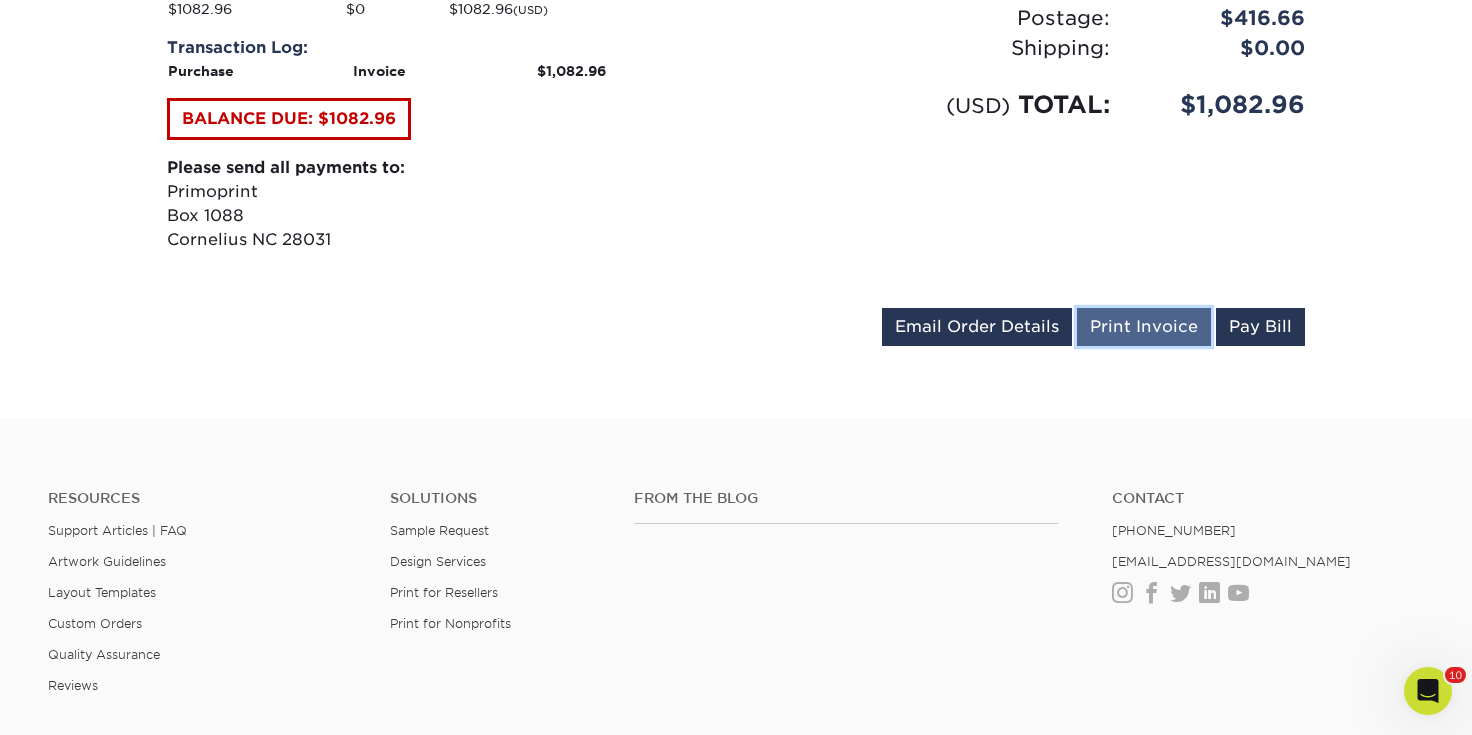 click on "Print Invoice" at bounding box center [1144, 327] 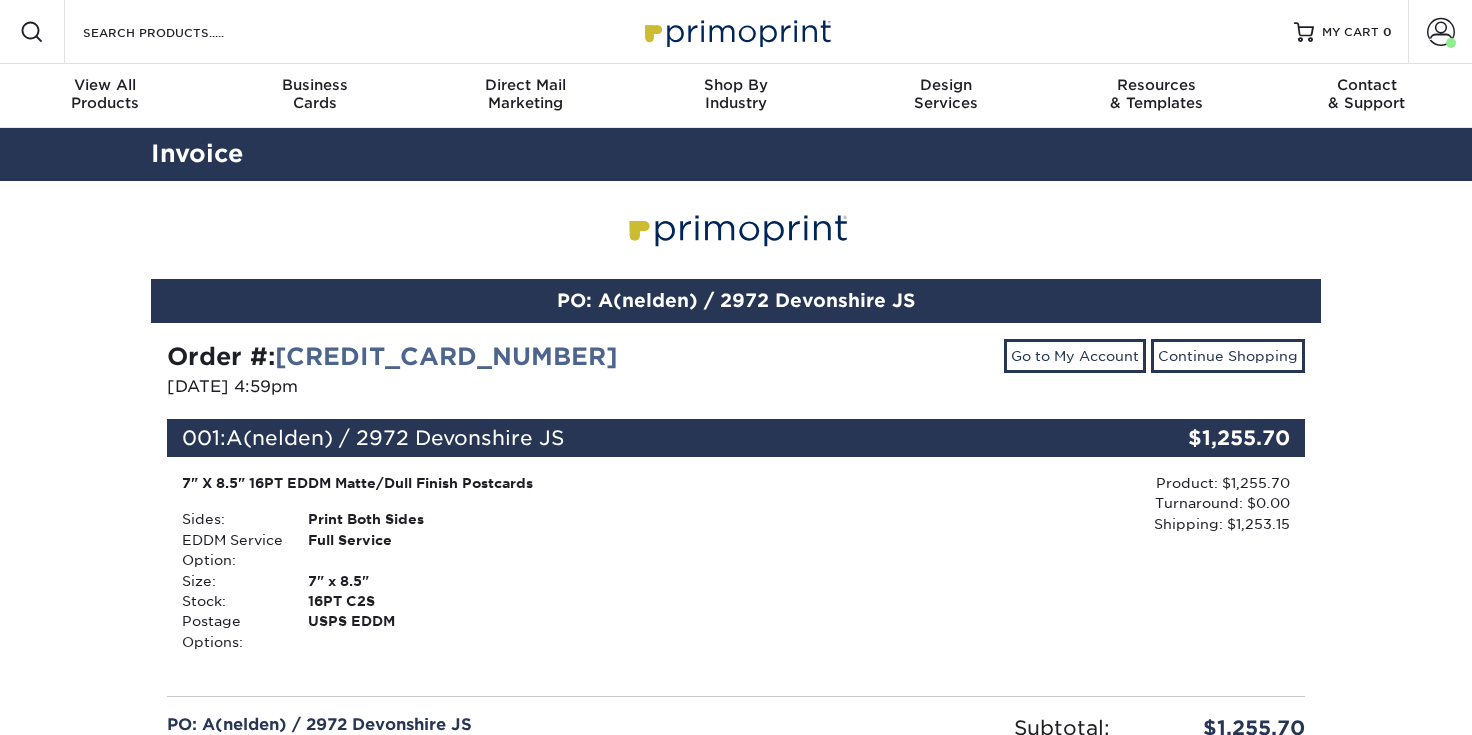 scroll, scrollTop: 0, scrollLeft: 0, axis: both 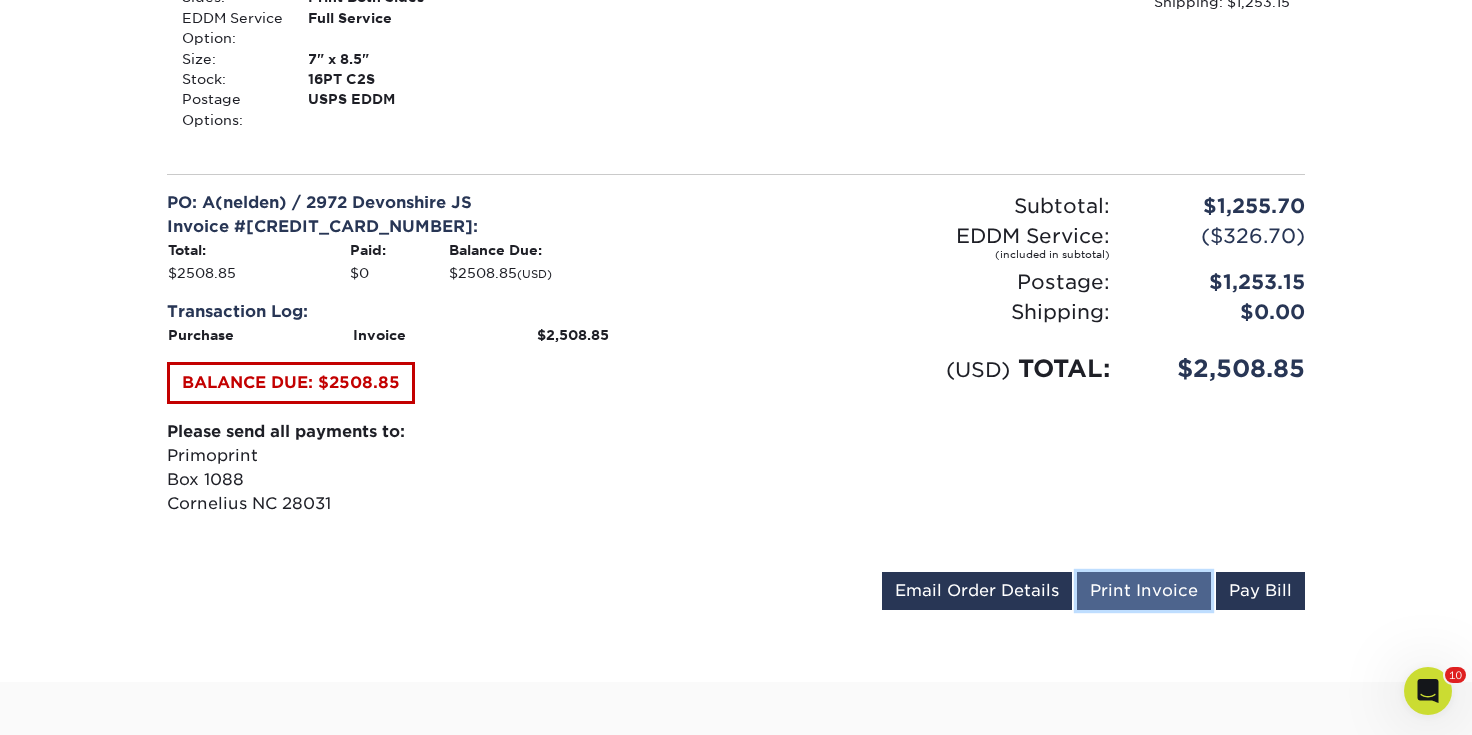 click on "Print Invoice" at bounding box center [1144, 591] 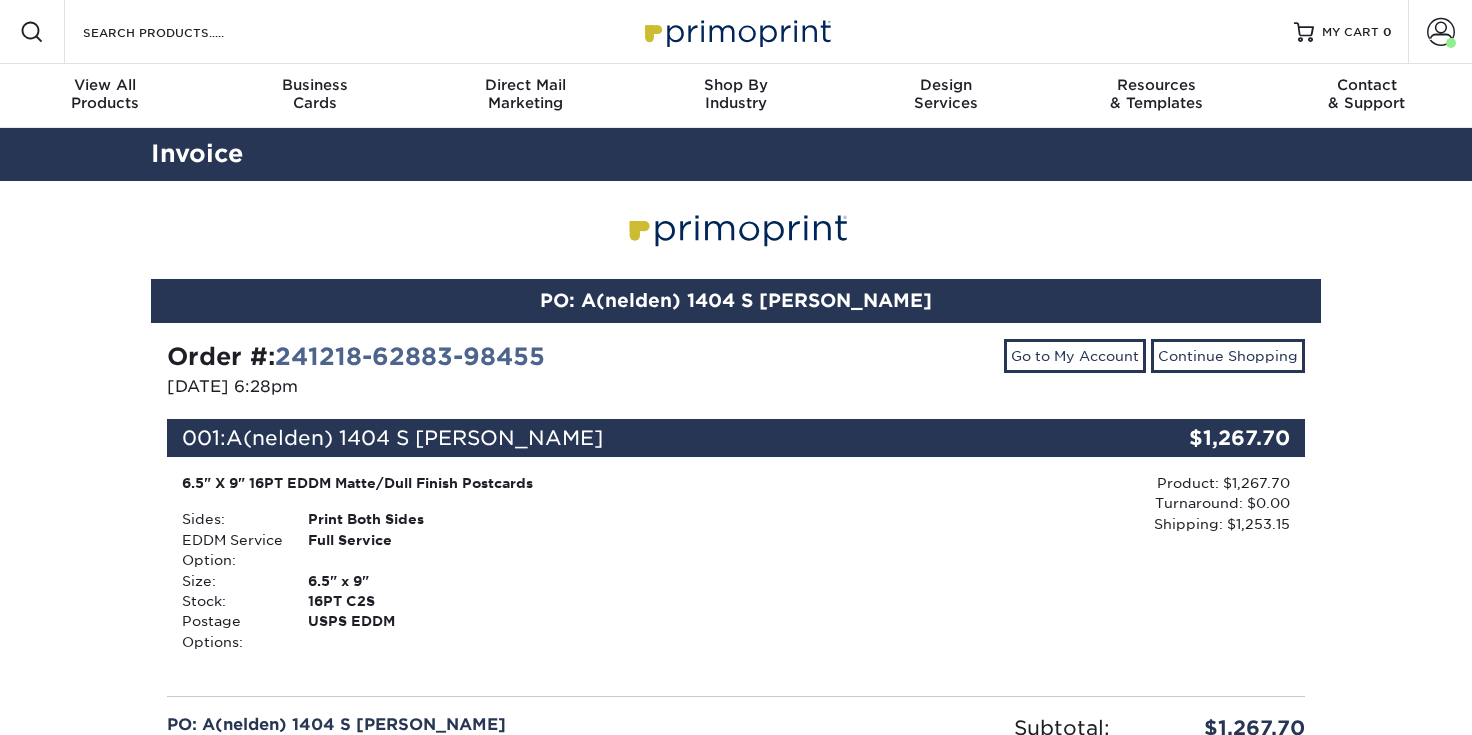 scroll, scrollTop: 0, scrollLeft: 0, axis: both 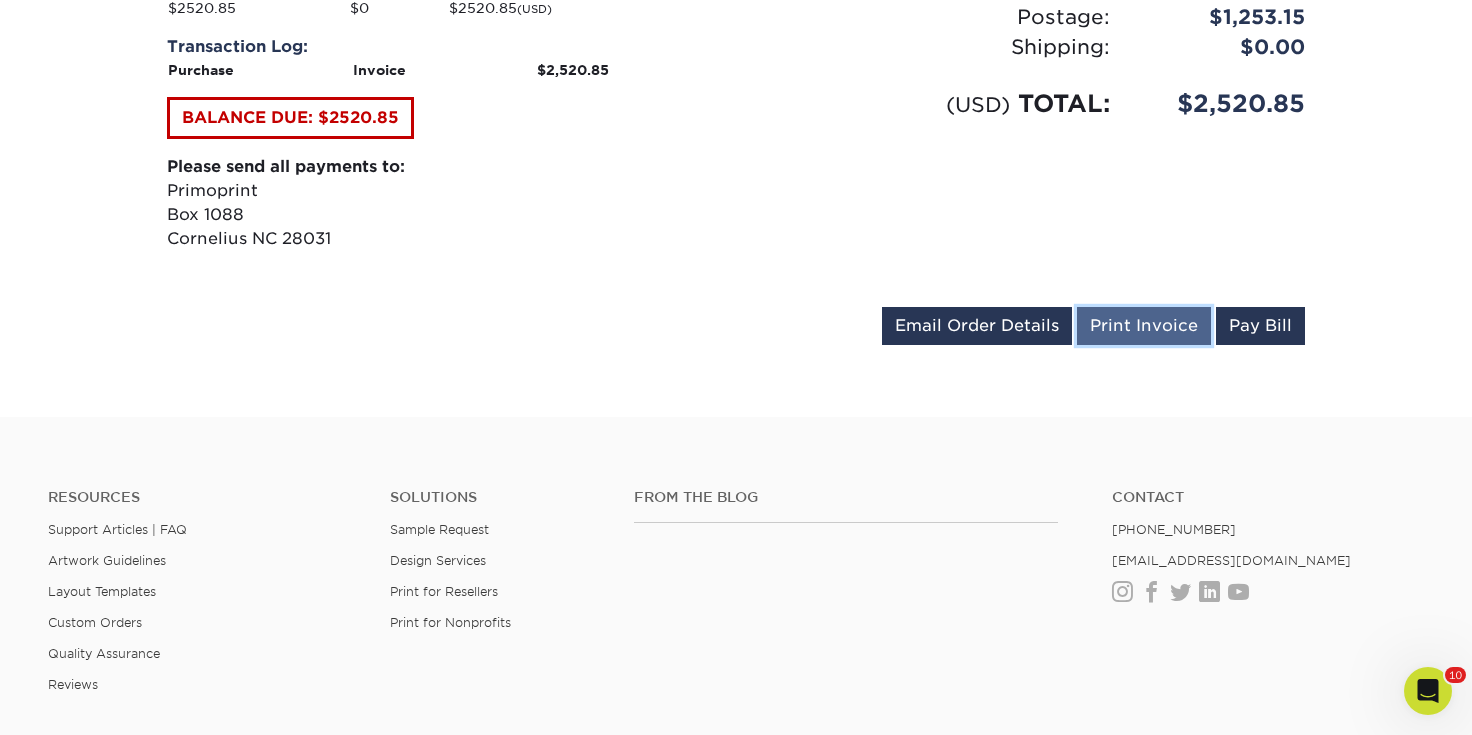 click on "Print Invoice" at bounding box center (1144, 326) 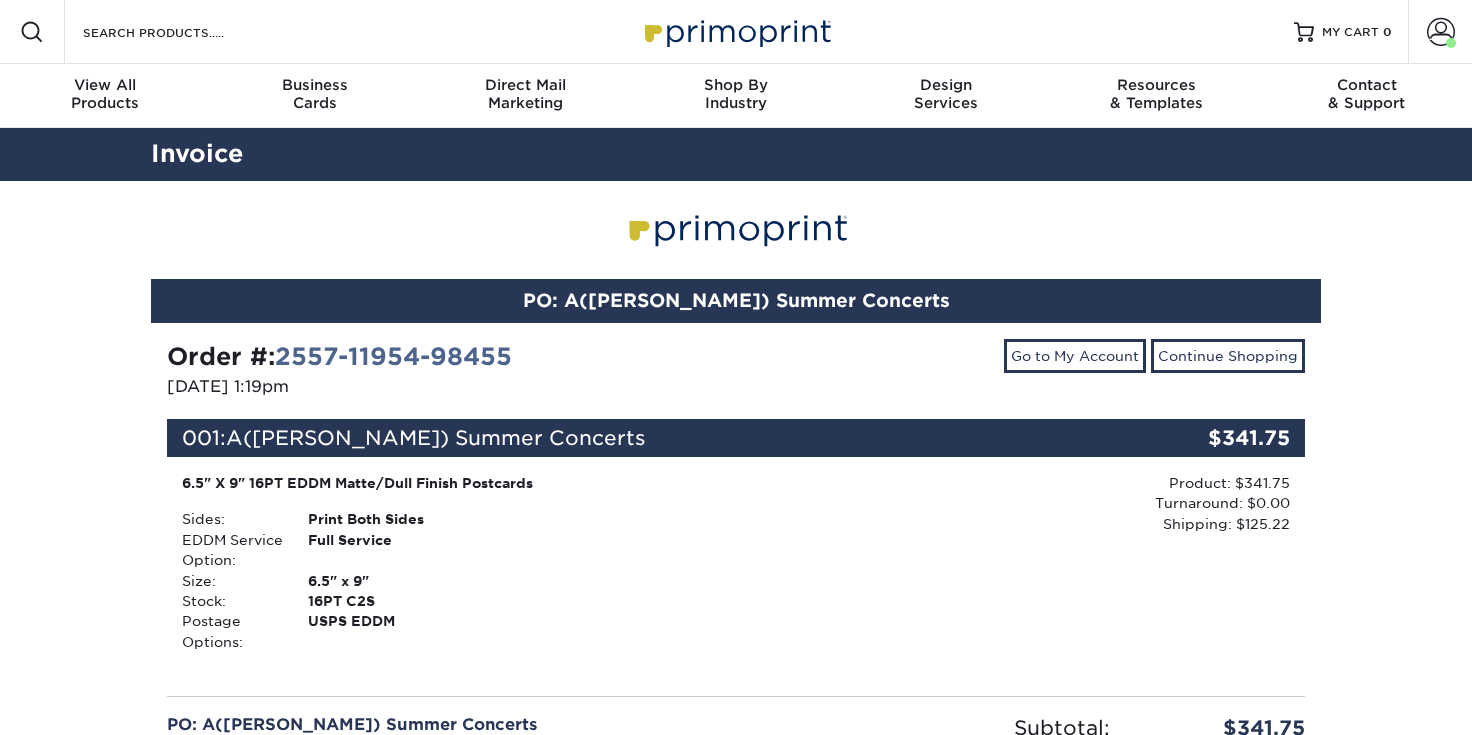 scroll, scrollTop: 0, scrollLeft: 0, axis: both 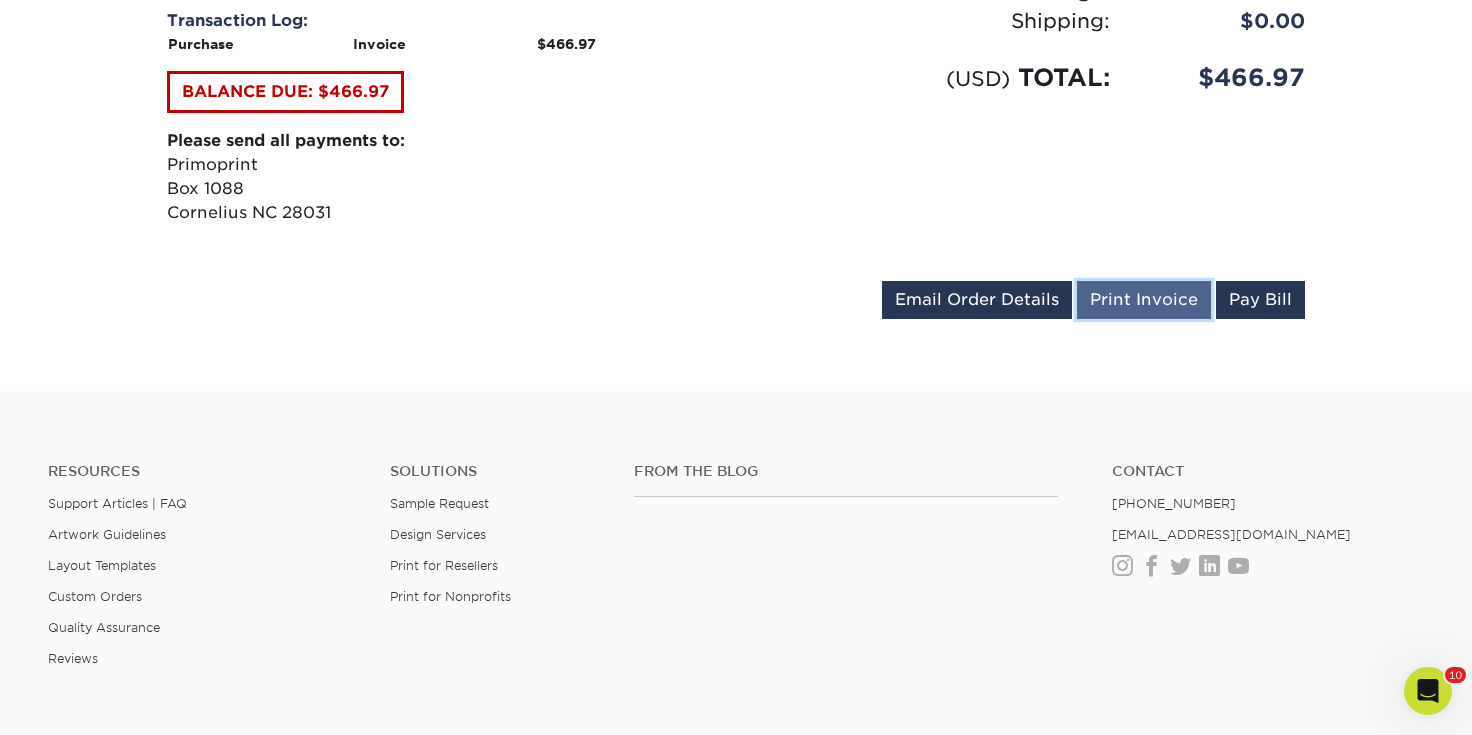 click on "Print Invoice" at bounding box center (1144, 300) 